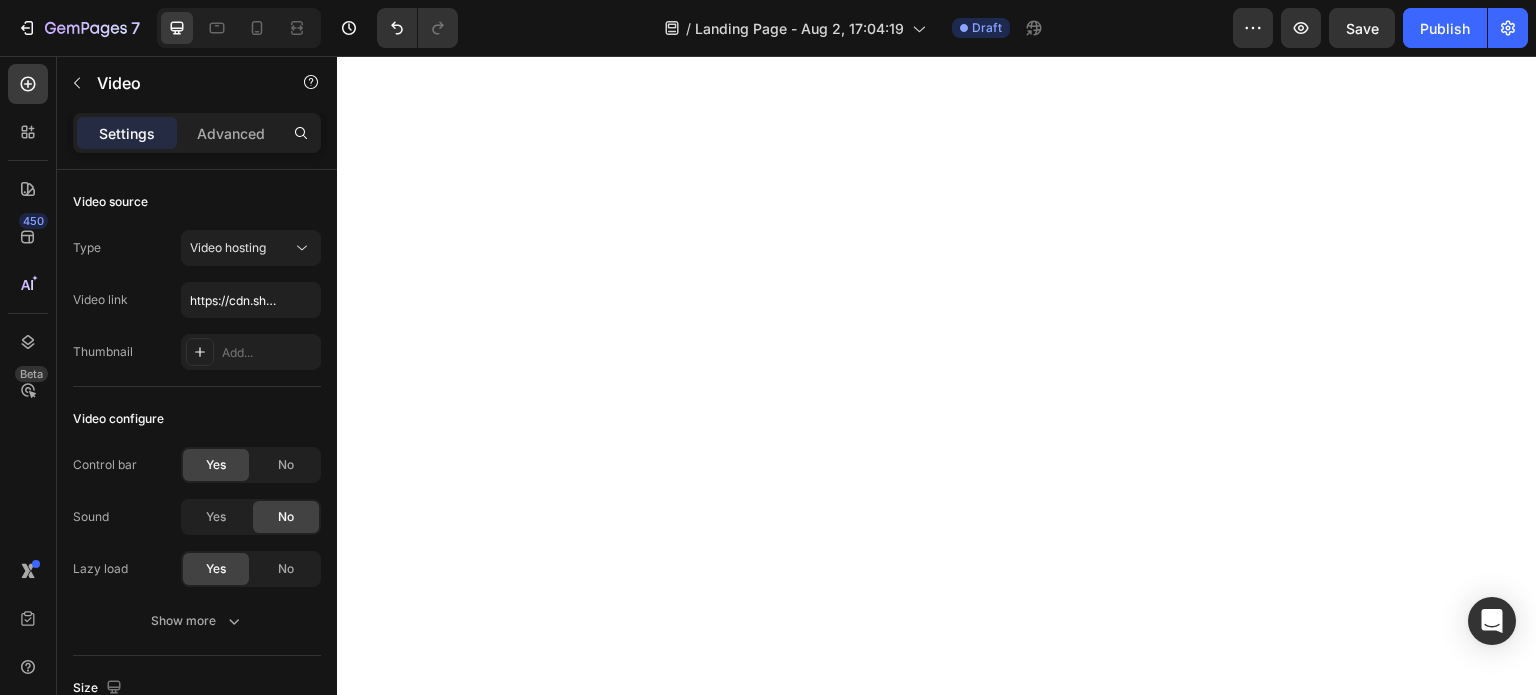 scroll, scrollTop: 0, scrollLeft: 0, axis: both 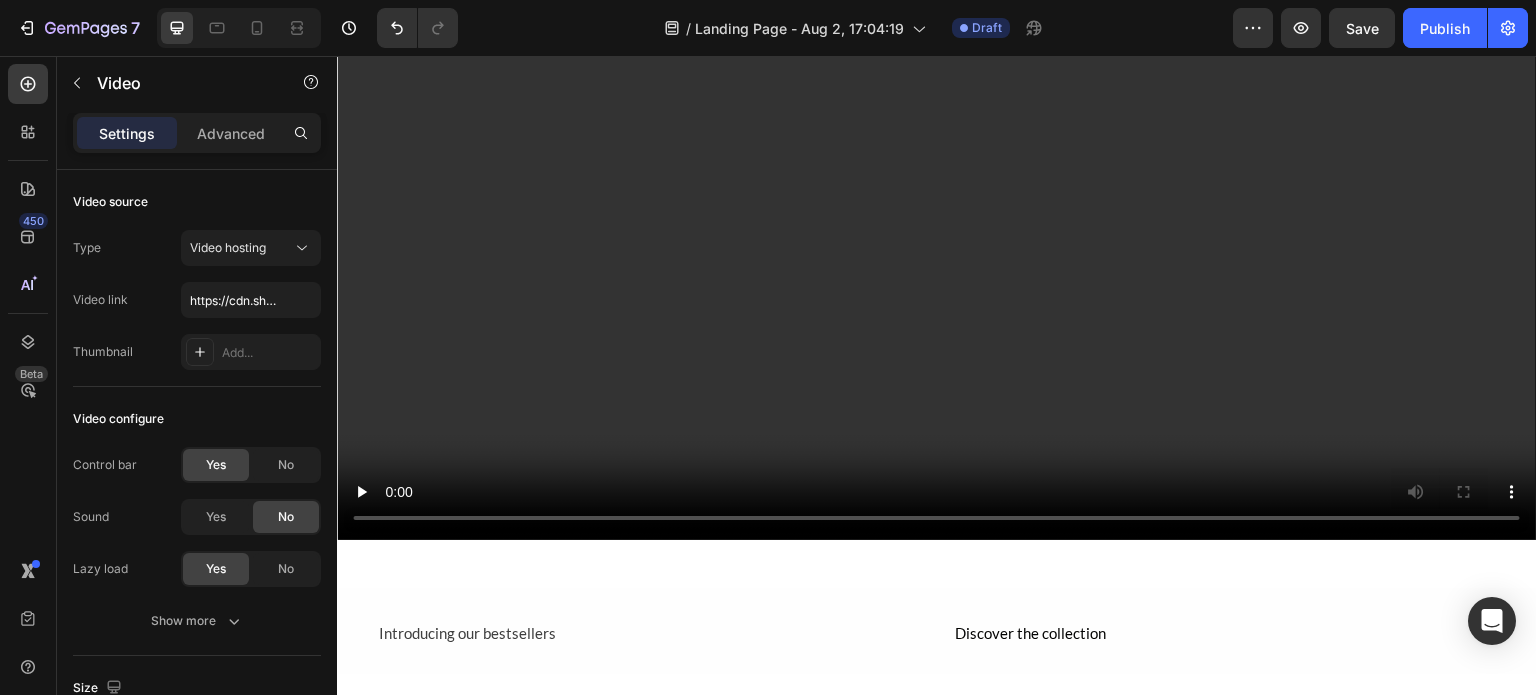 click at bounding box center [937, 202] 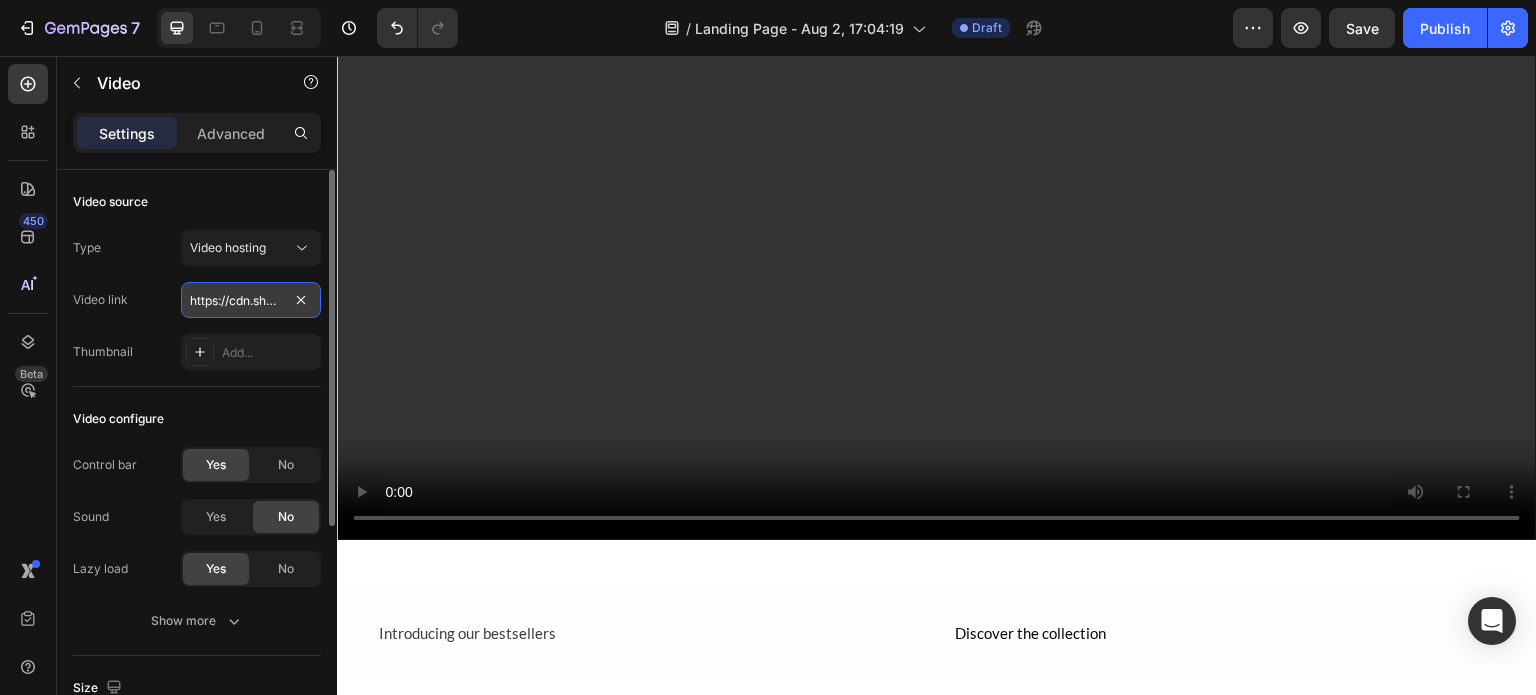 click on "https://cdn.shopify.com/videos/c/o/v/2cd3deb506b54b009063f7270ab5cf2e.mp4" at bounding box center [251, 300] 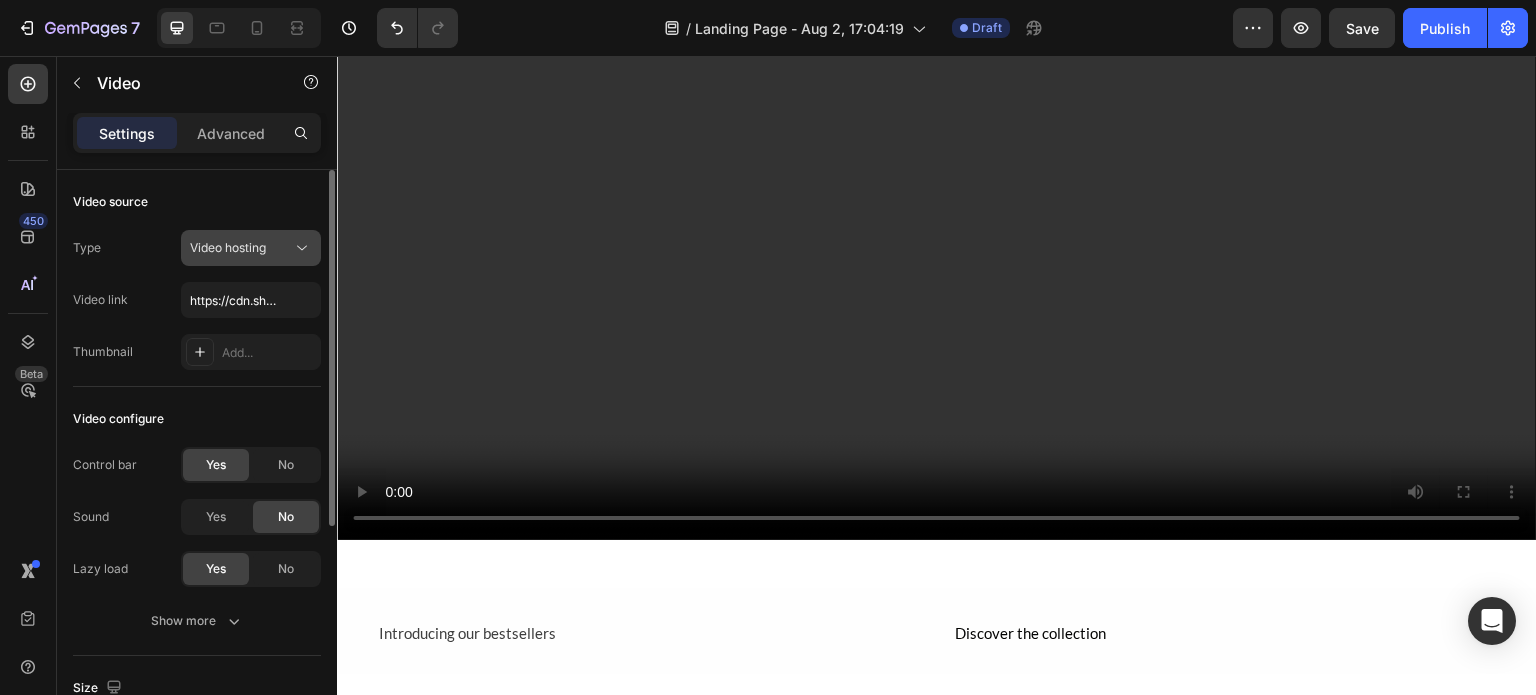 click on "Video hosting" at bounding box center (241, 248) 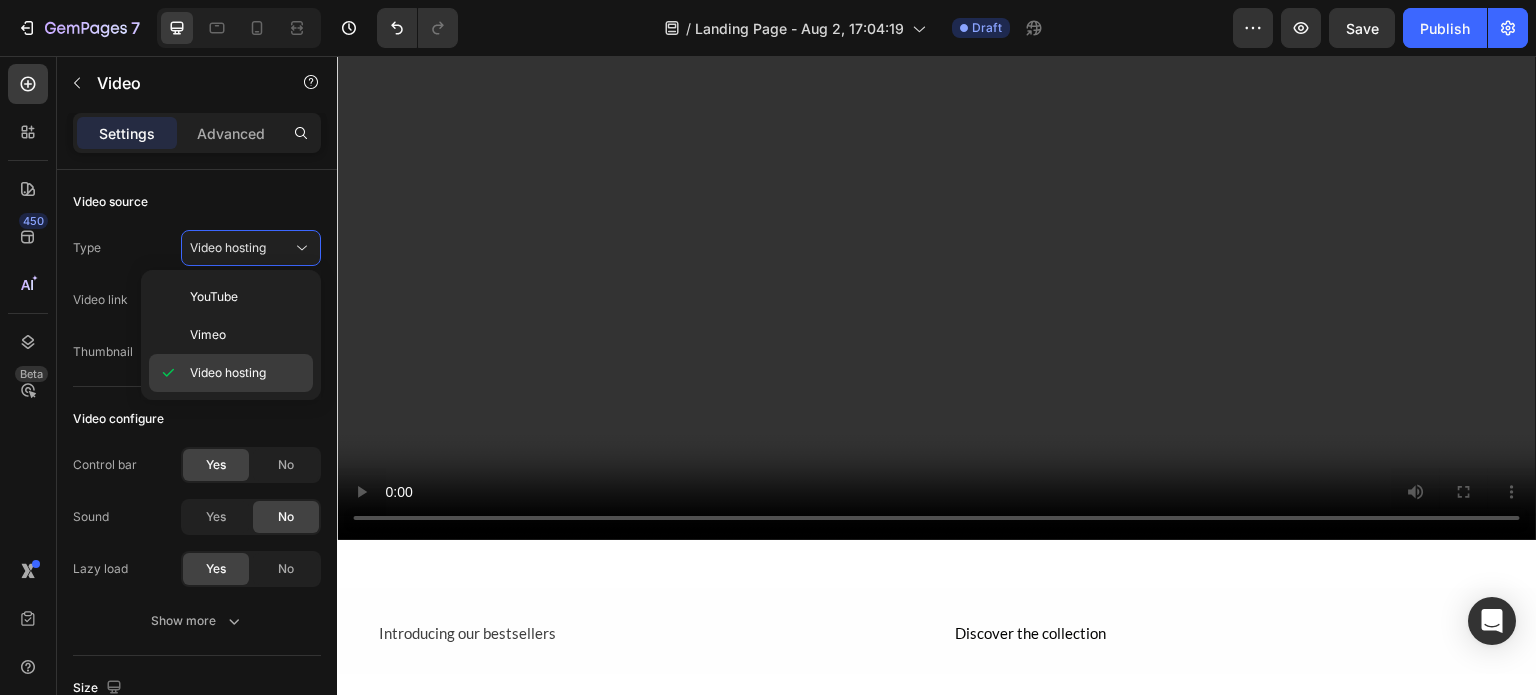 click on "Video hosting" at bounding box center (228, 373) 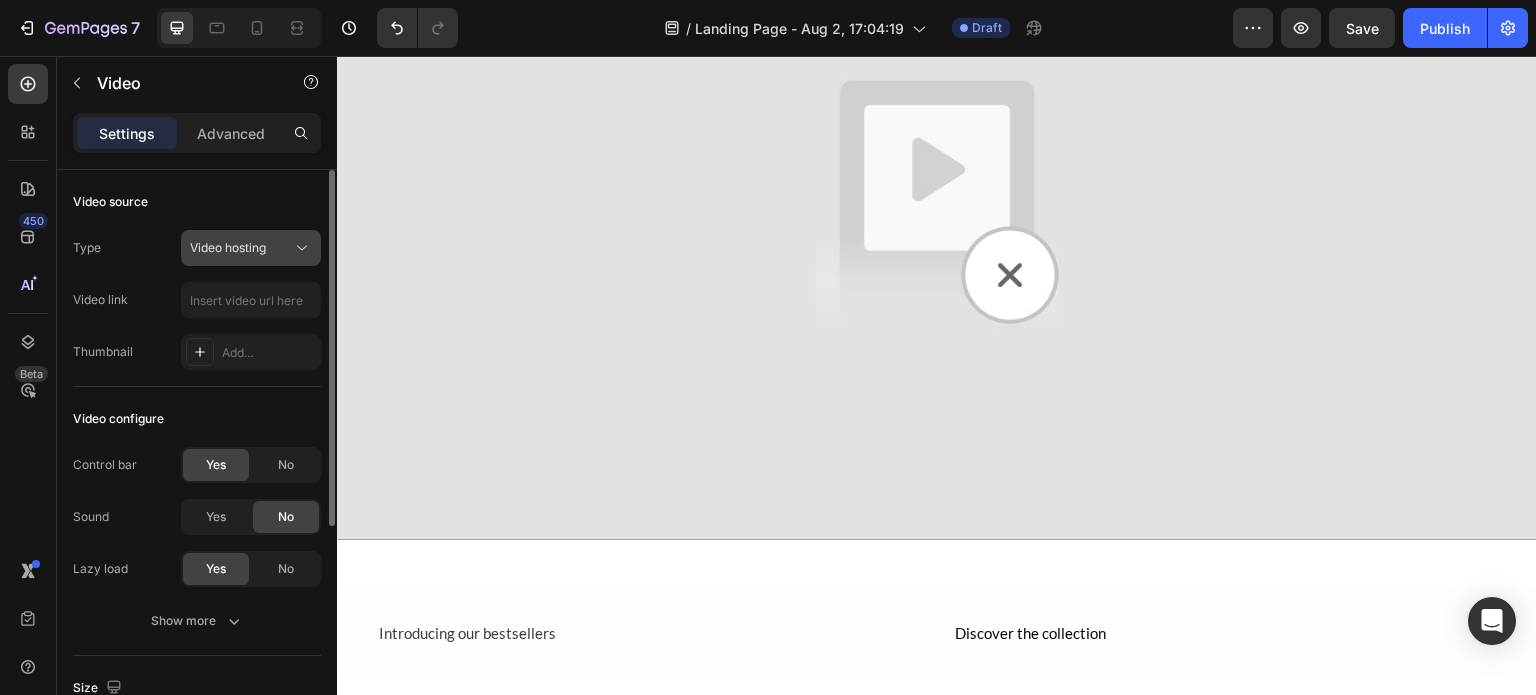 click on "Video hosting" 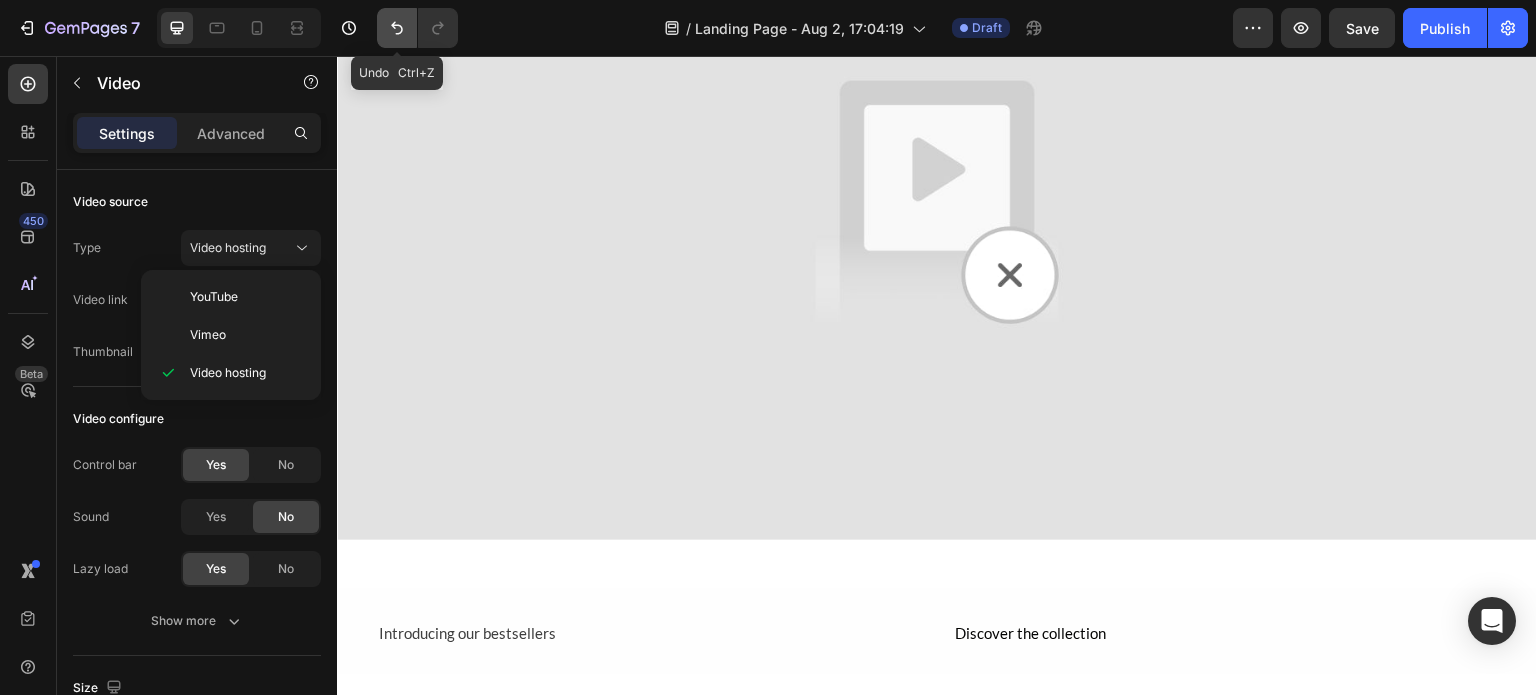 click 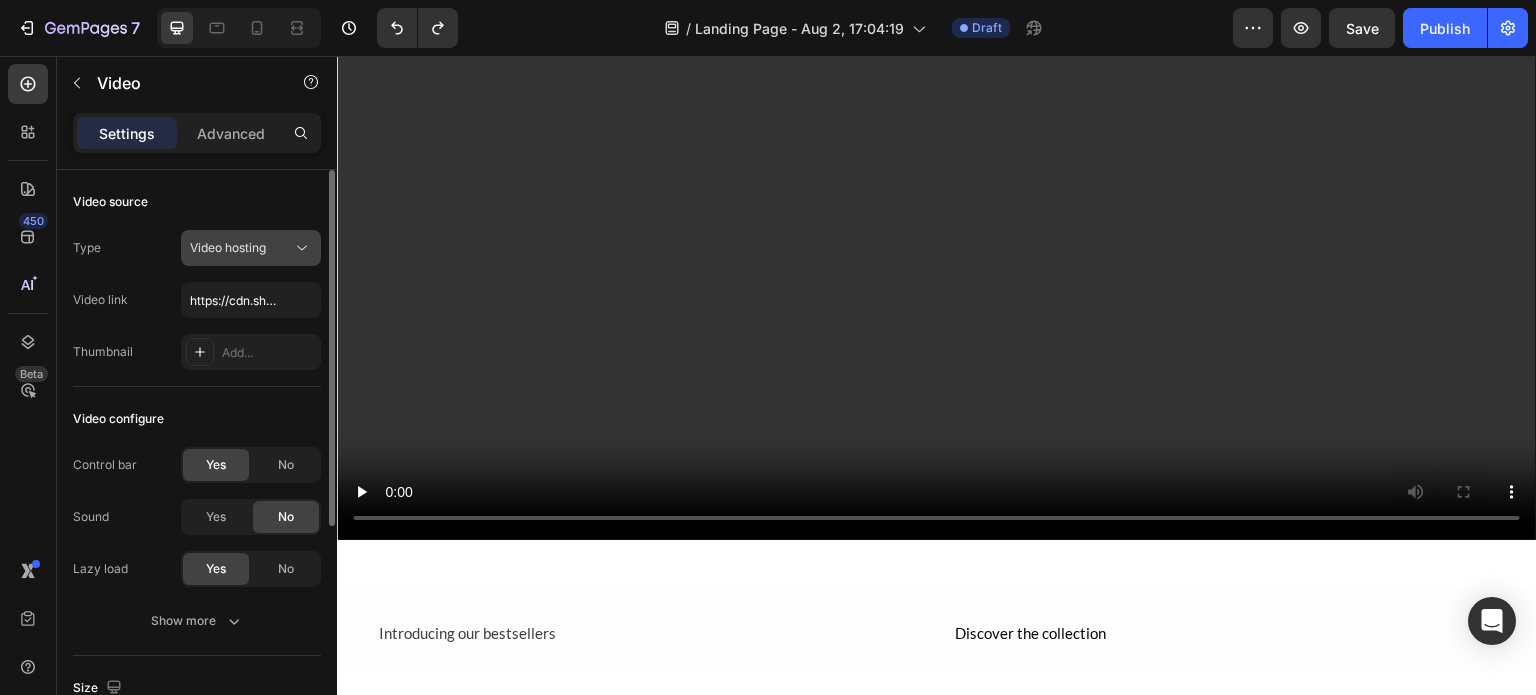 click on "Video hosting" 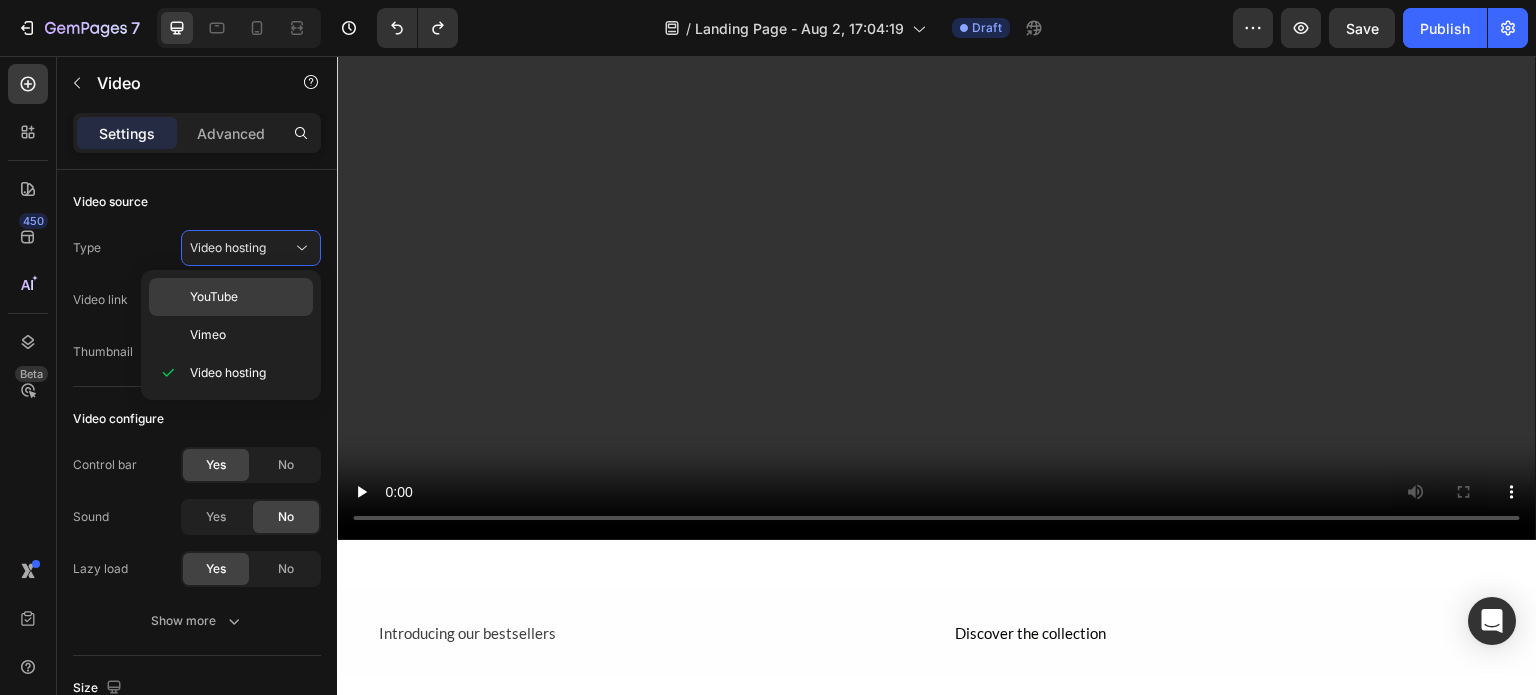 click on "YouTube" at bounding box center [247, 297] 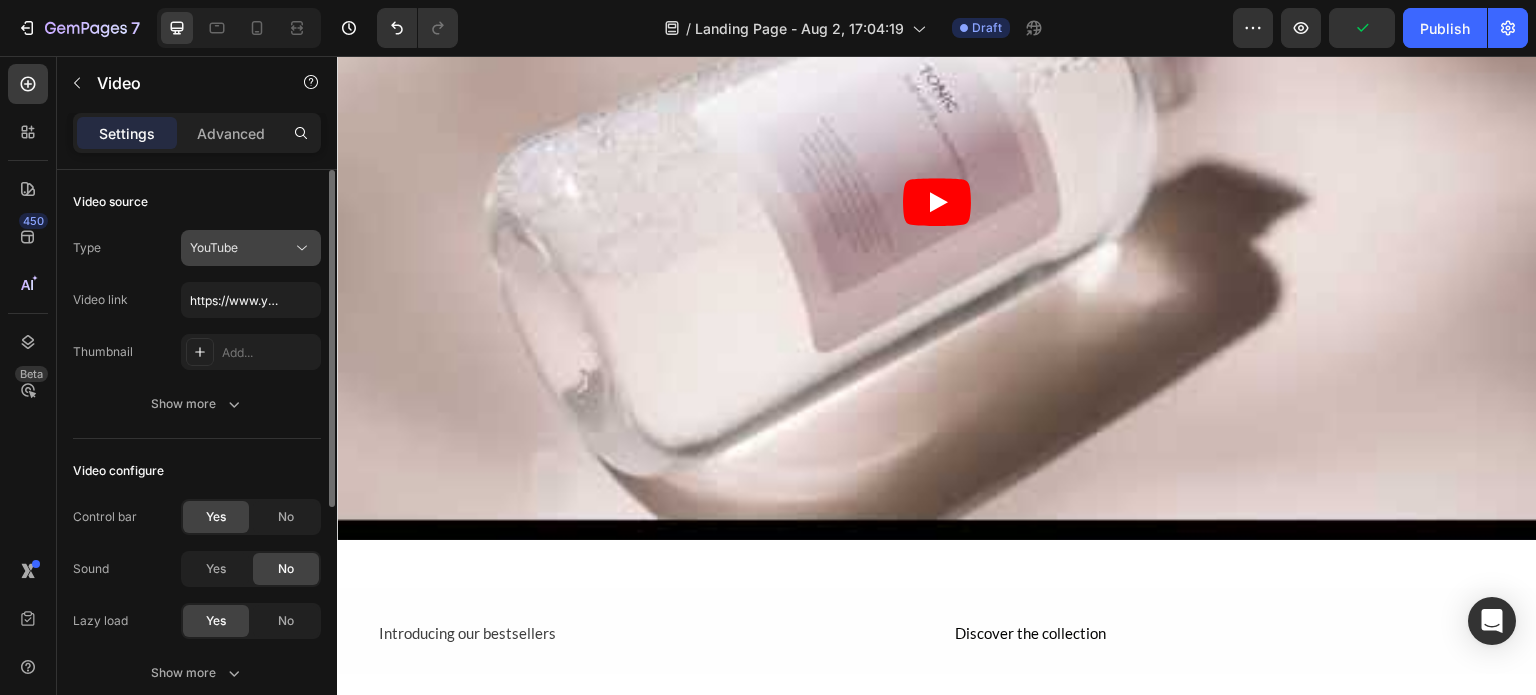 click on "YouTube" 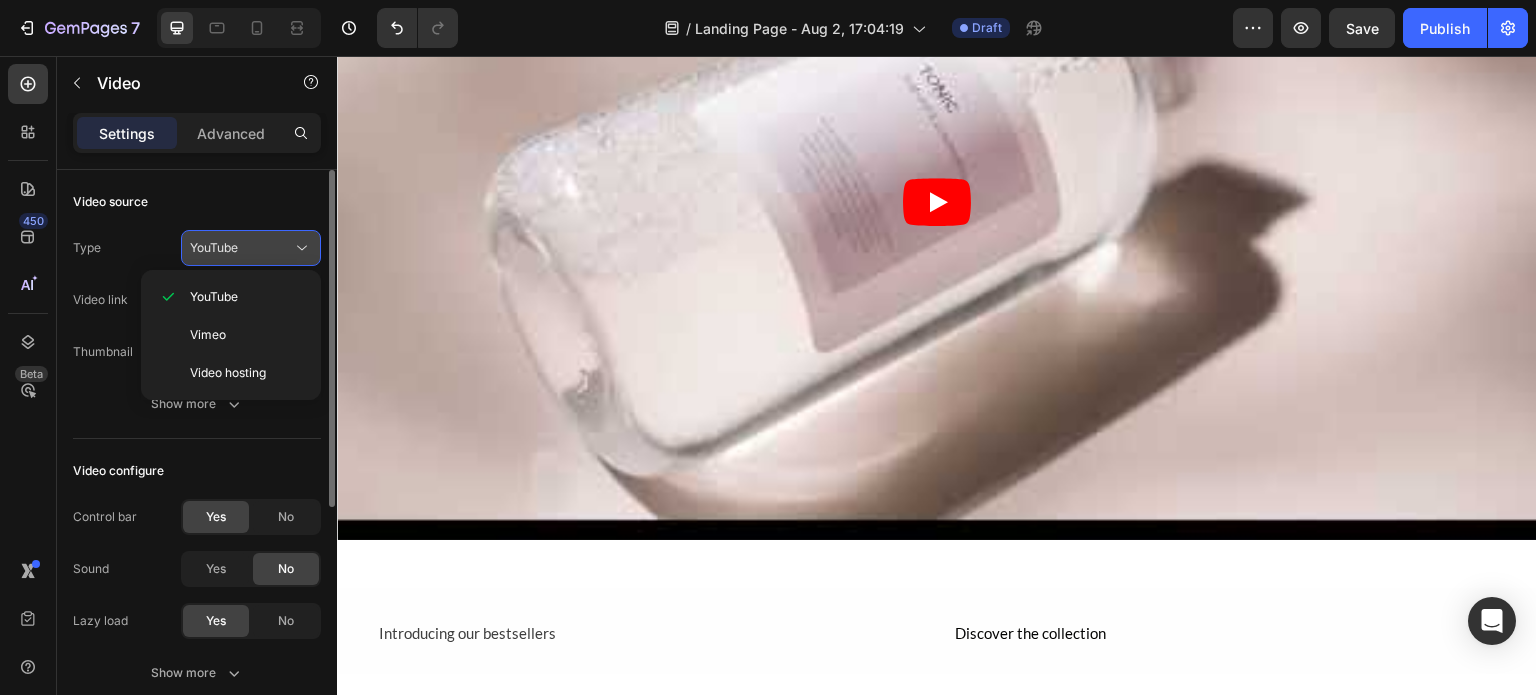 click 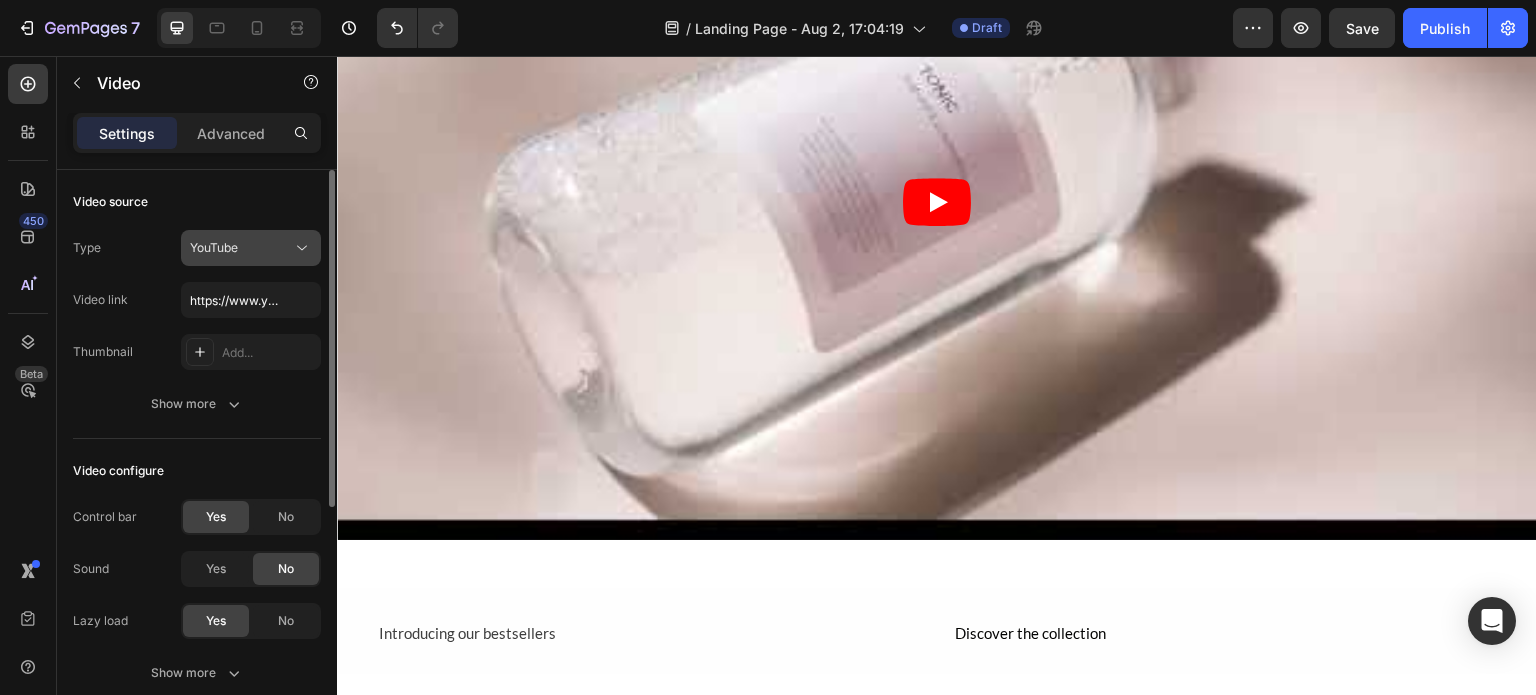 click on "YouTube" 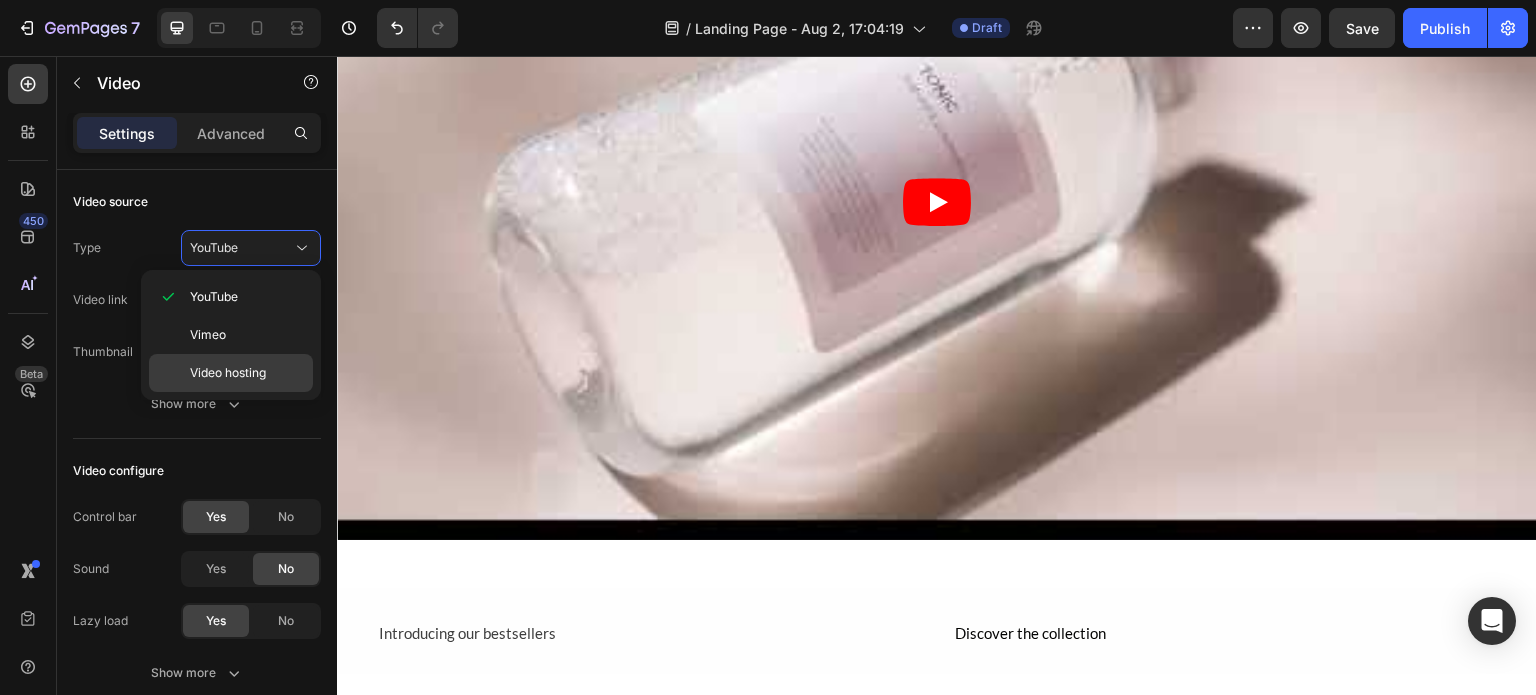 click on "Video hosting" at bounding box center (228, 373) 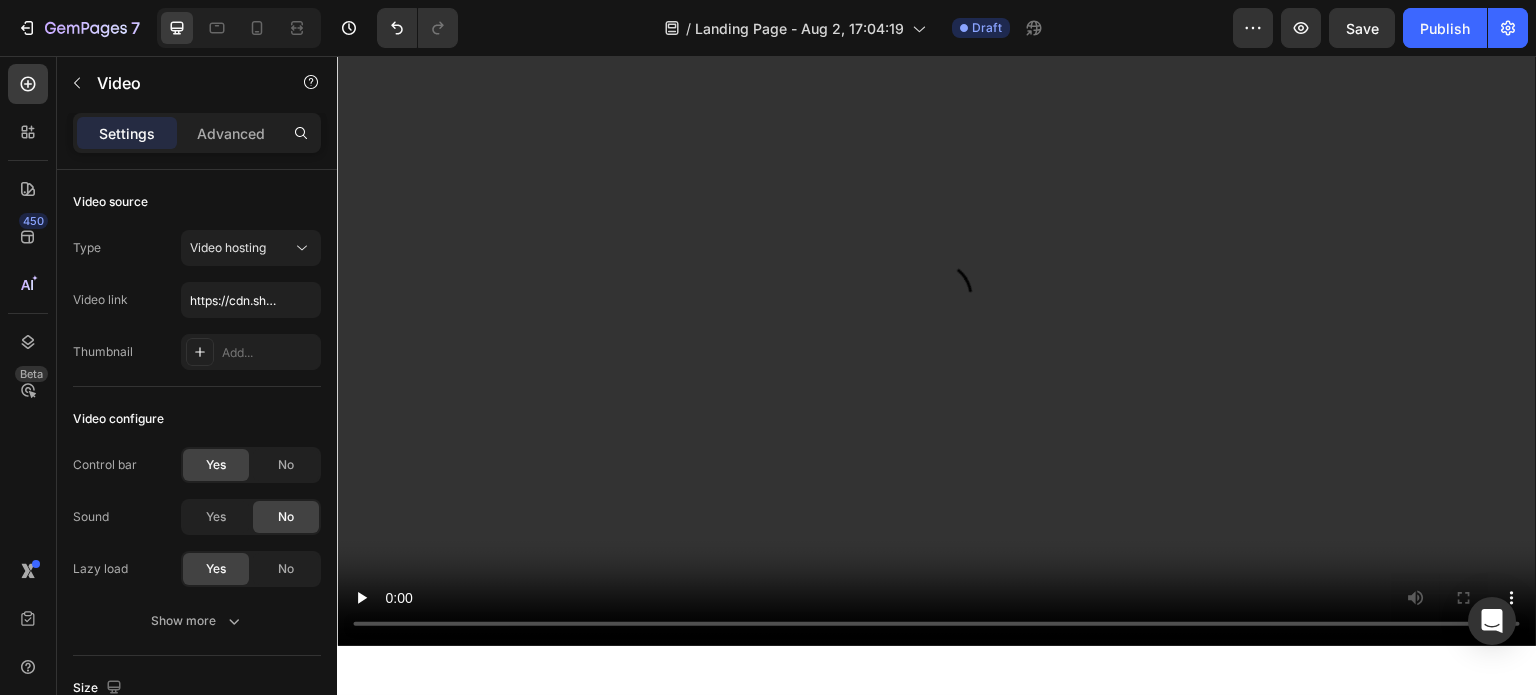 scroll, scrollTop: 3336, scrollLeft: 0, axis: vertical 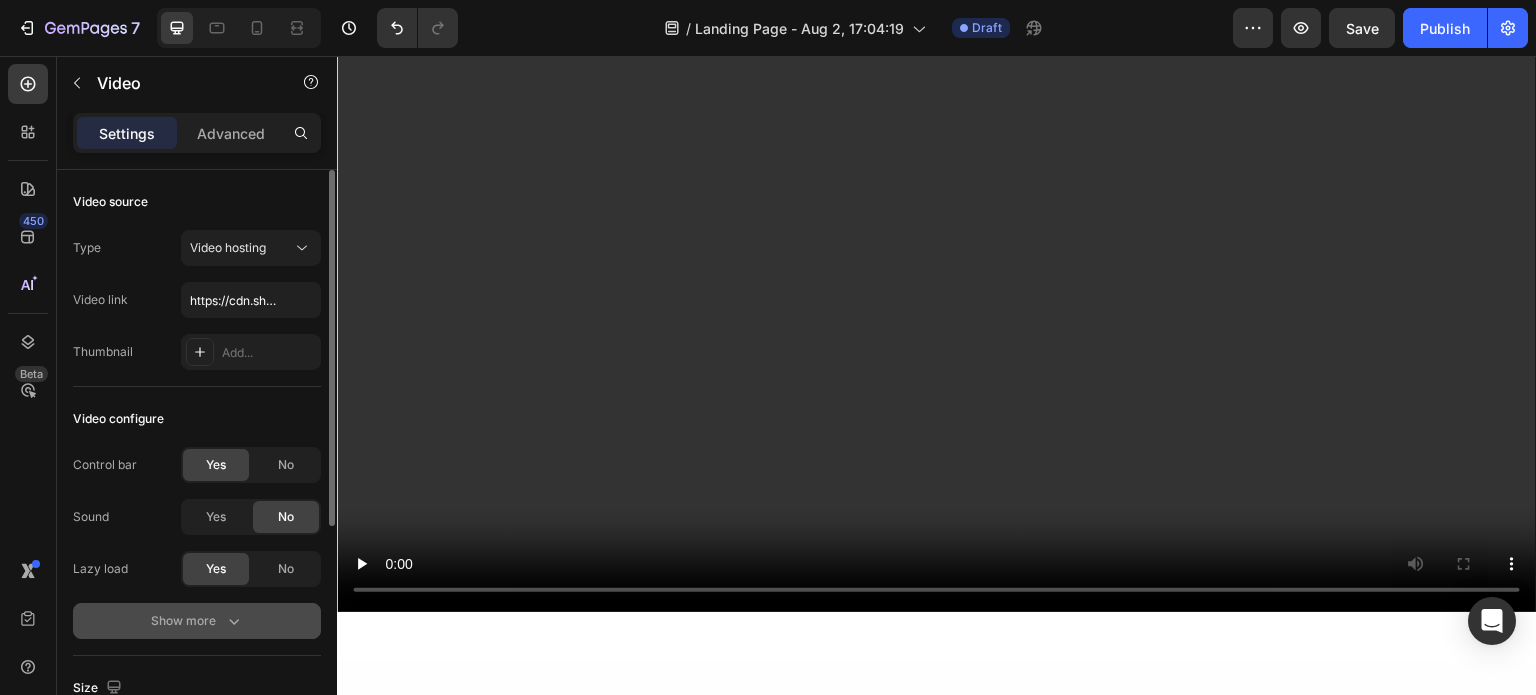 click on "Show more" at bounding box center (197, 621) 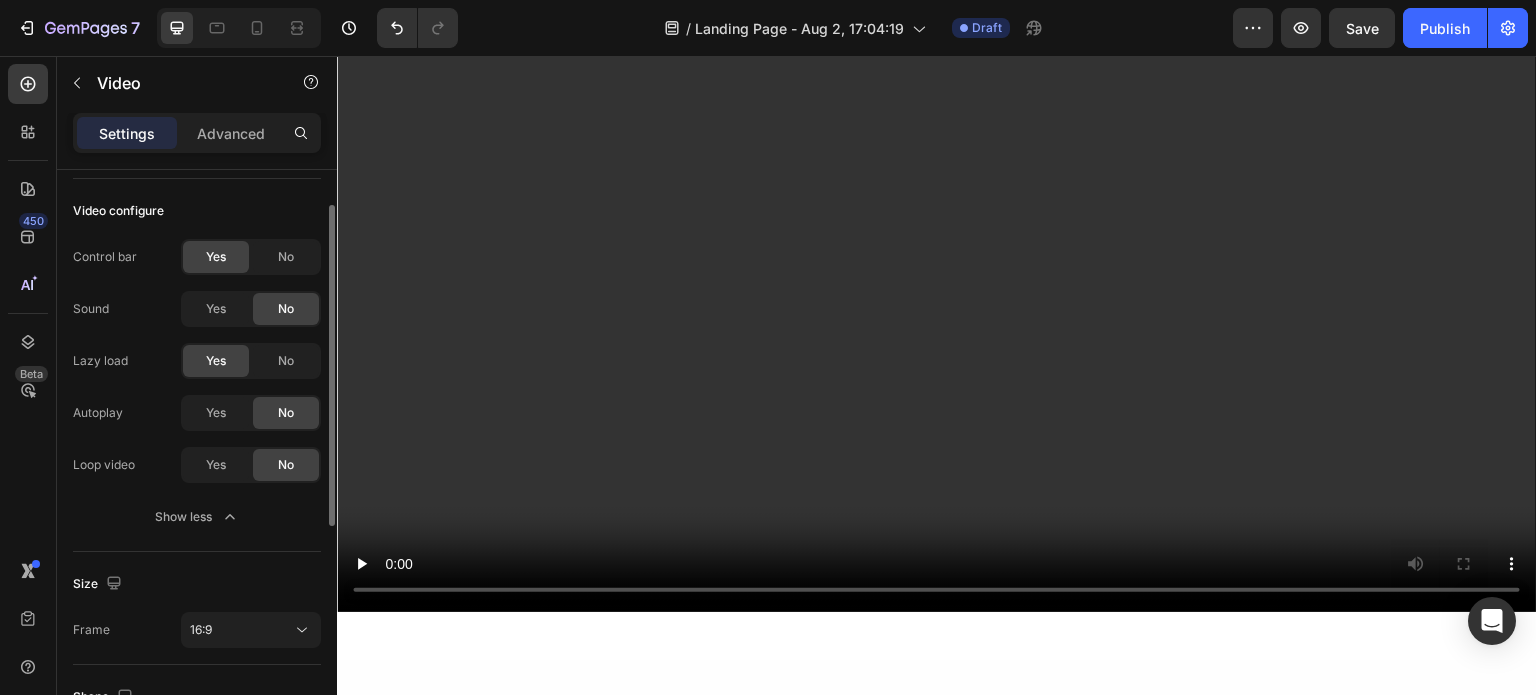 scroll, scrollTop: 216, scrollLeft: 0, axis: vertical 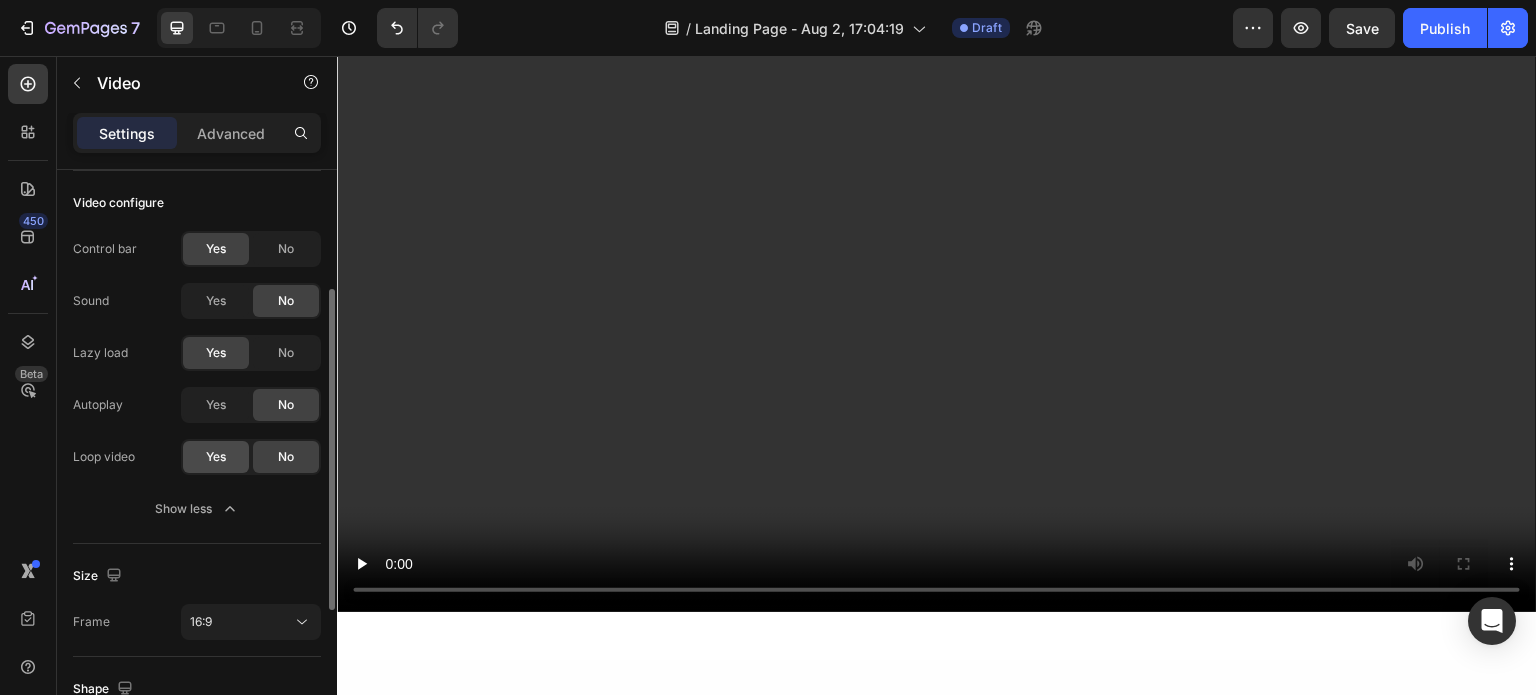 click on "Yes" 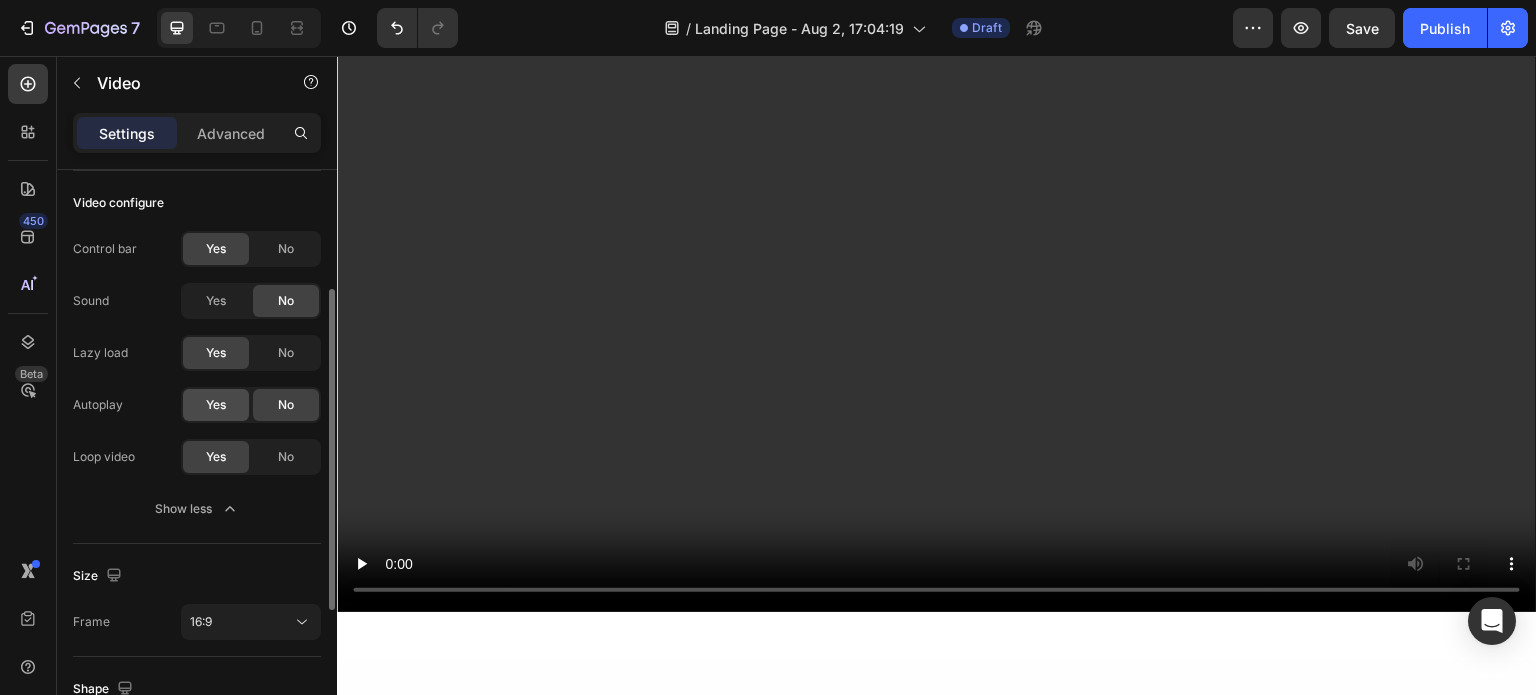 click on "Yes" 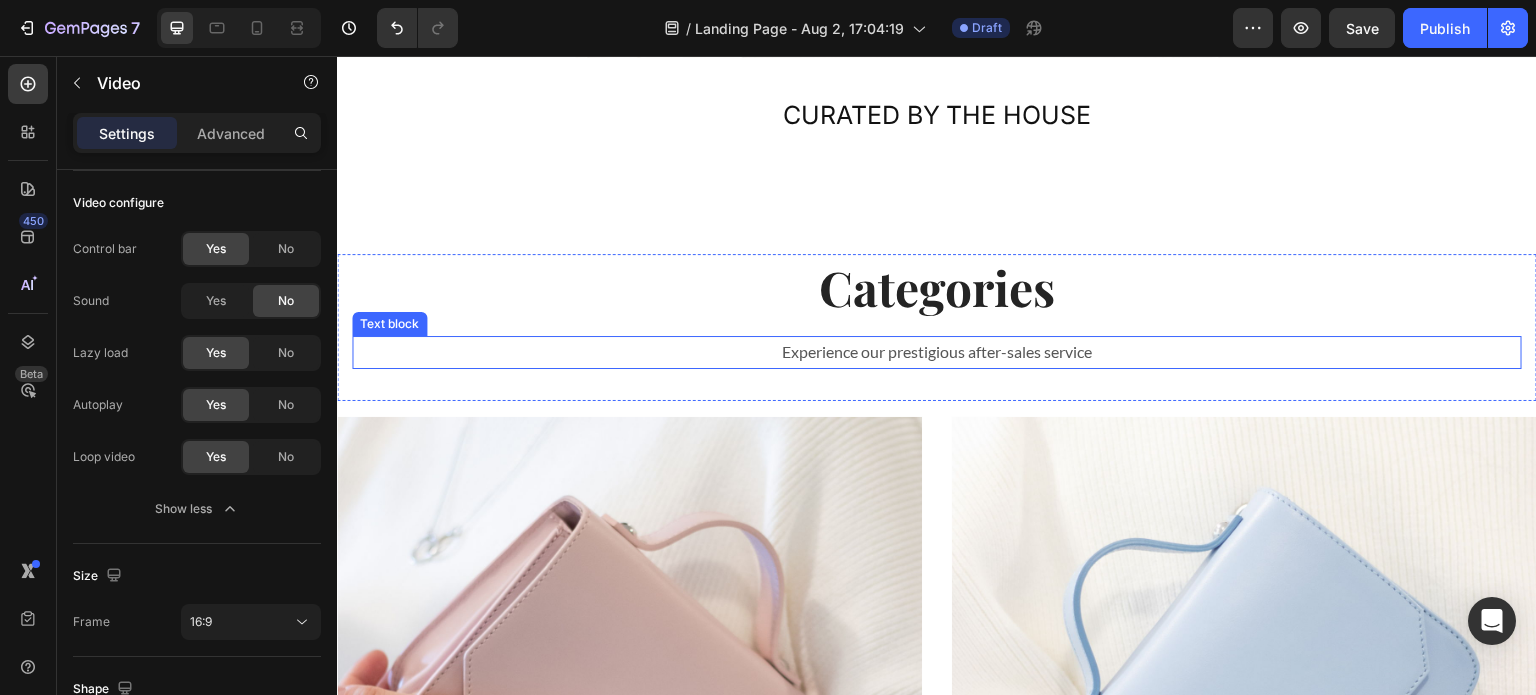 scroll, scrollTop: 620, scrollLeft: 0, axis: vertical 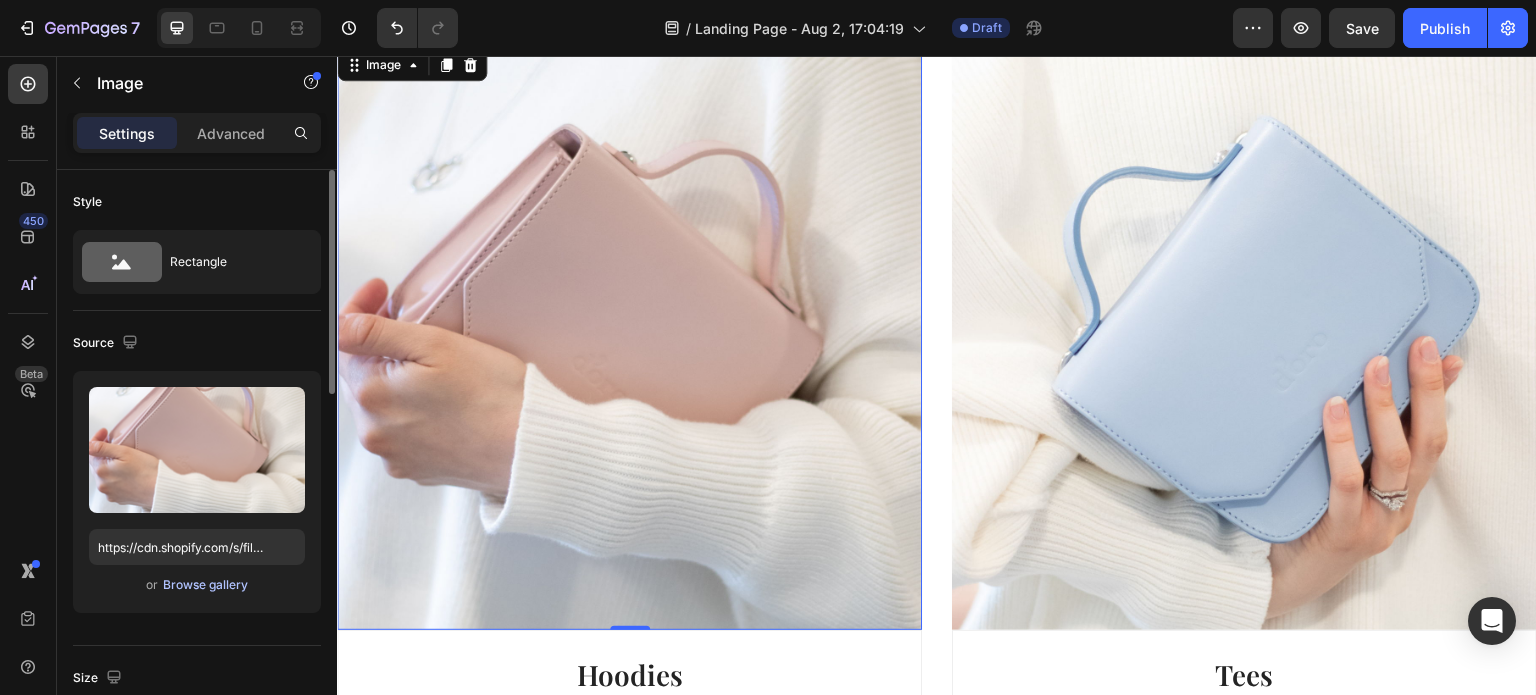 click on "Browse gallery" at bounding box center (205, 585) 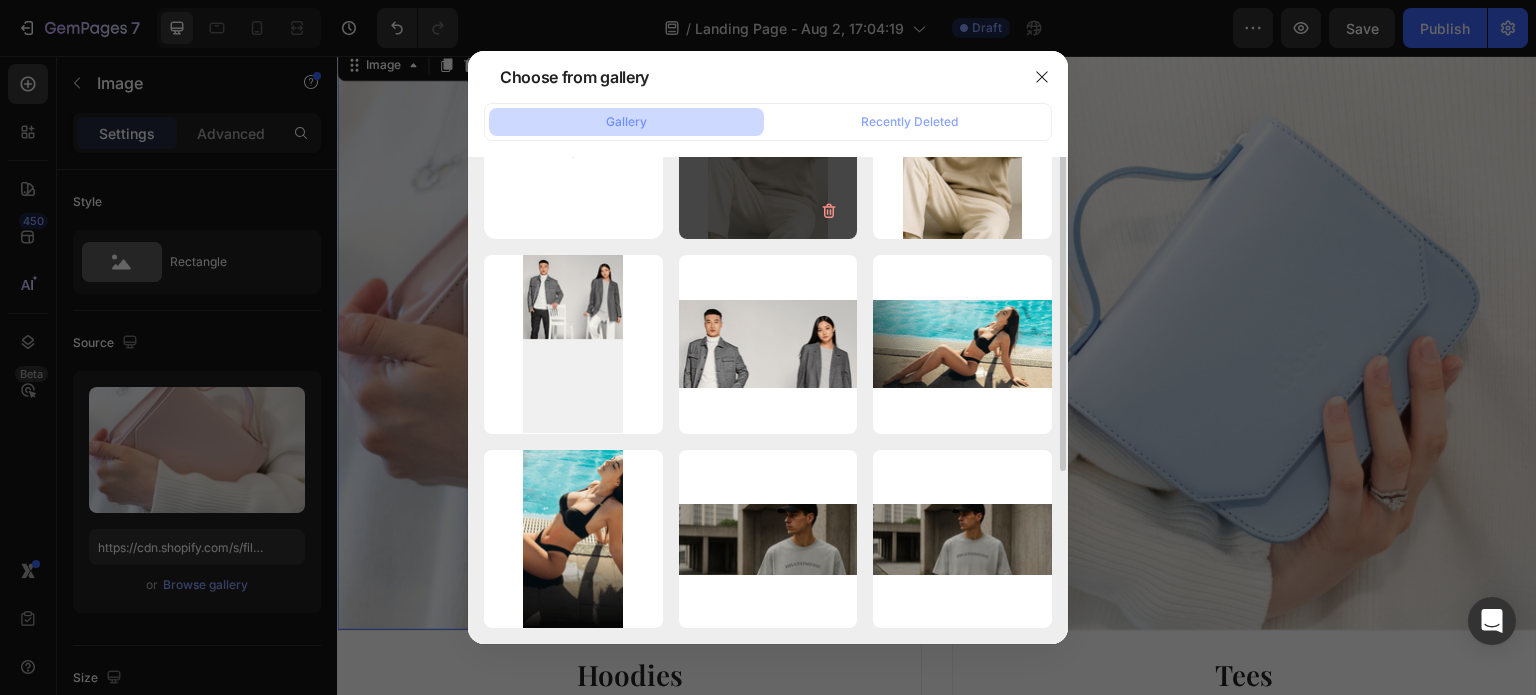 scroll, scrollTop: 0, scrollLeft: 0, axis: both 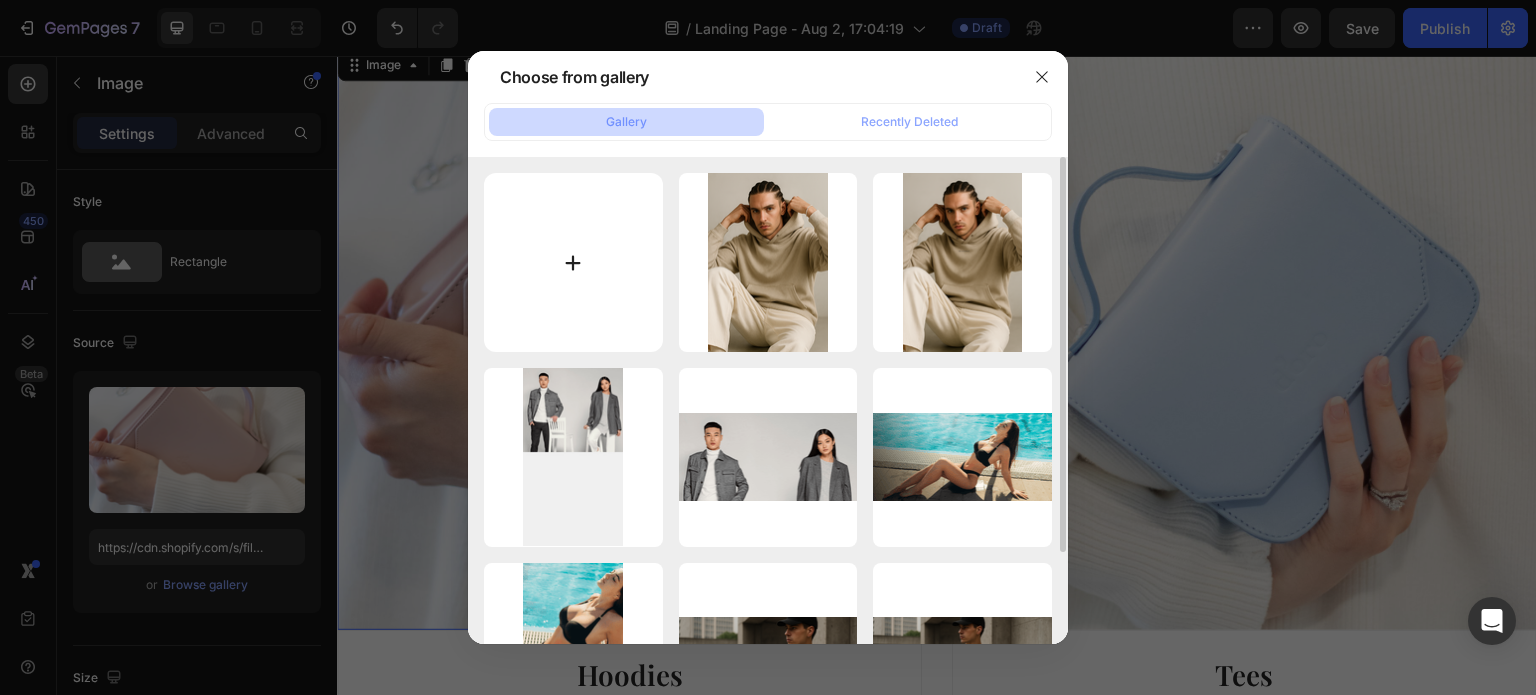 click at bounding box center (573, 262) 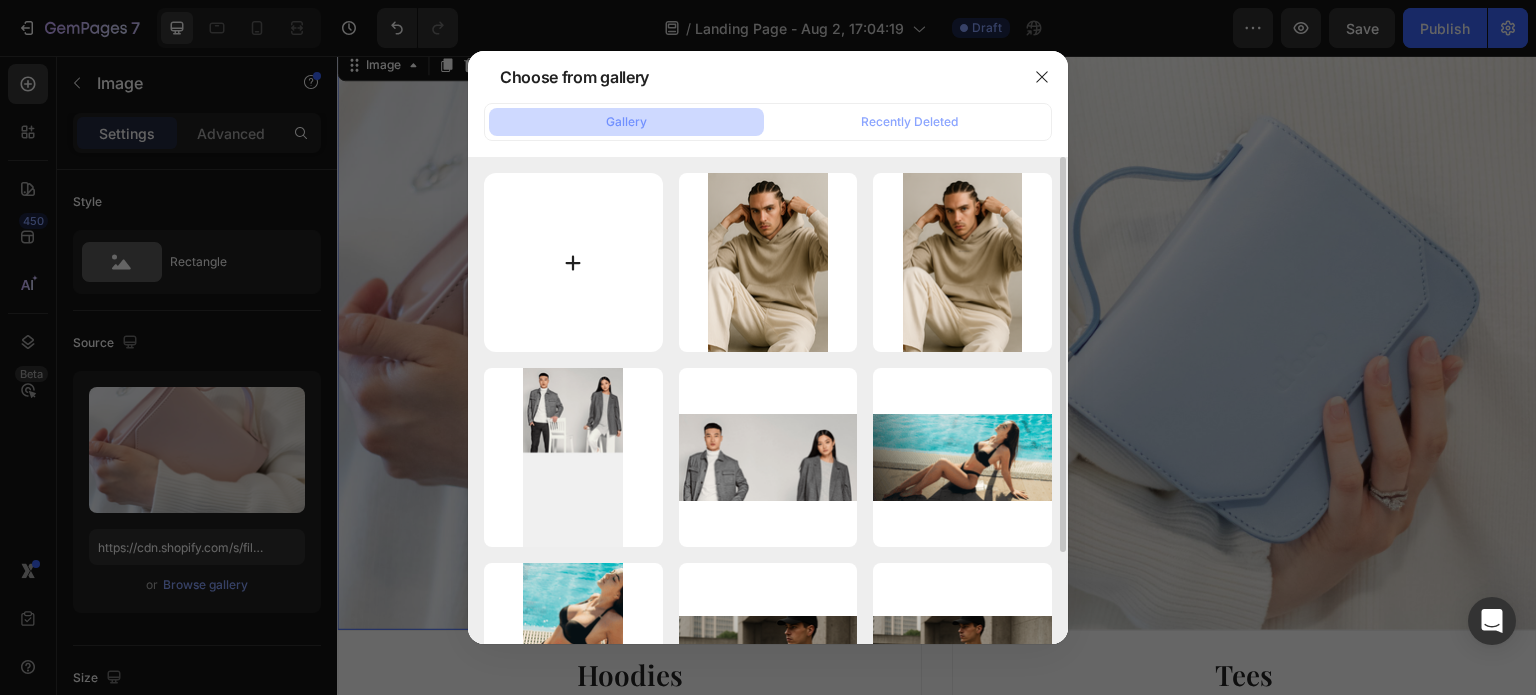 type on "C:\fakepath\Sweatshirt 1.png" 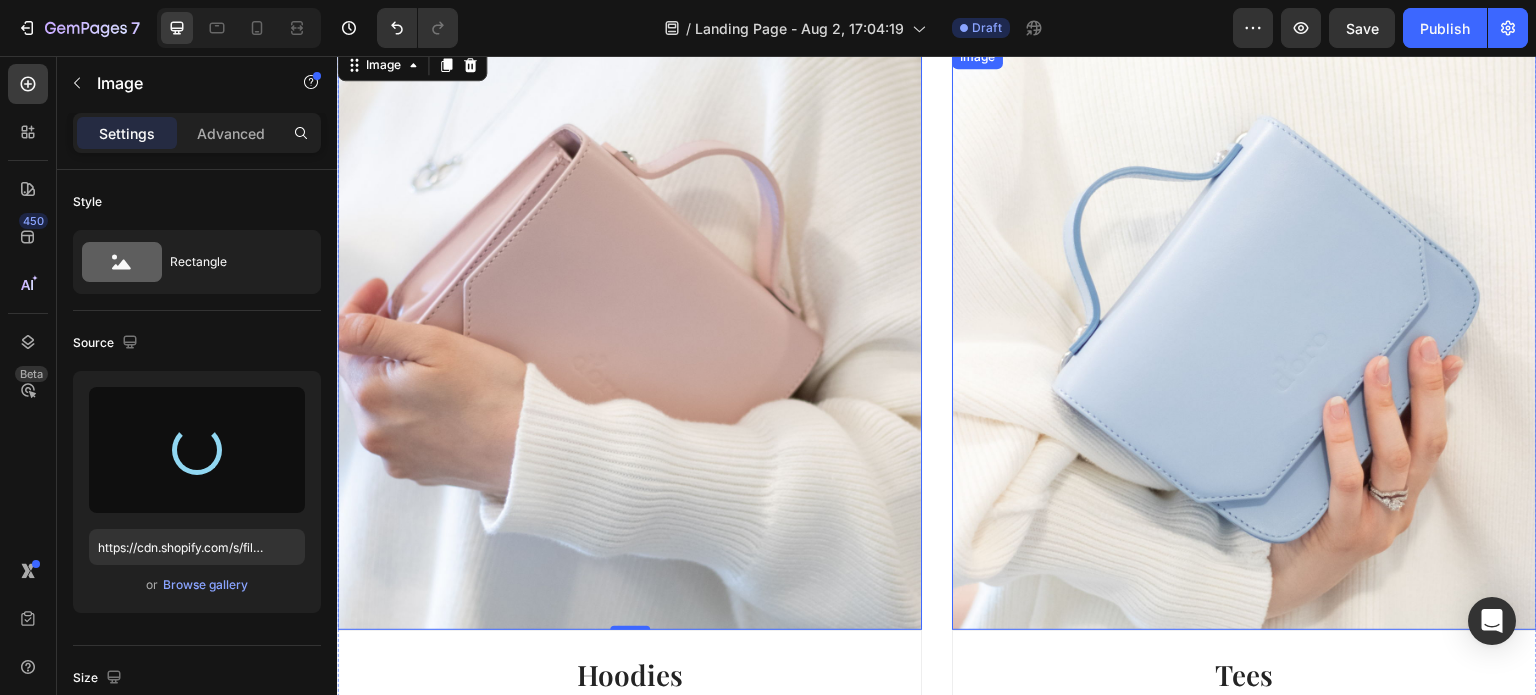 type on "https://cdn.shopify.com/s/files/1/0919/6273/7006/files/gempages_575111967937659748-5876609e-f208-4871-aa16-11a679c98b1a.png" 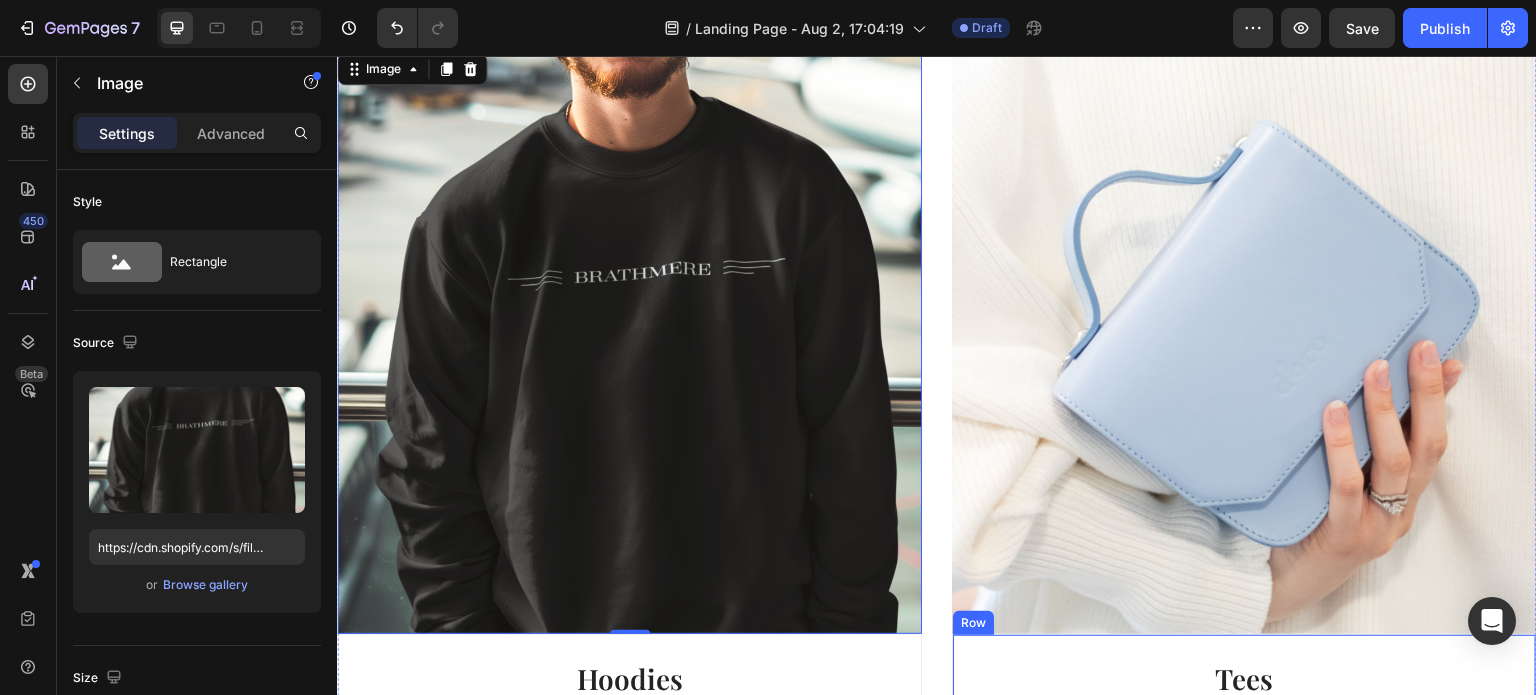scroll, scrollTop: 1000, scrollLeft: 0, axis: vertical 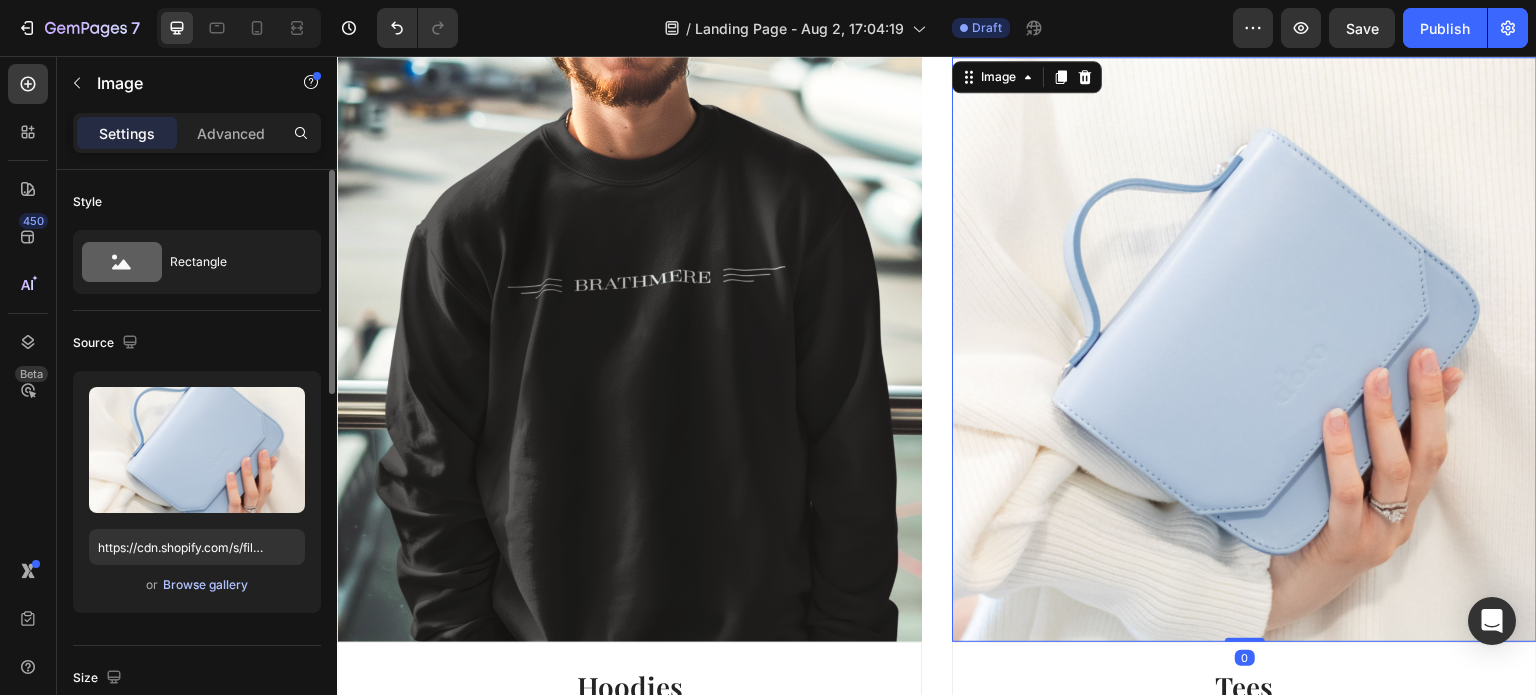 click on "Browse gallery" at bounding box center [205, 585] 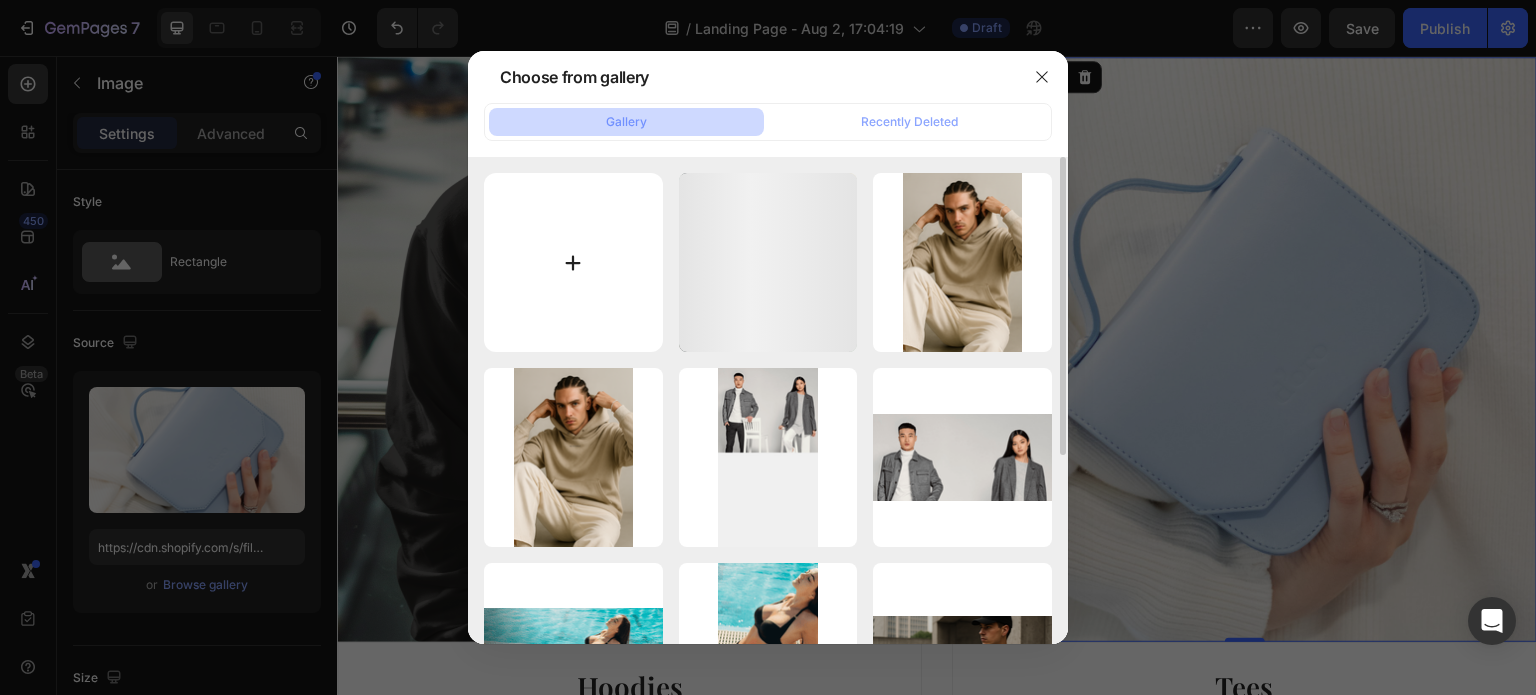 click at bounding box center [573, 262] 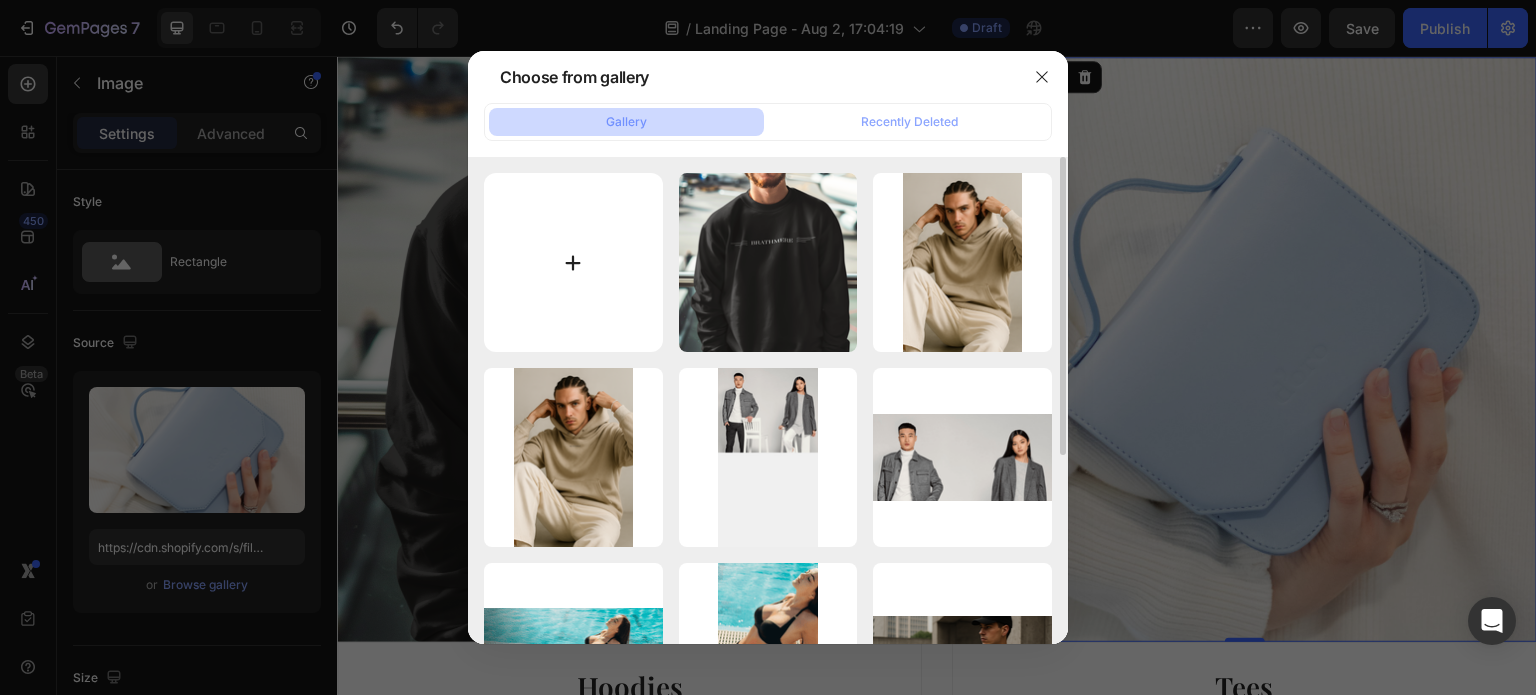 type on "C:\fakepath\Untitled design (49).png" 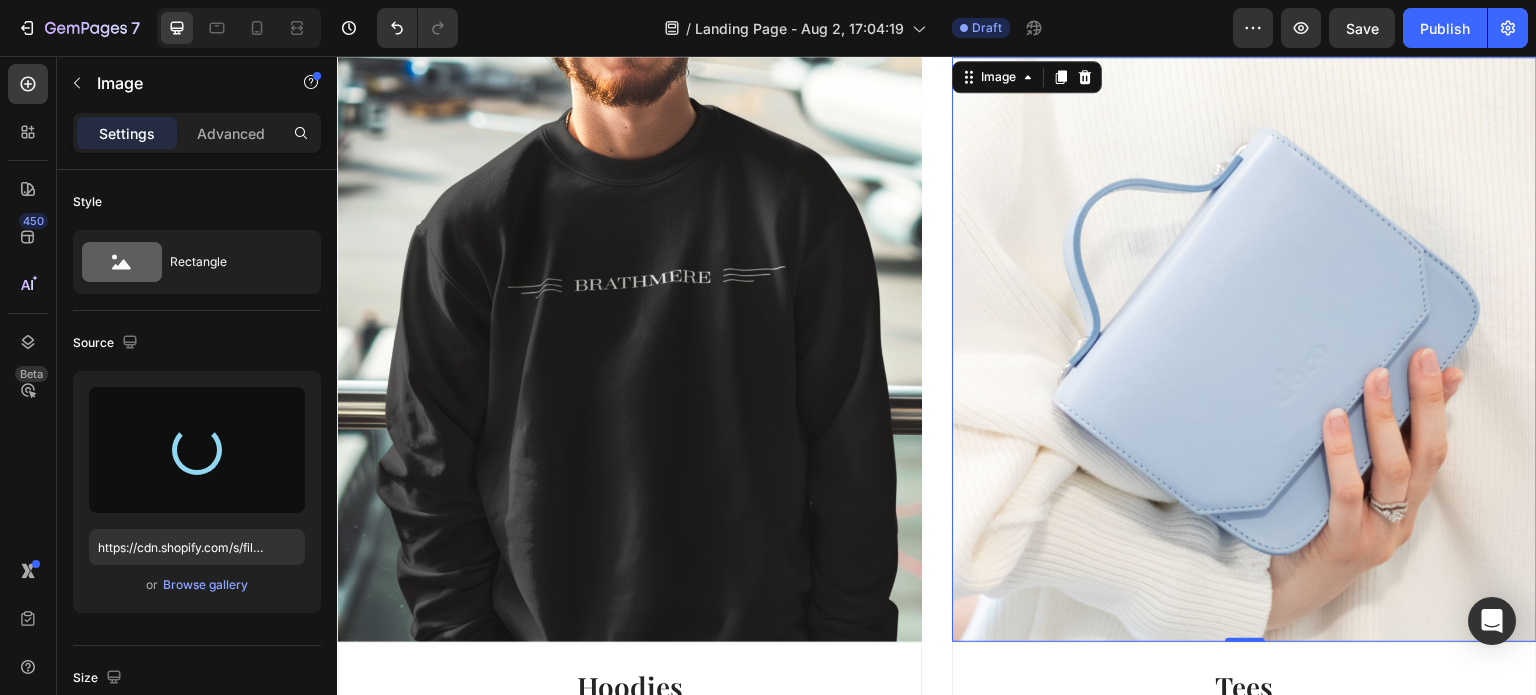 type on "https://cdn.shopify.com/s/files/1/0919/6273/7006/files/gempages_575111967937659748-180bd0fb-7caa-49cb-b112-ba00ecf226c4.png" 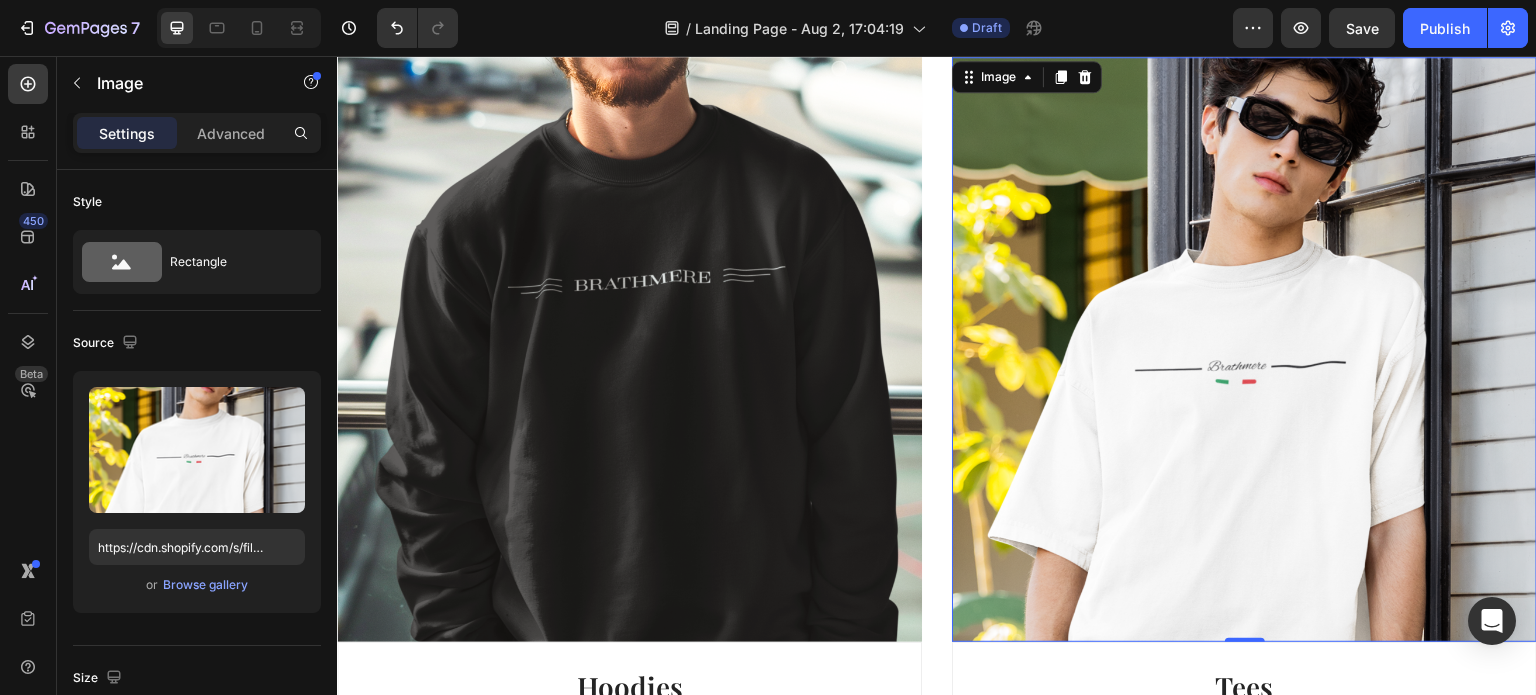 scroll, scrollTop: 943, scrollLeft: 0, axis: vertical 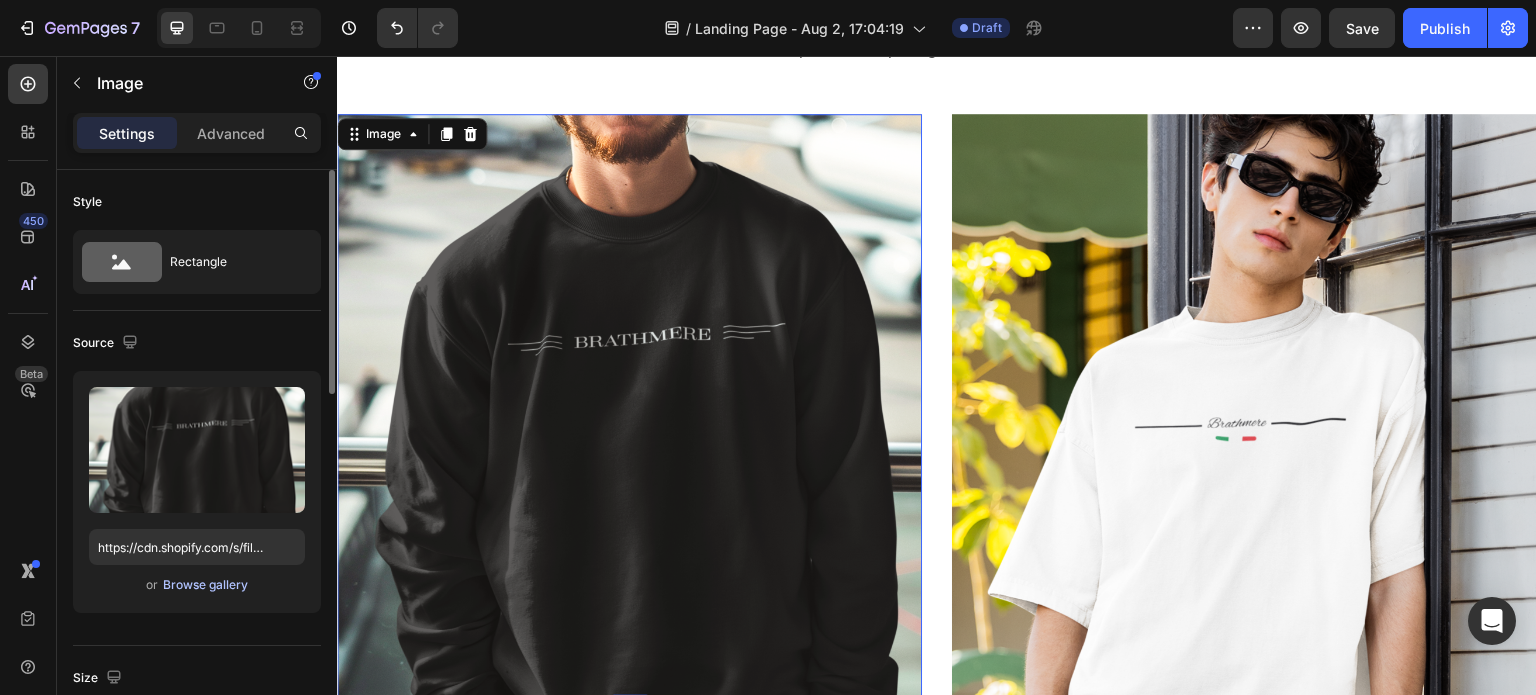 click on "Browse gallery" at bounding box center [205, 585] 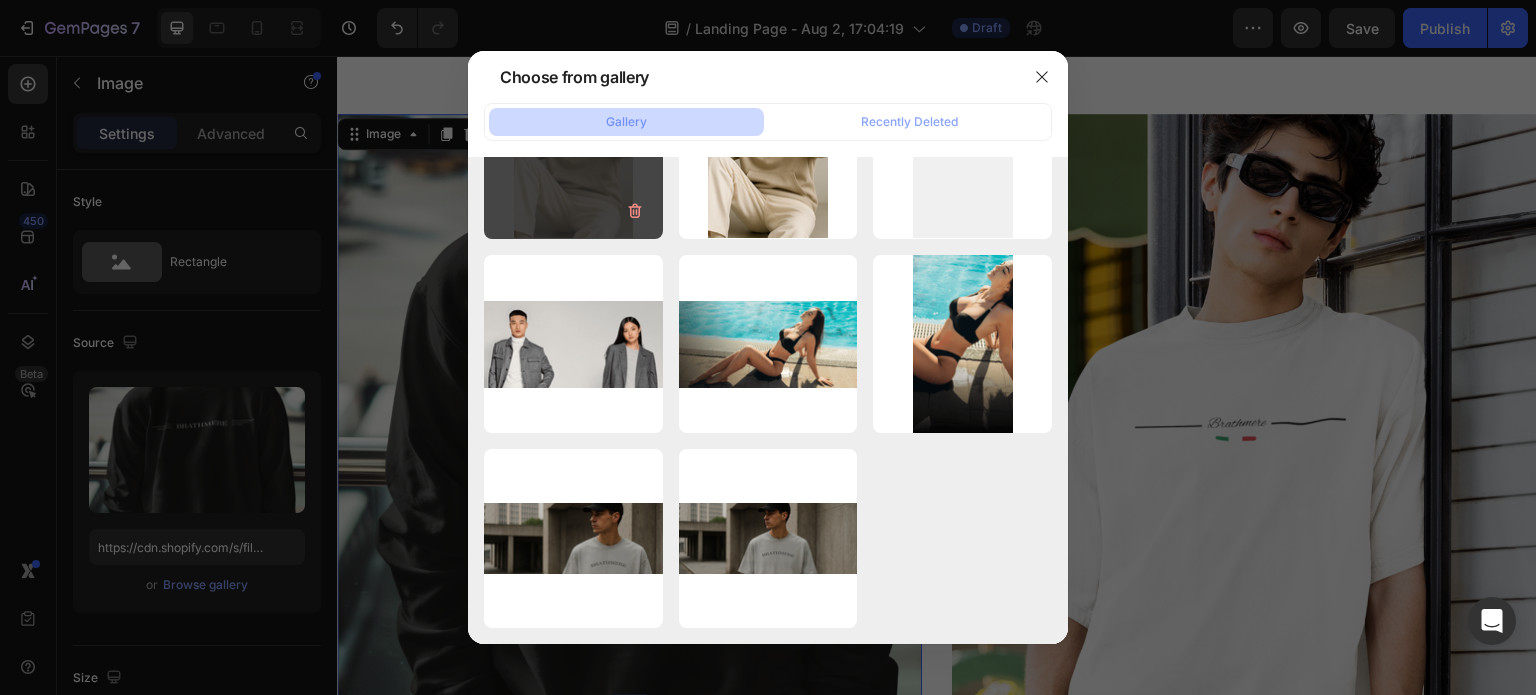 scroll, scrollTop: 0, scrollLeft: 0, axis: both 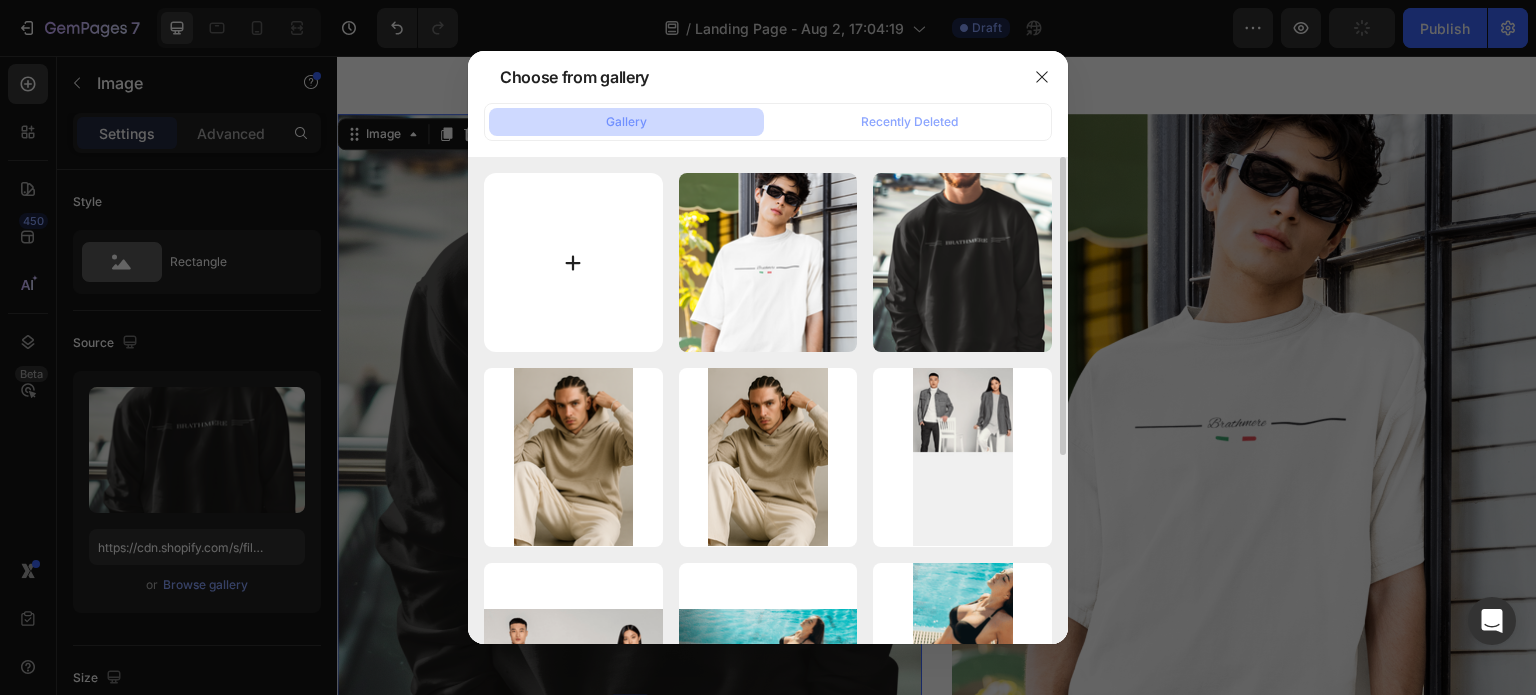 click at bounding box center [573, 262] 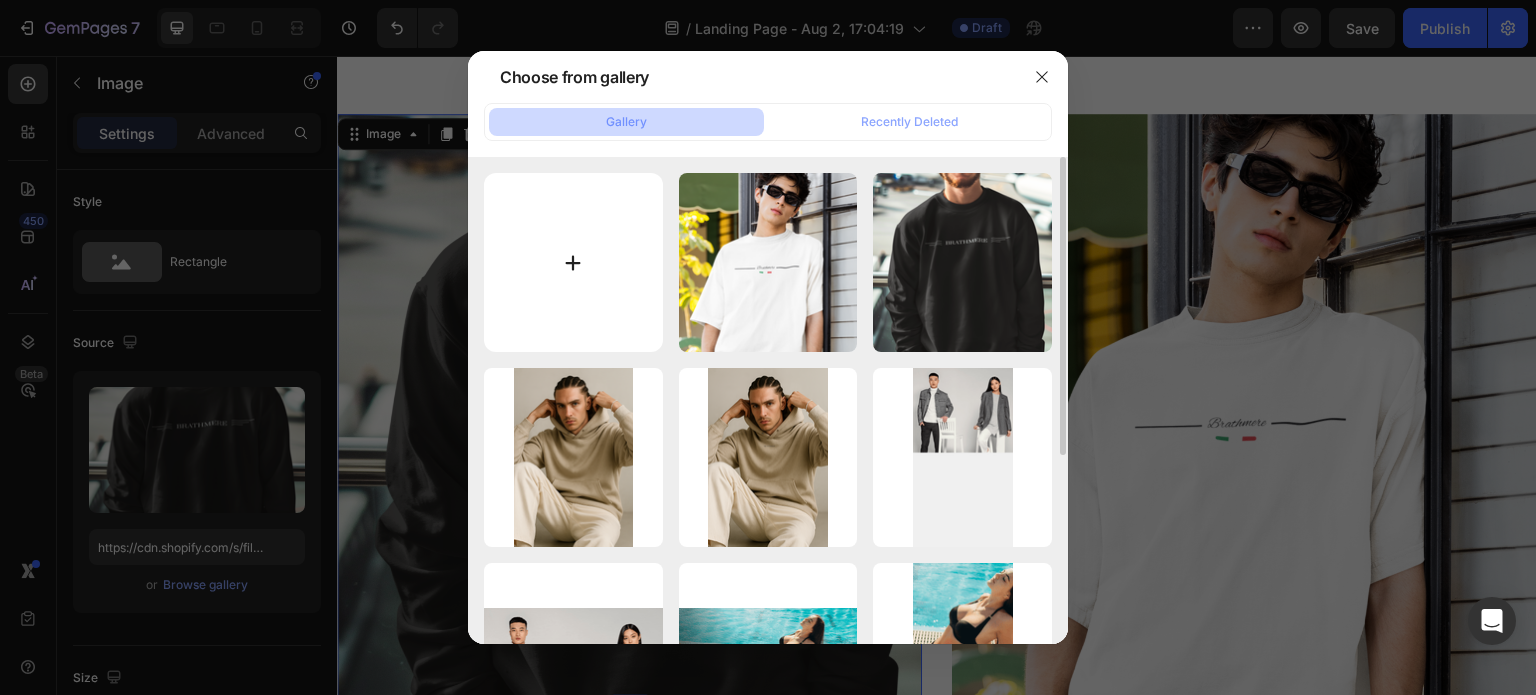 type on "C:\fakepath\Untitled design (45).png" 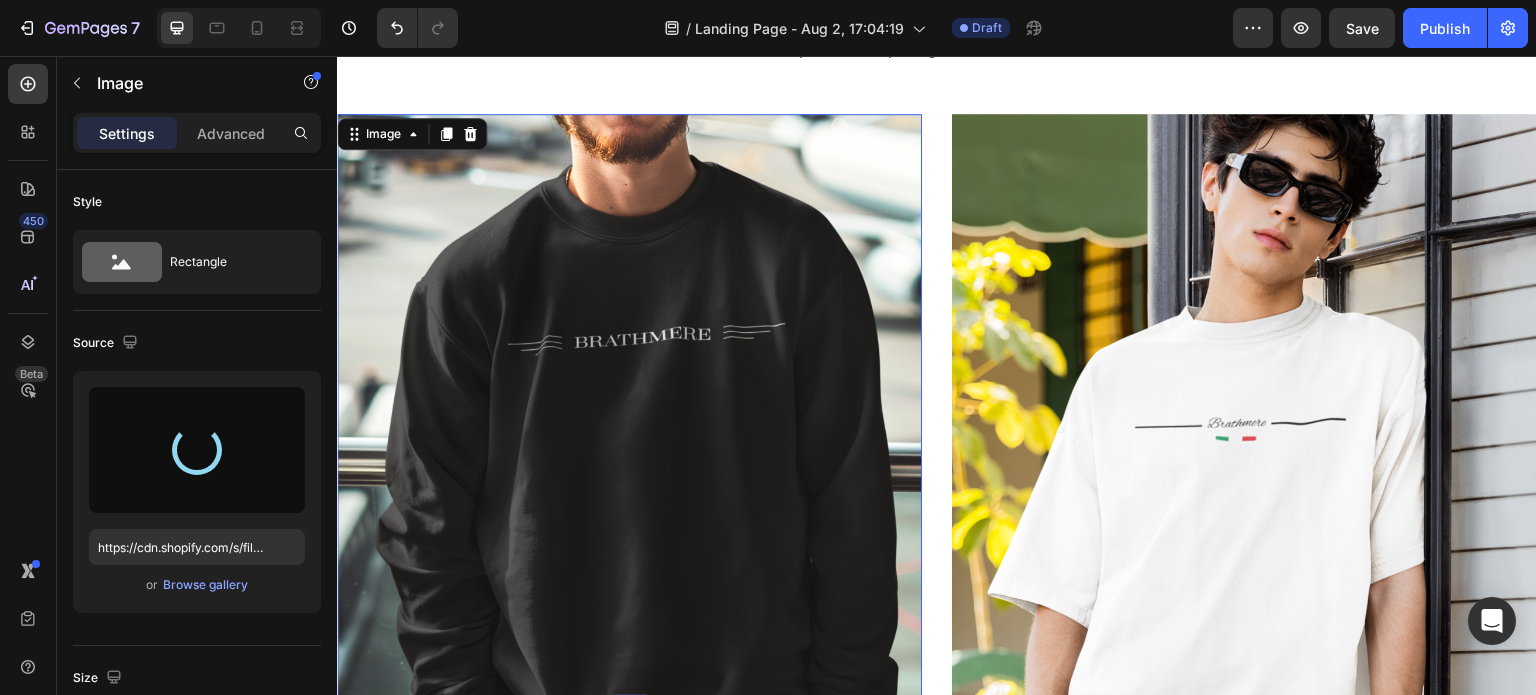type on "https://cdn.shopify.com/s/files/1/0919/6273/7006/files/gempages_575111967937659748-bd26e687-126f-4036-8c71-dca40863a45e.png" 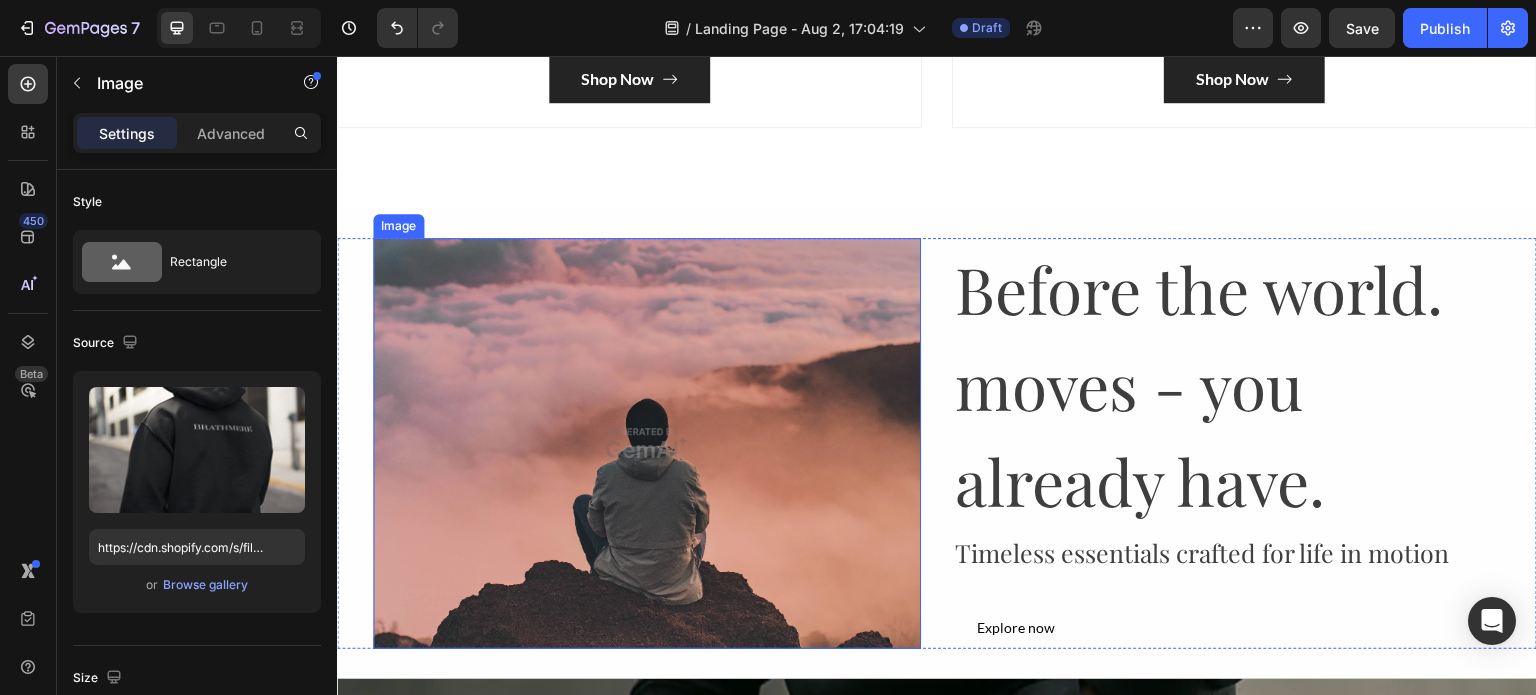 scroll, scrollTop: 1726, scrollLeft: 0, axis: vertical 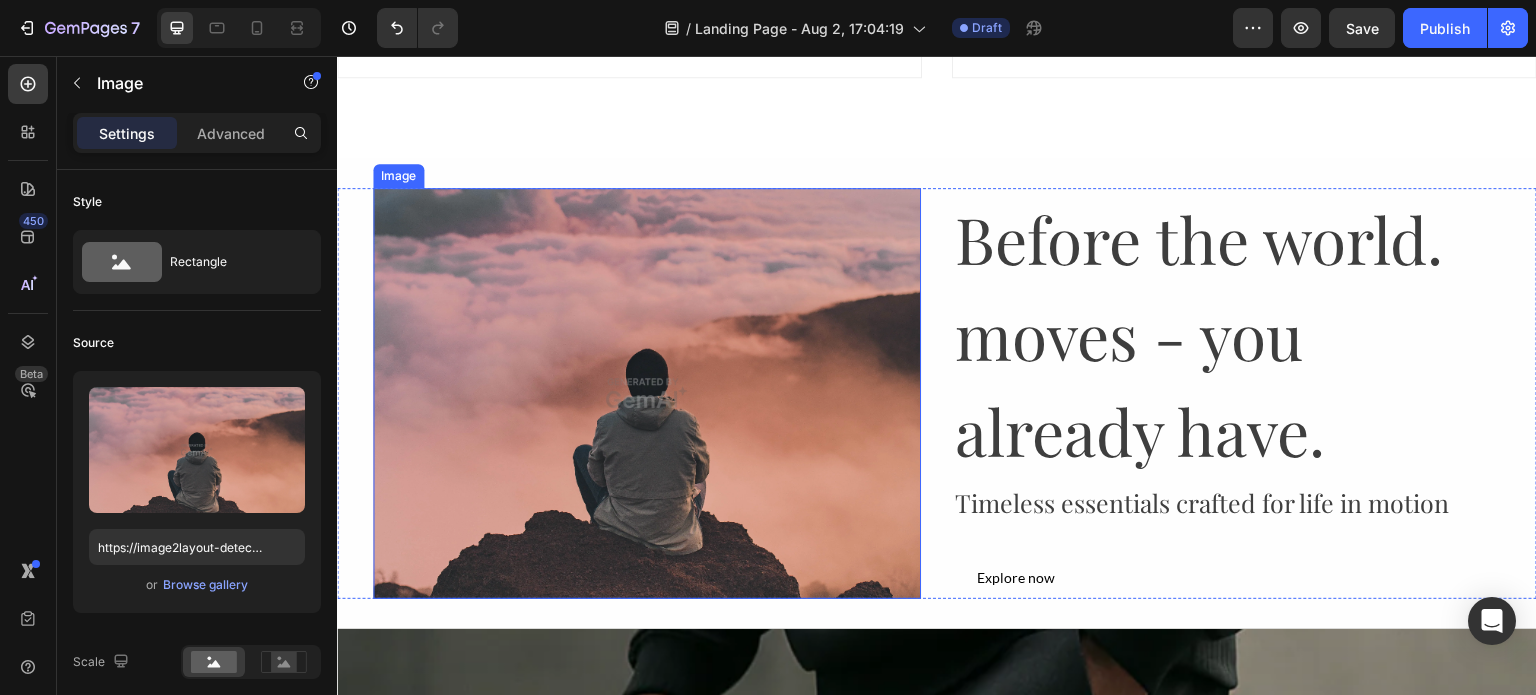 click at bounding box center [647, 393] 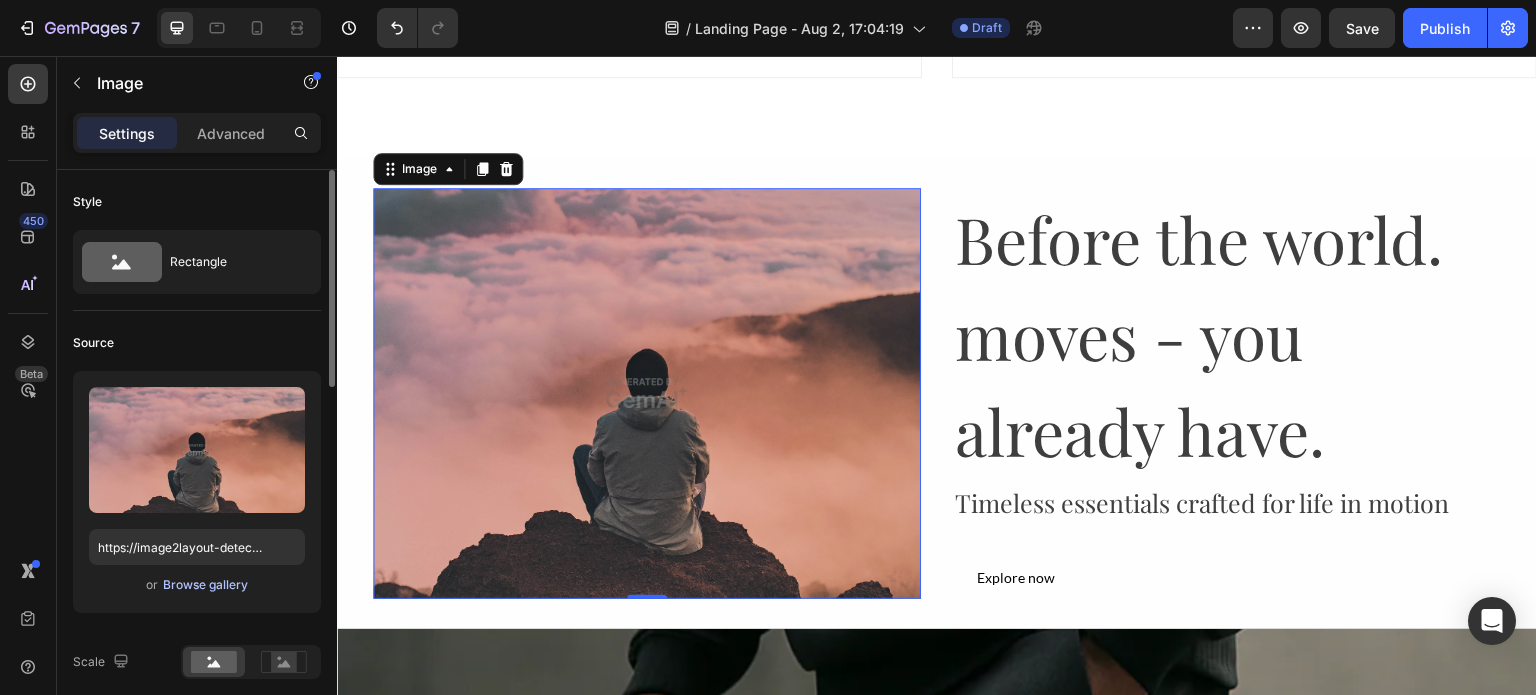 click on "Browse gallery" at bounding box center (205, 585) 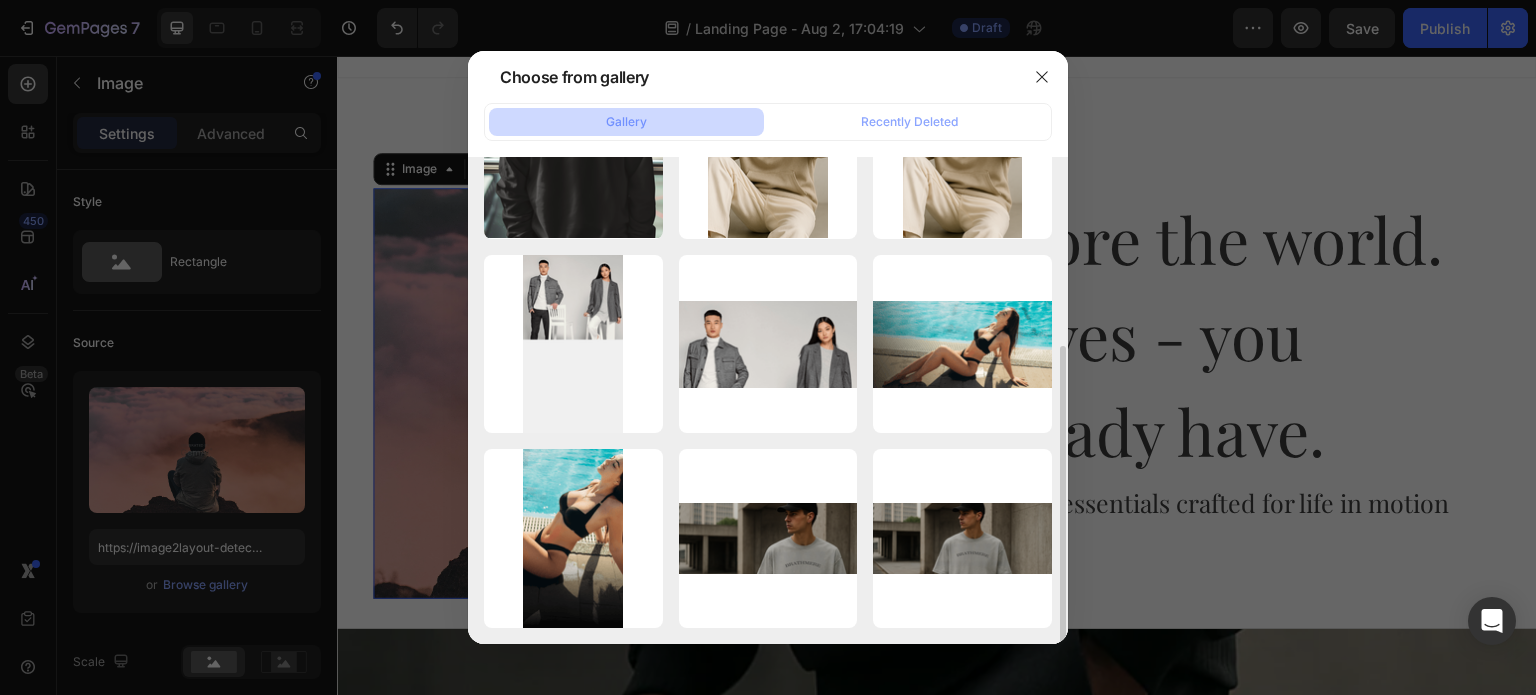 scroll, scrollTop: 0, scrollLeft: 0, axis: both 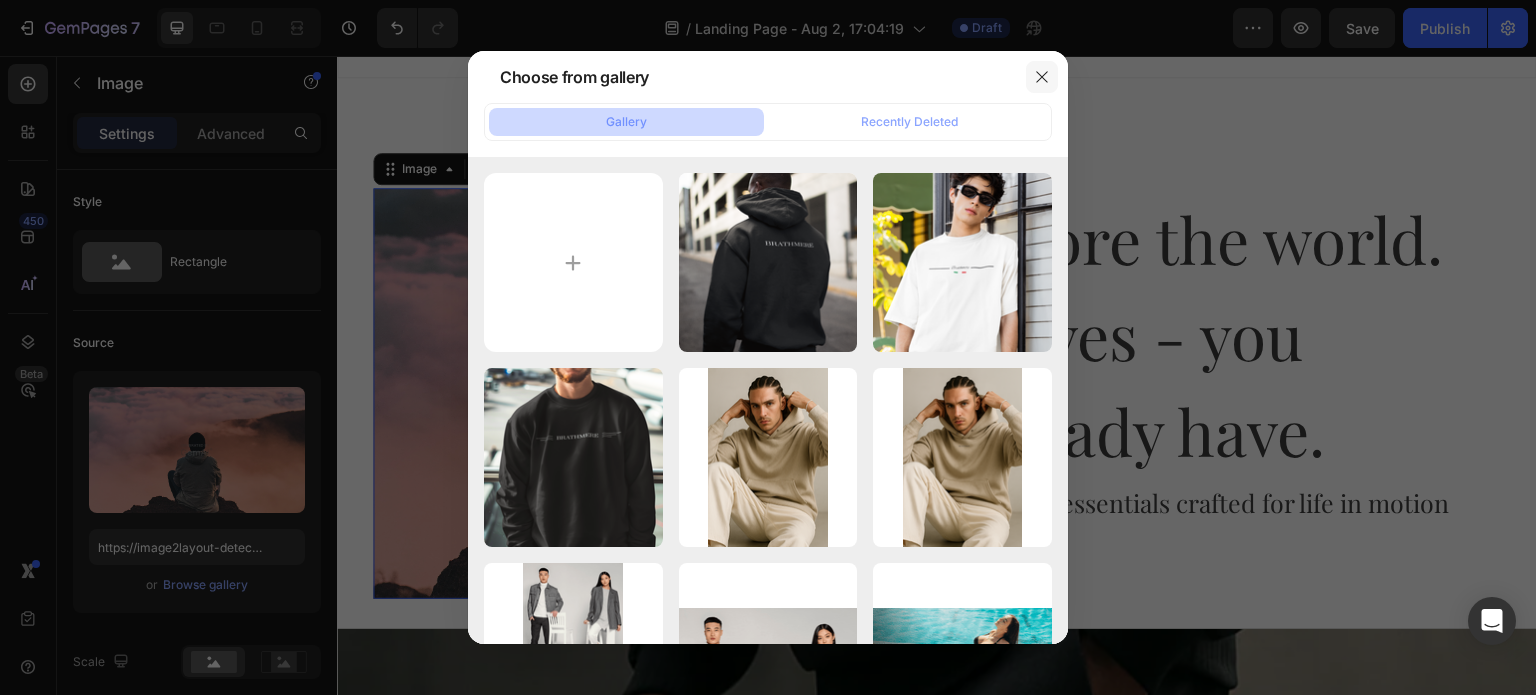click 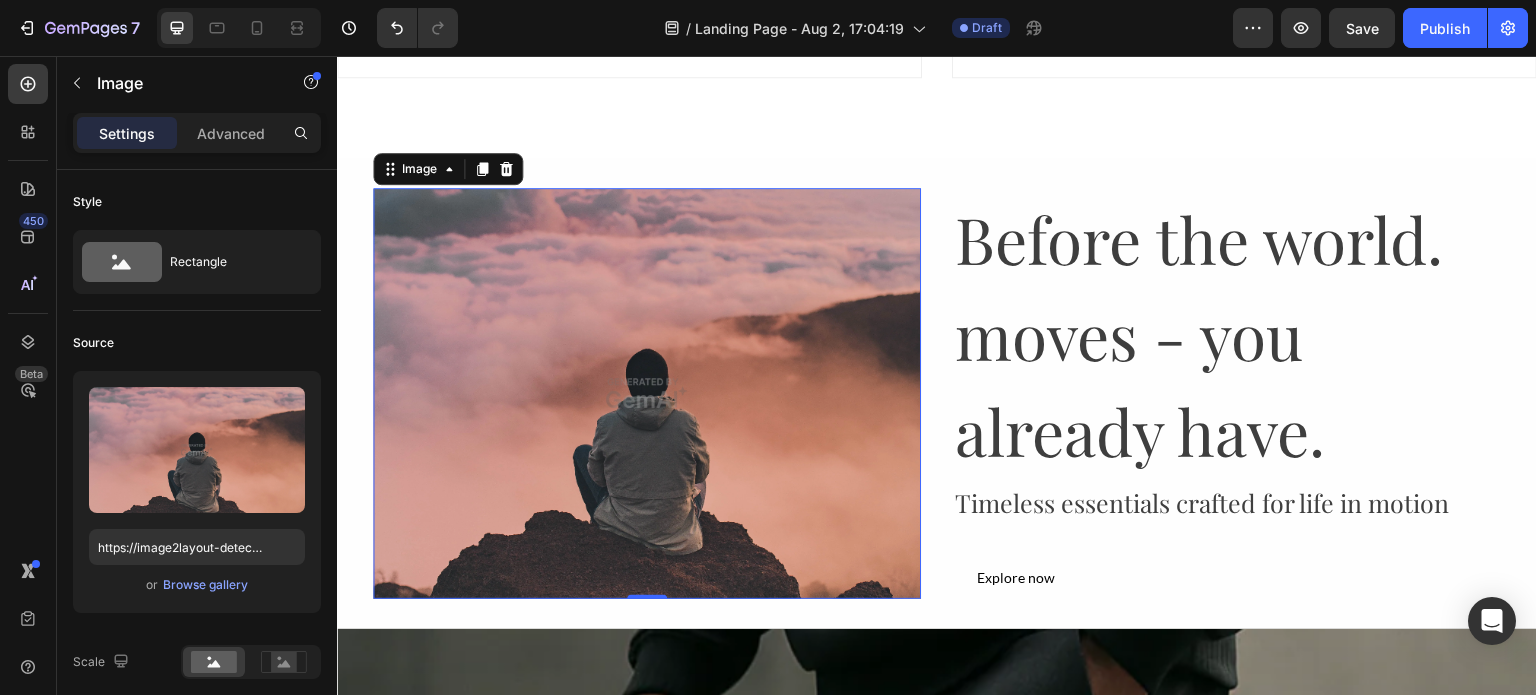 click at bounding box center [647, 393] 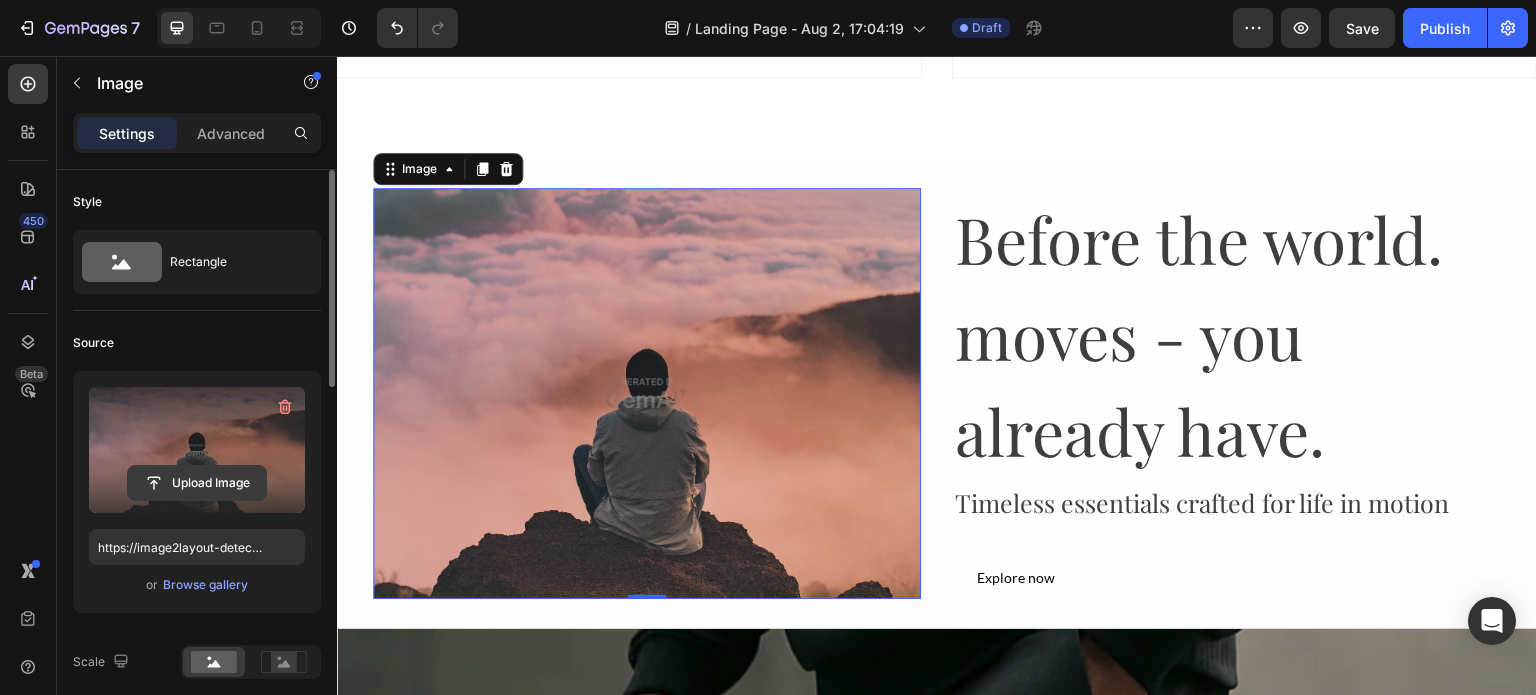 click 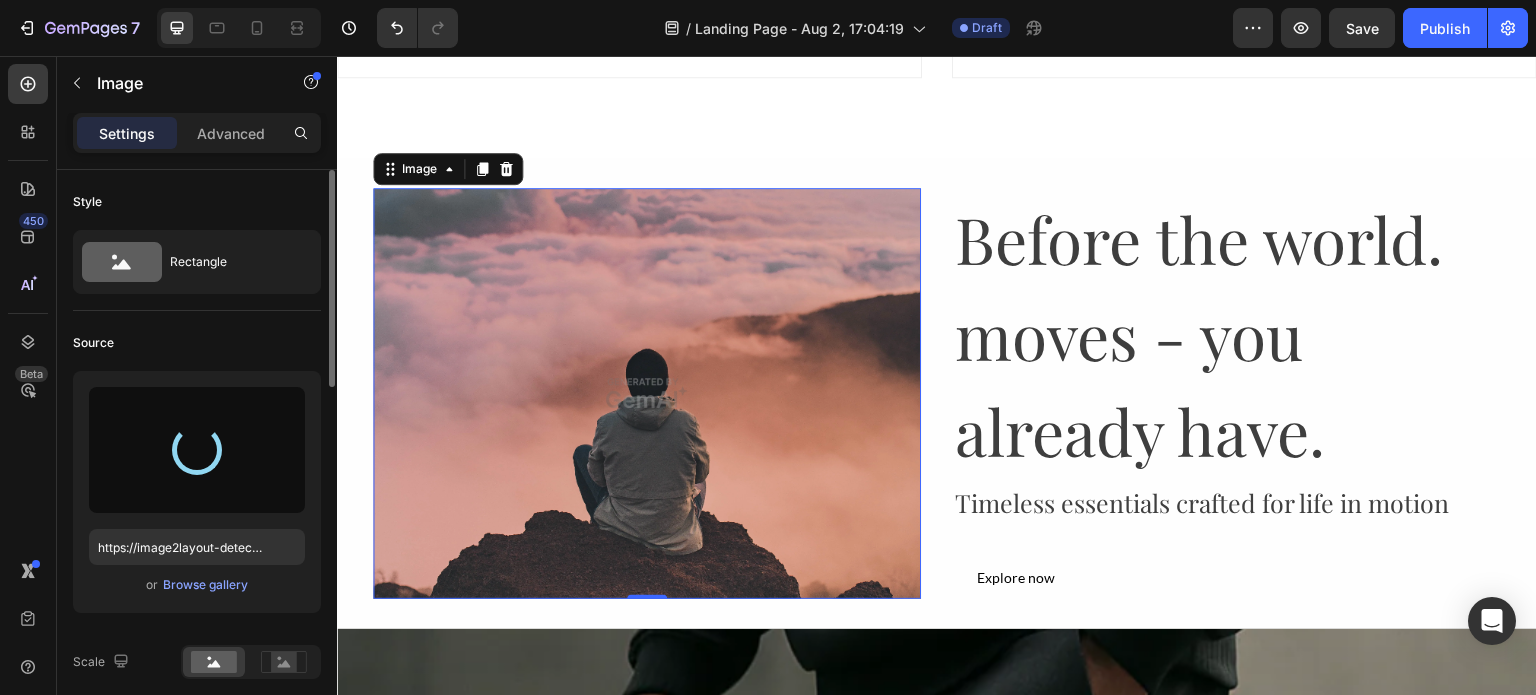 type on "https://cdn.shopify.com/s/files/1/0919/6273/7006/files/gempages_575111967937659748-301a3f59-d922-405d-a0ab-895a7bcbac10.jpg" 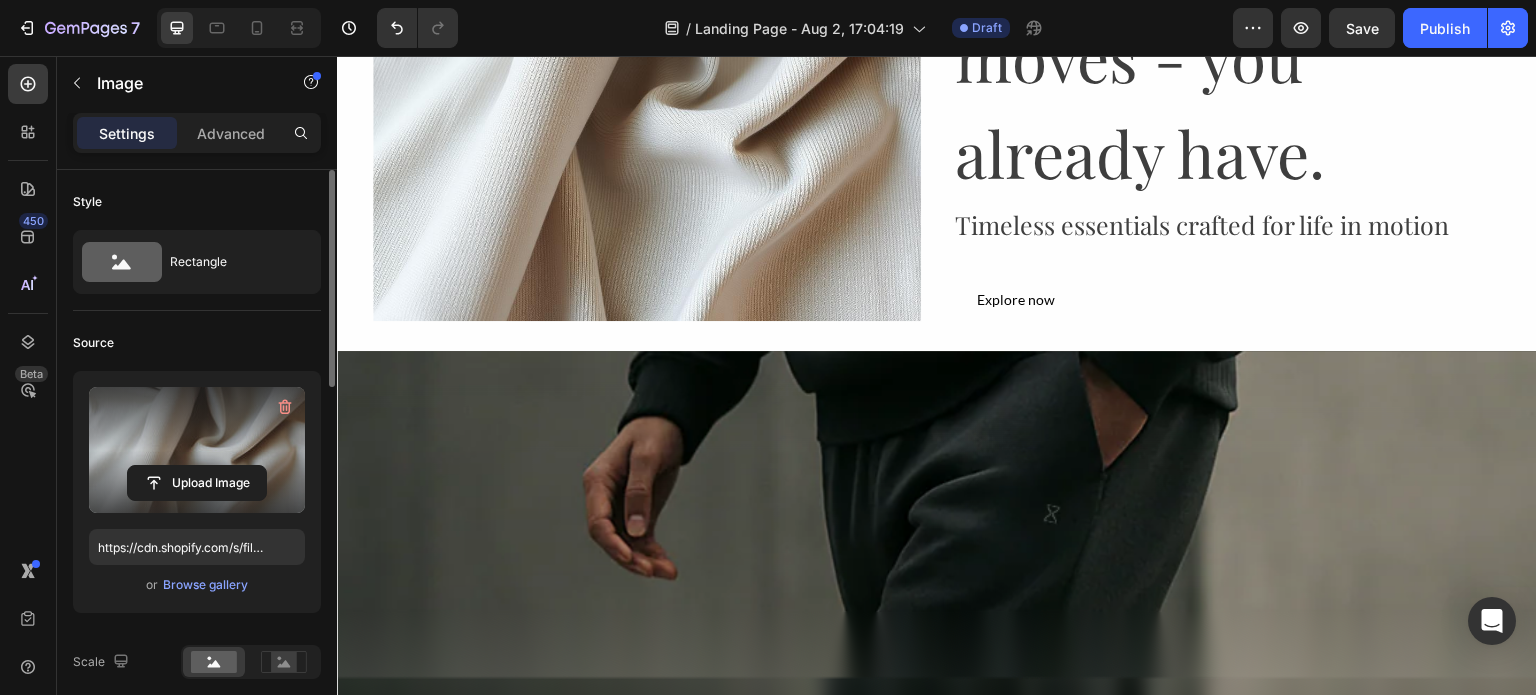 scroll, scrollTop: 1668, scrollLeft: 0, axis: vertical 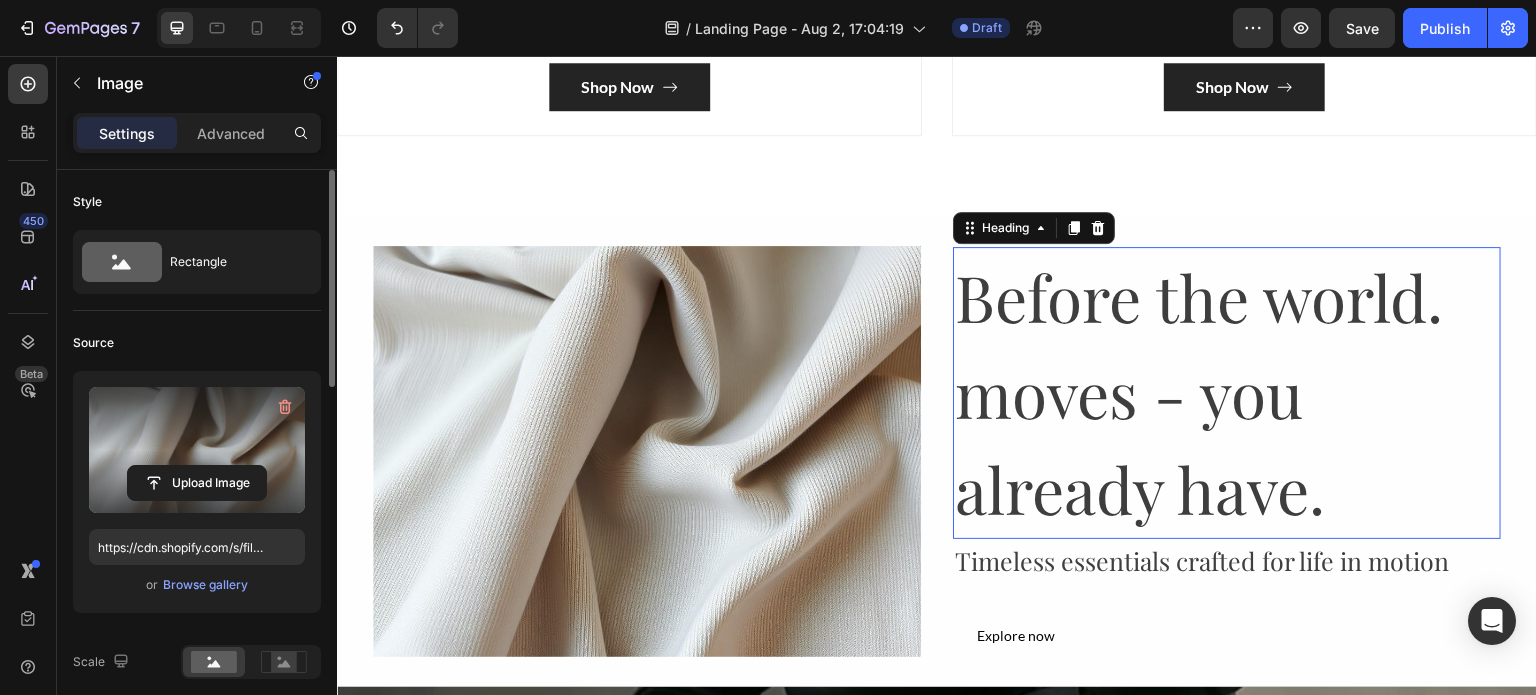 click on "Before the world. moves  - you already have." at bounding box center (1227, 393) 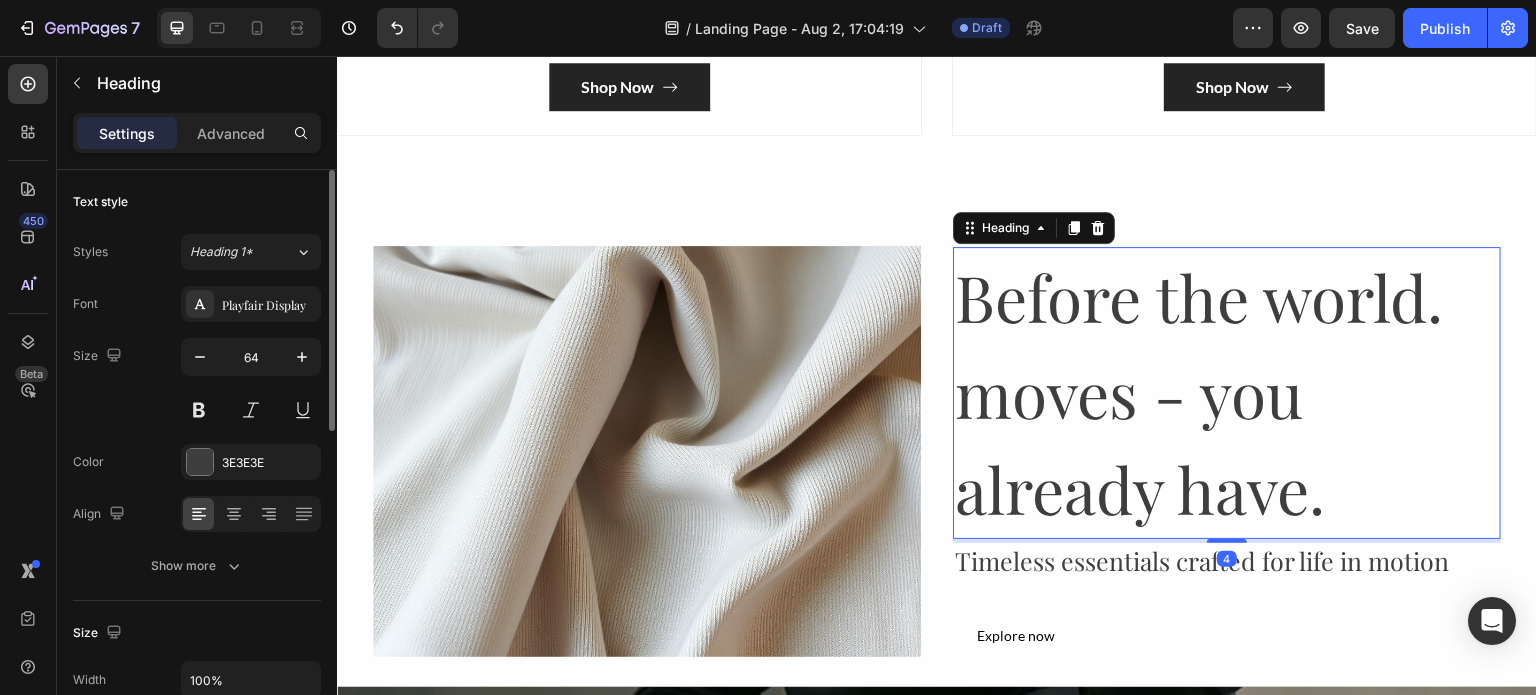 click on "Before the world. moves  - you already have." at bounding box center (1227, 393) 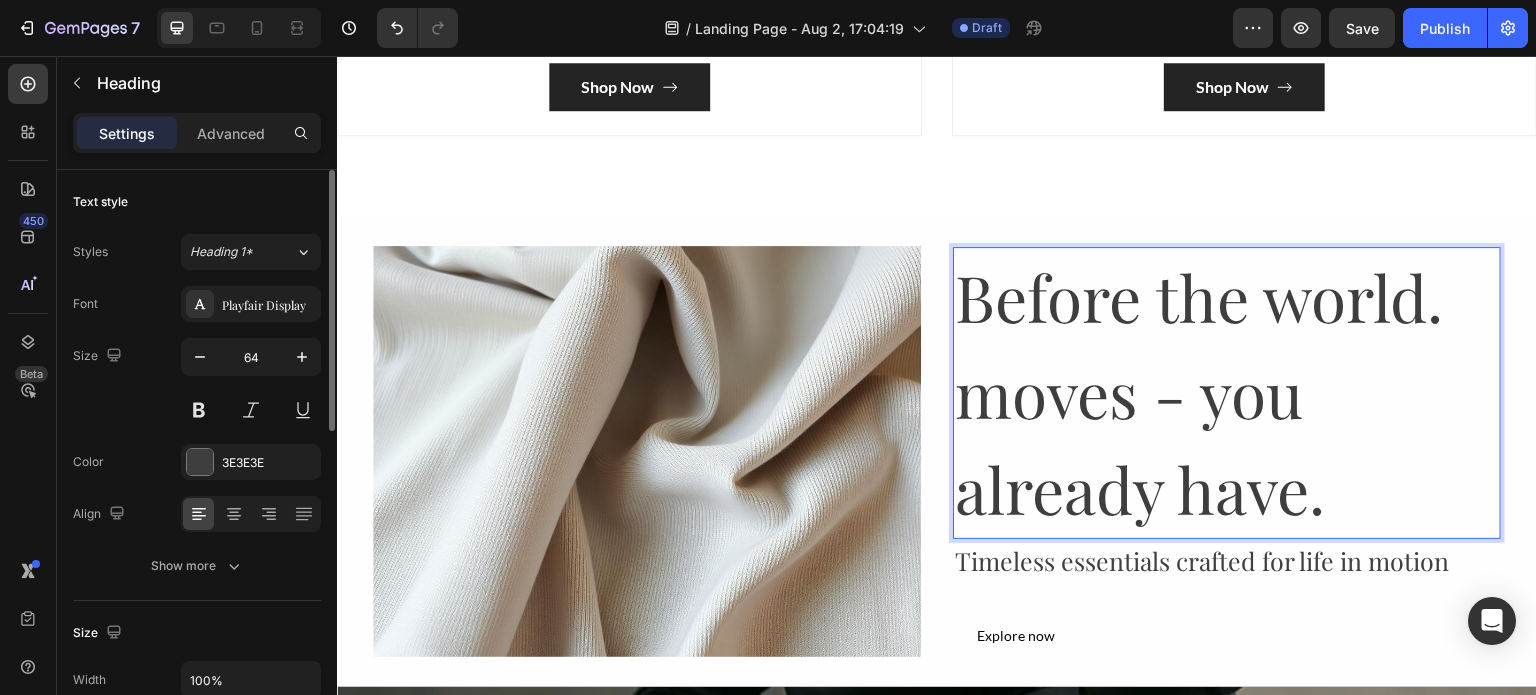 click on "Before the world. moves - you already have." at bounding box center (1227, 393) 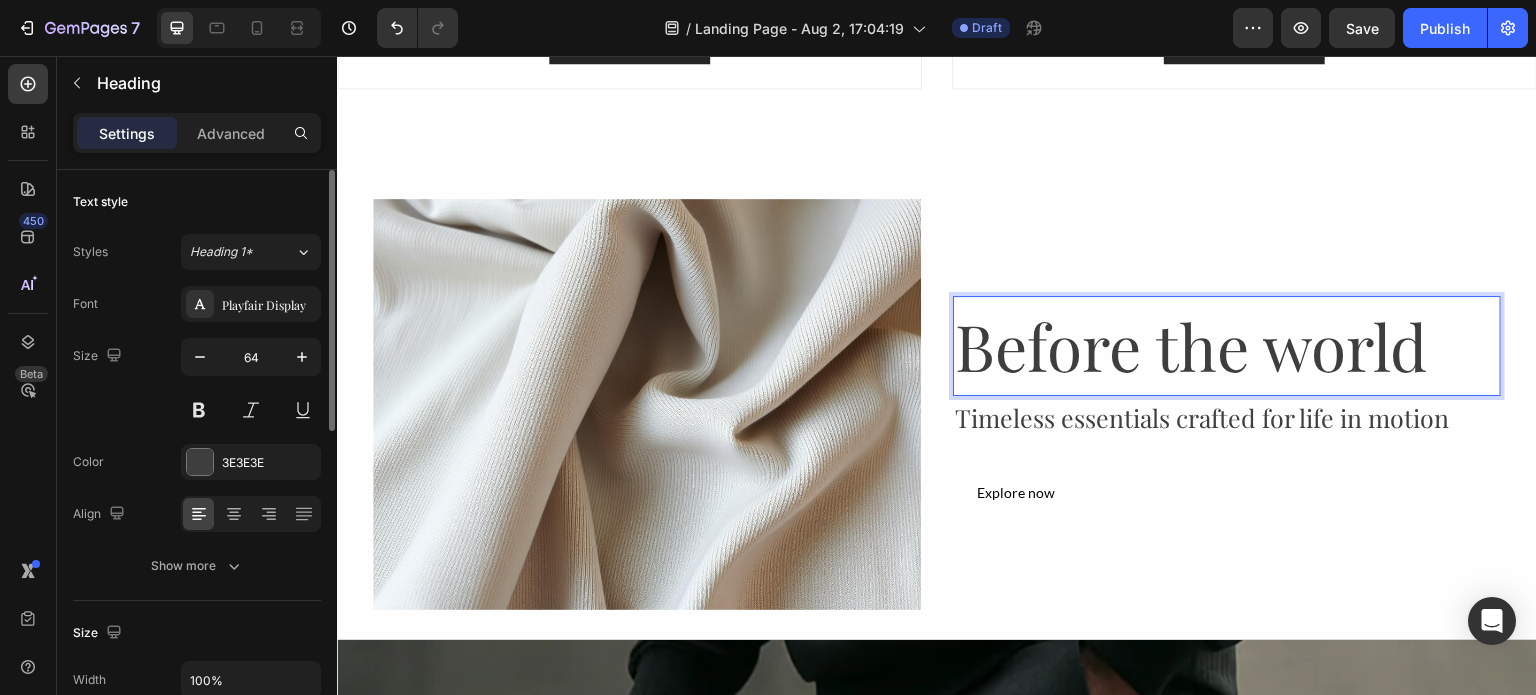 scroll, scrollTop: 1763, scrollLeft: 0, axis: vertical 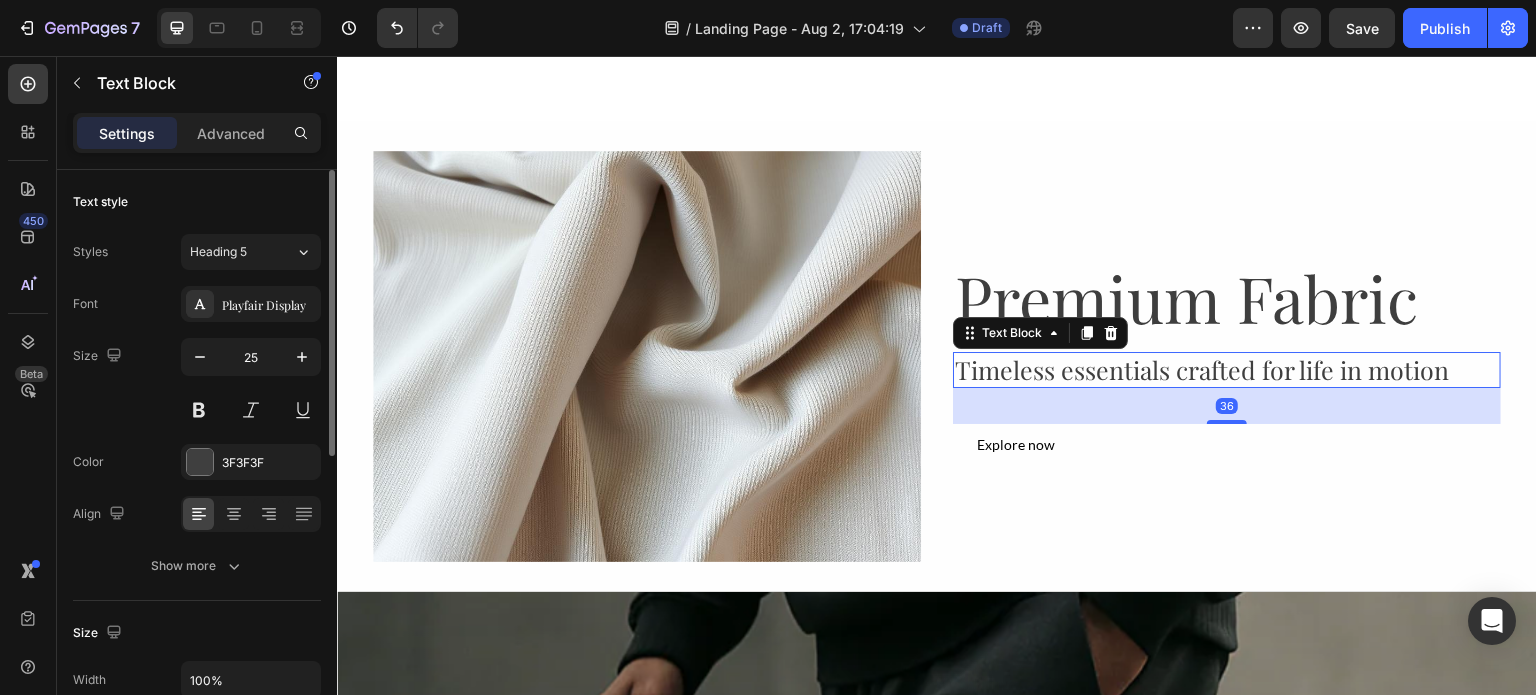 click on "Timeless essentials crafted for life in motion" at bounding box center (1227, 370) 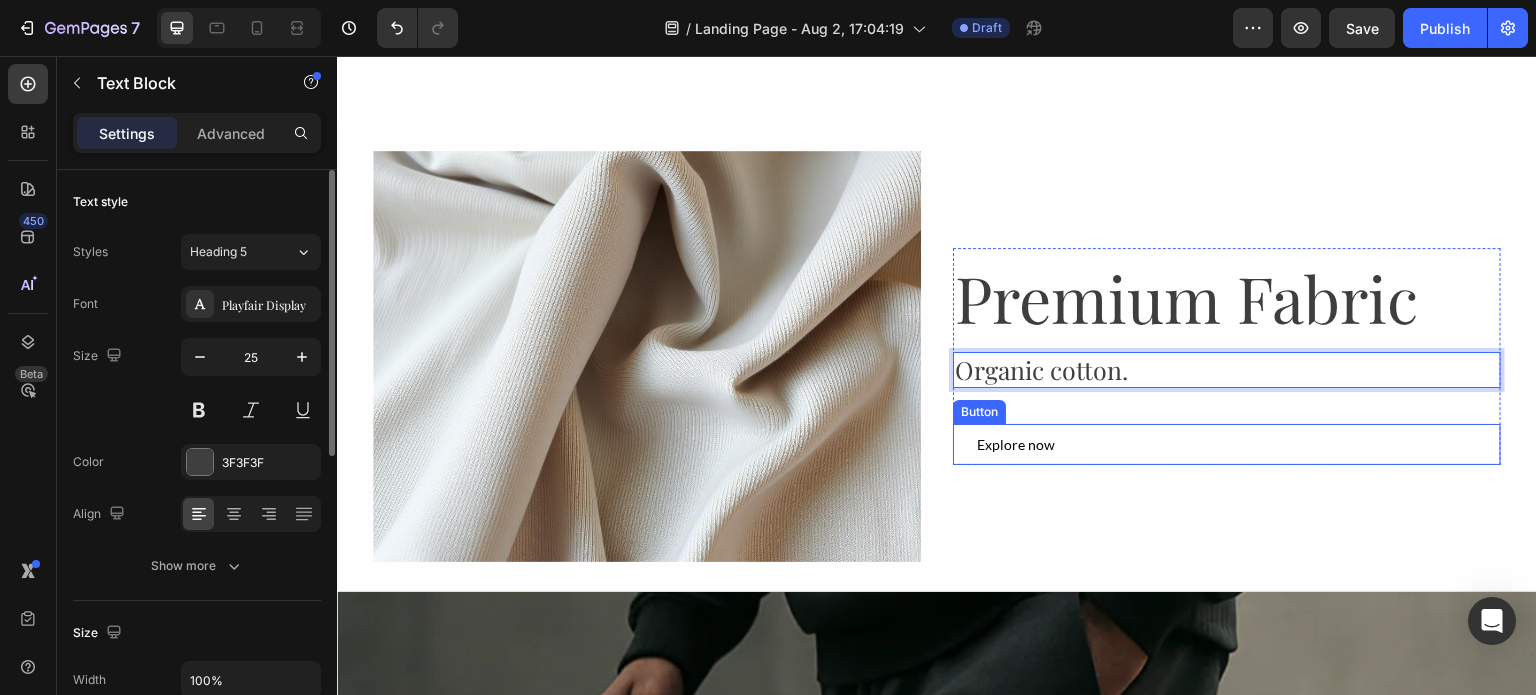 click on "Explore now" at bounding box center [1016, 444] 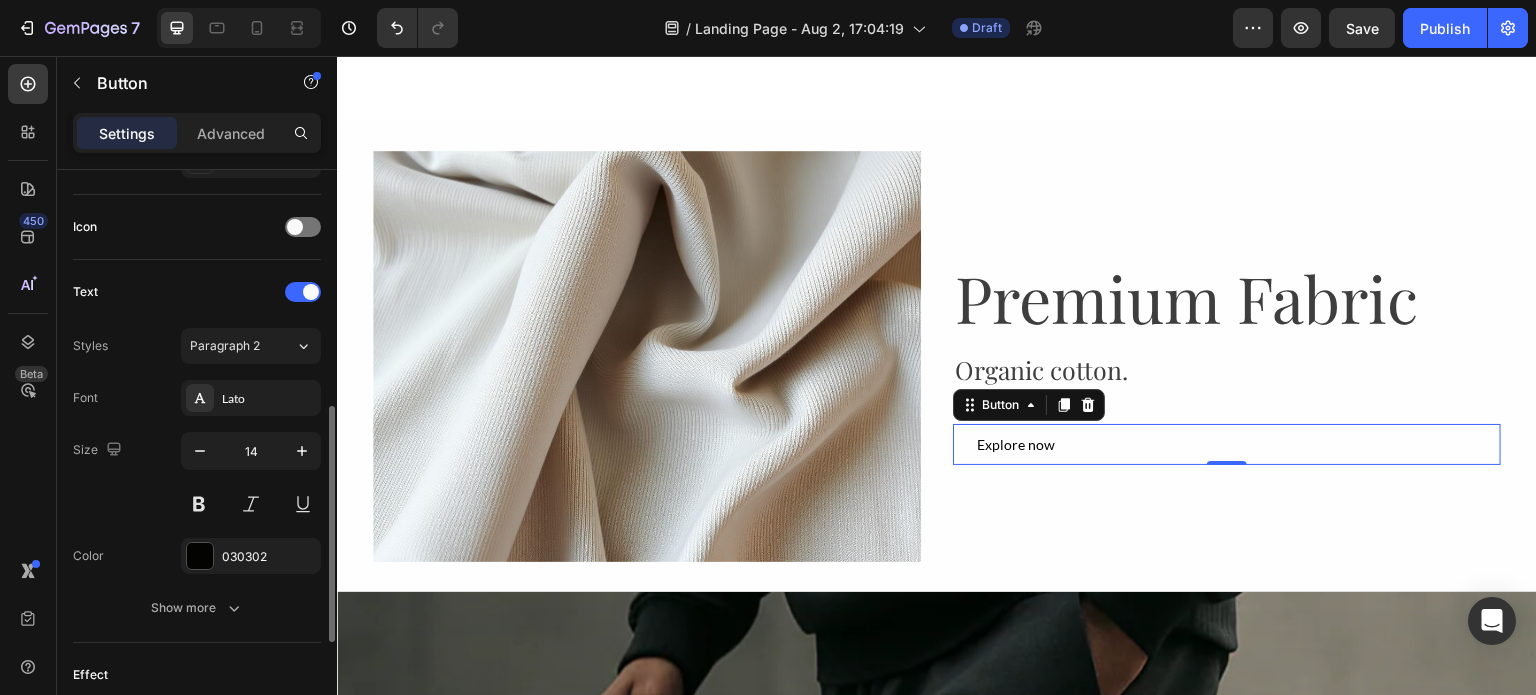 scroll, scrollTop: 579, scrollLeft: 0, axis: vertical 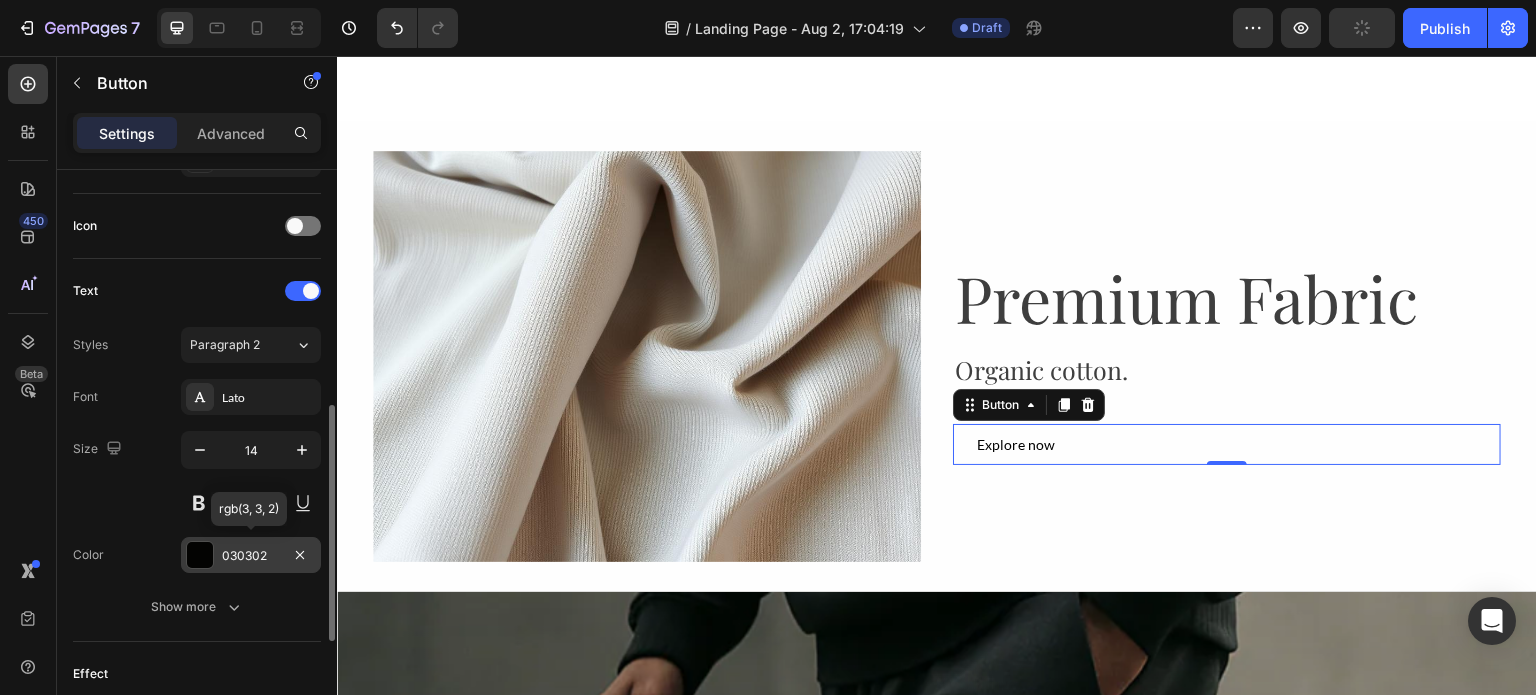 click at bounding box center [200, 555] 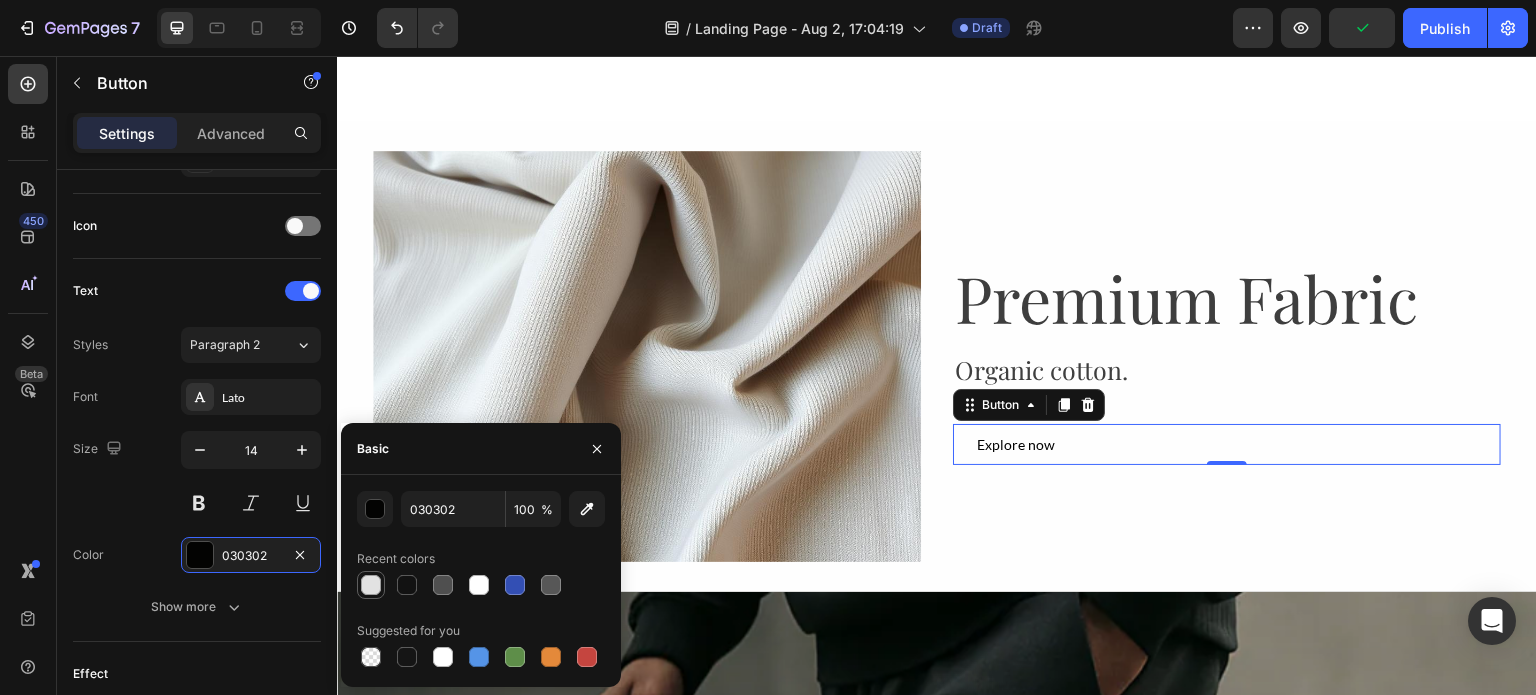 click at bounding box center (371, 585) 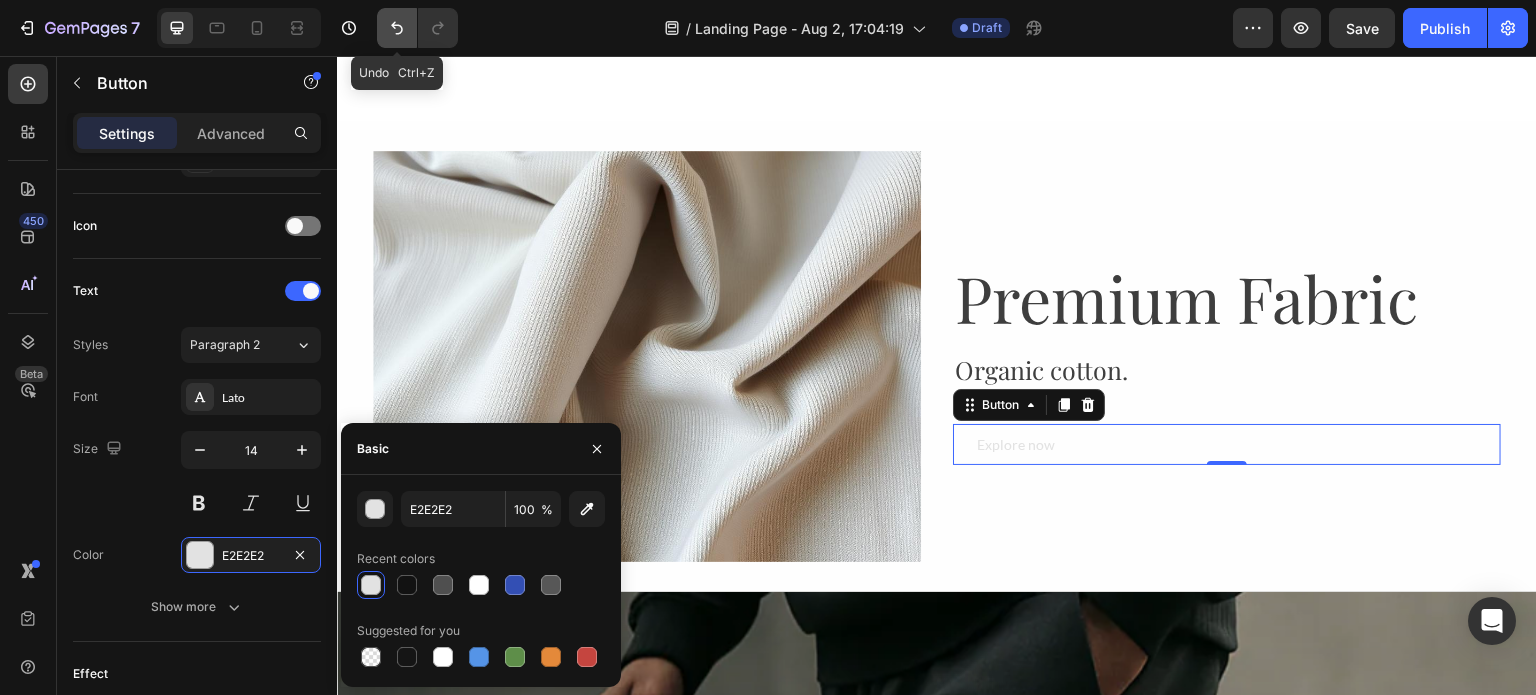 click 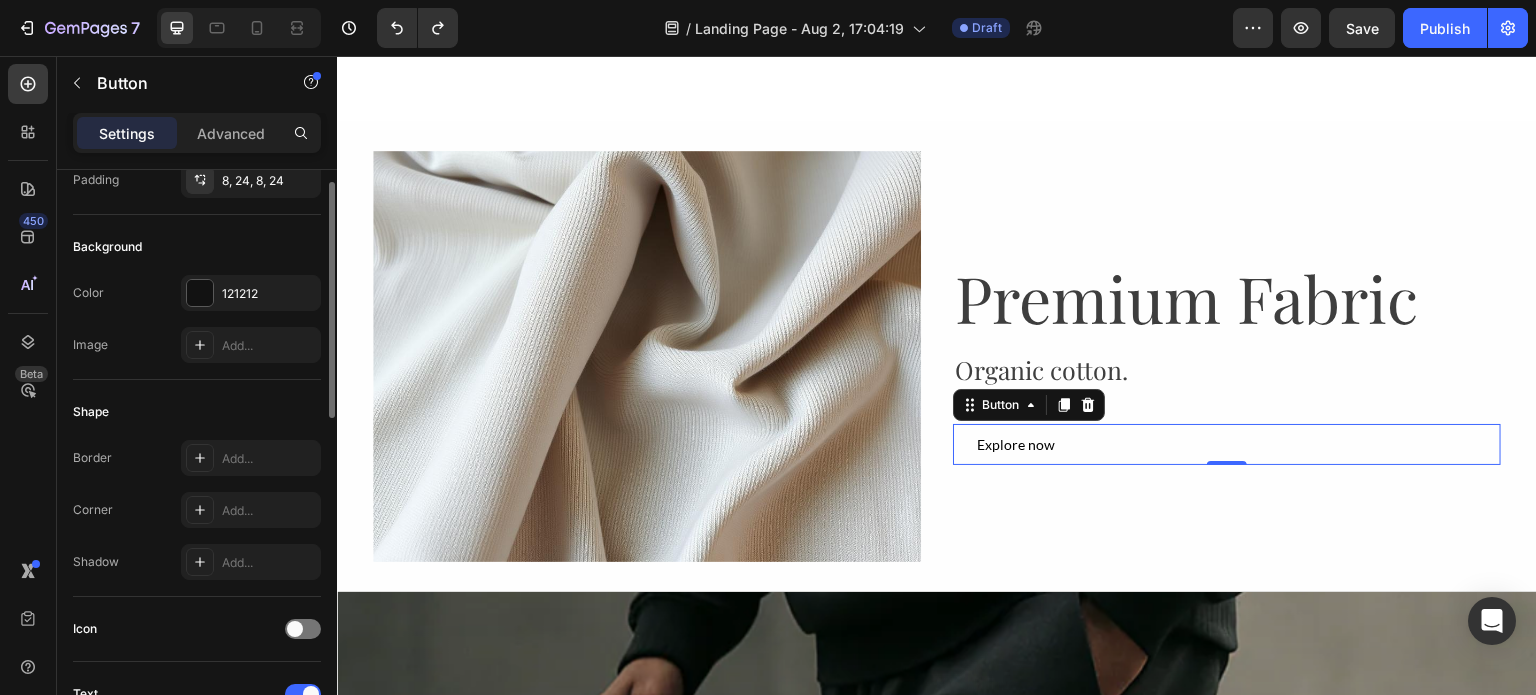 scroll, scrollTop: 117, scrollLeft: 0, axis: vertical 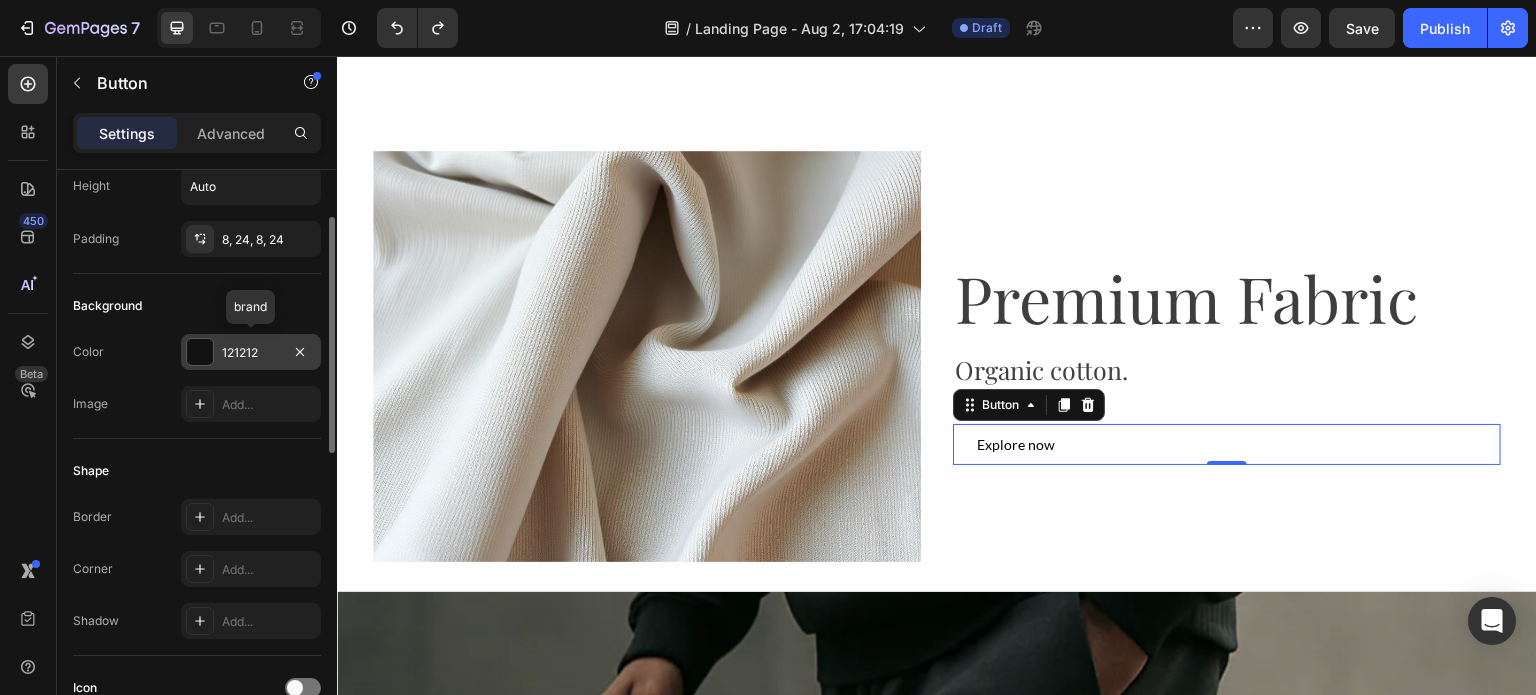 click at bounding box center [200, 352] 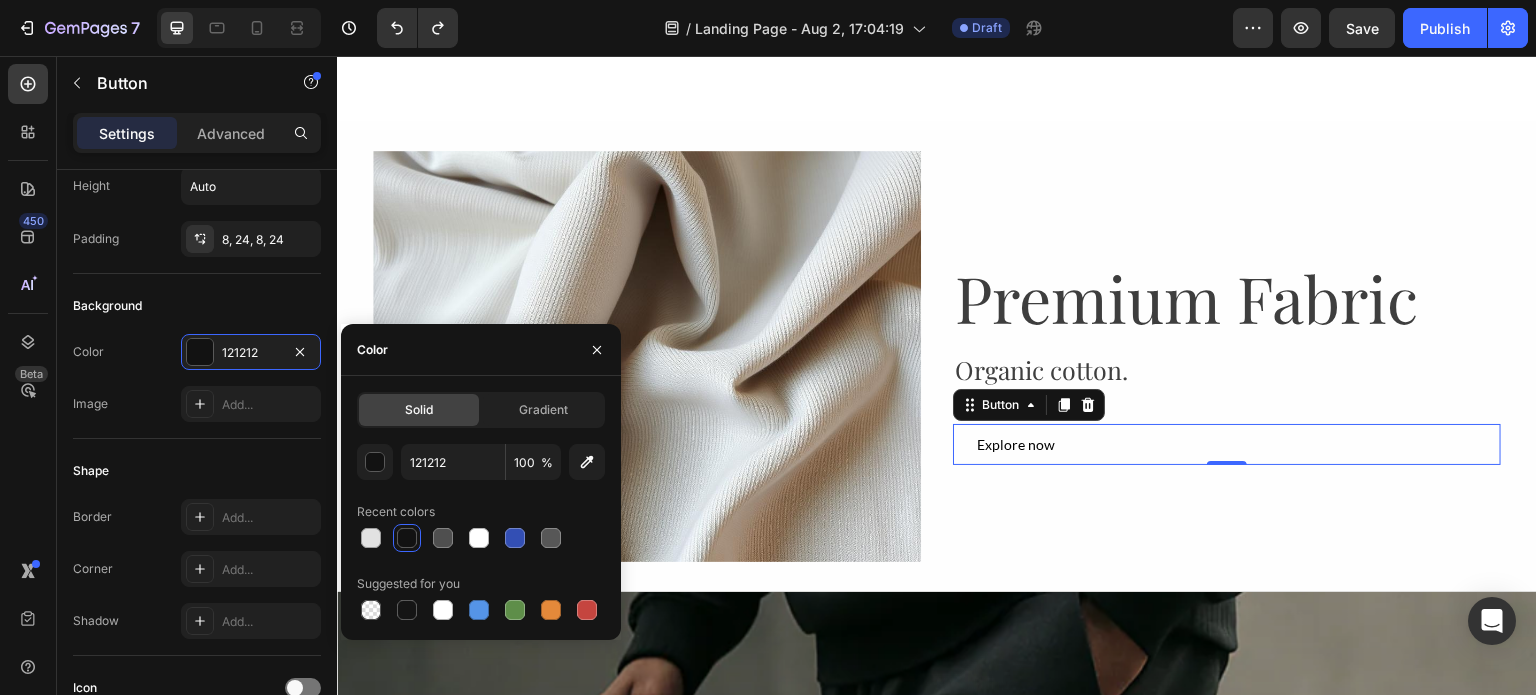 click at bounding box center [407, 538] 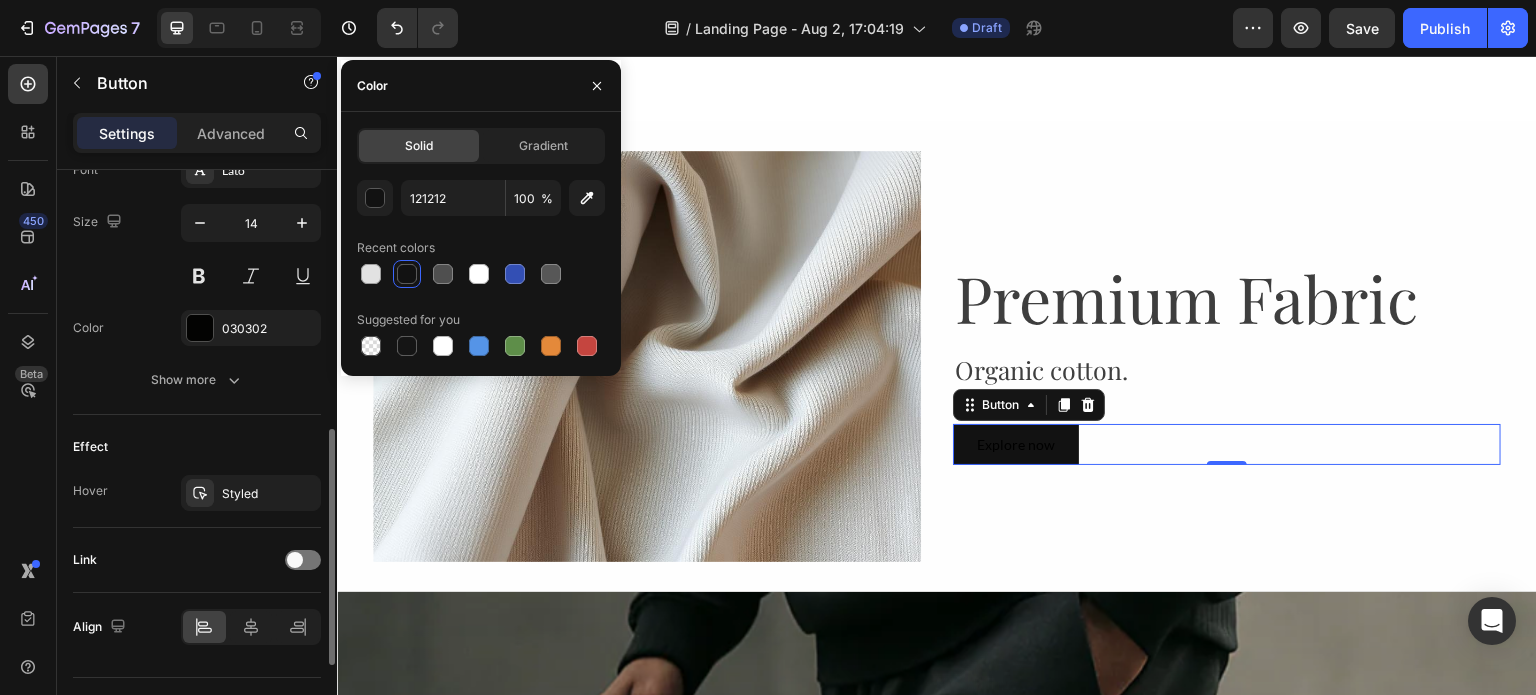 scroll, scrollTop: 807, scrollLeft: 0, axis: vertical 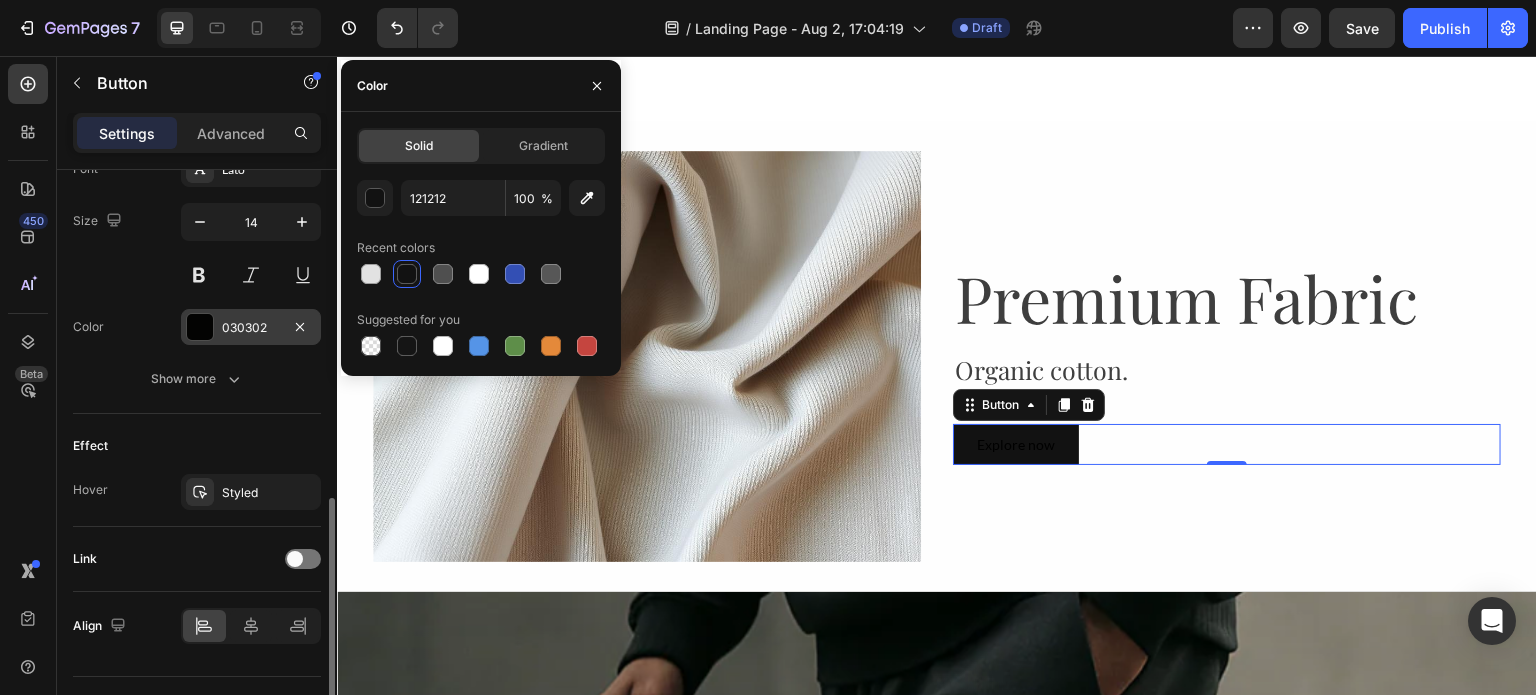 click on "030302" at bounding box center (251, 327) 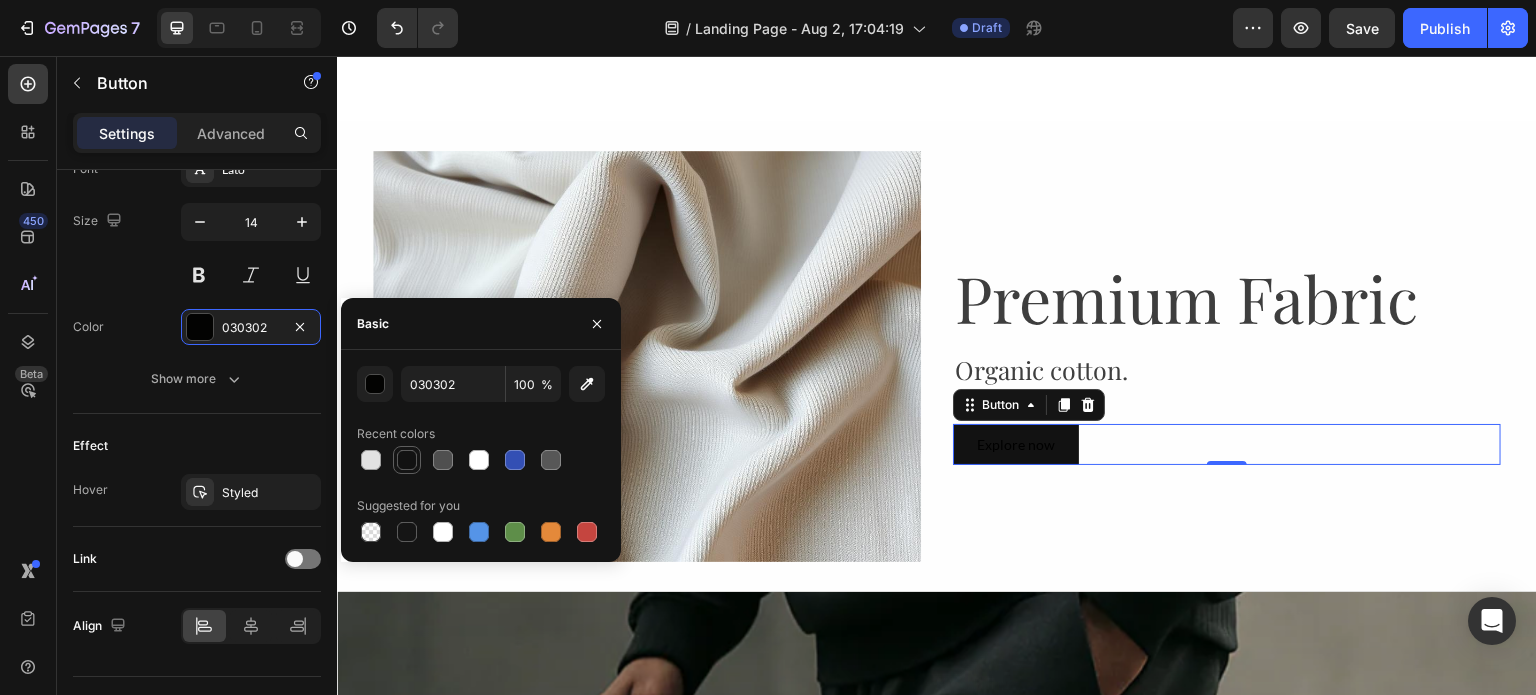 click at bounding box center [407, 460] 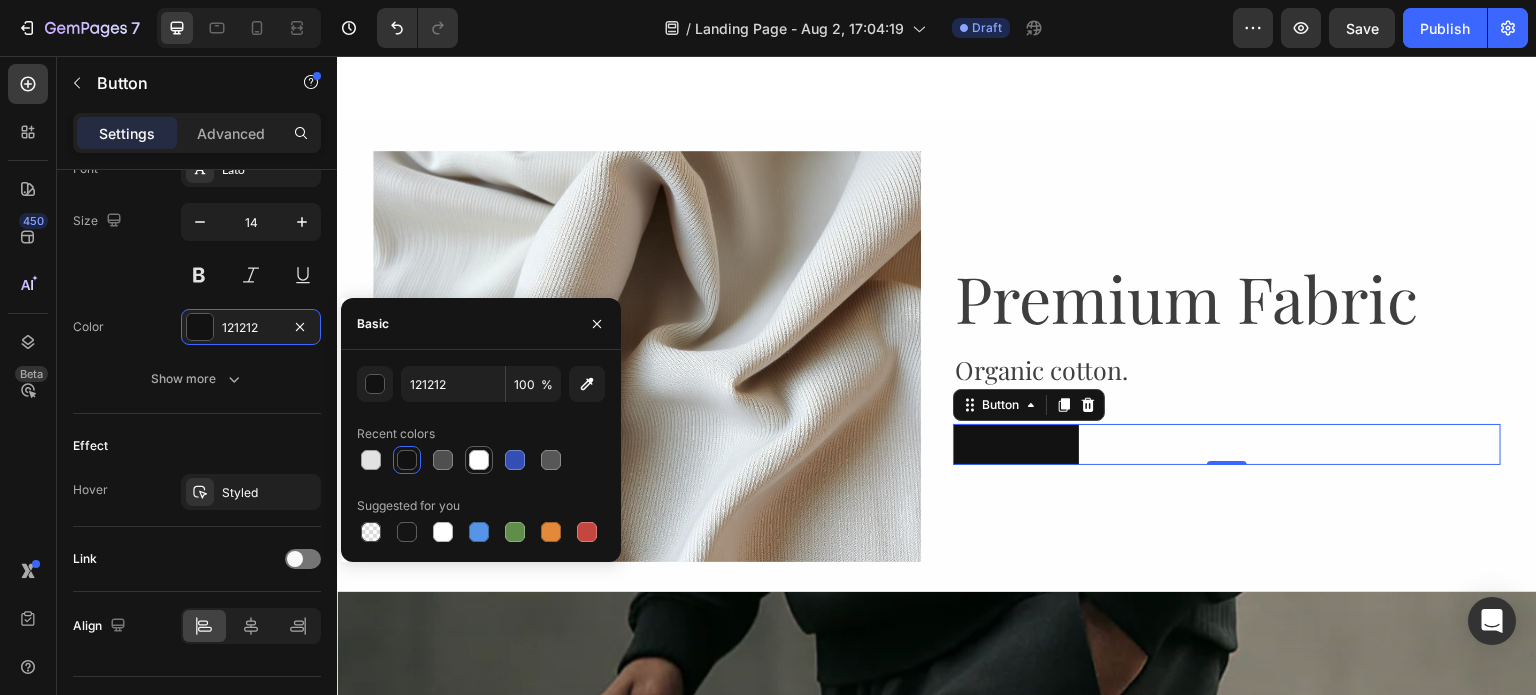 click at bounding box center [479, 460] 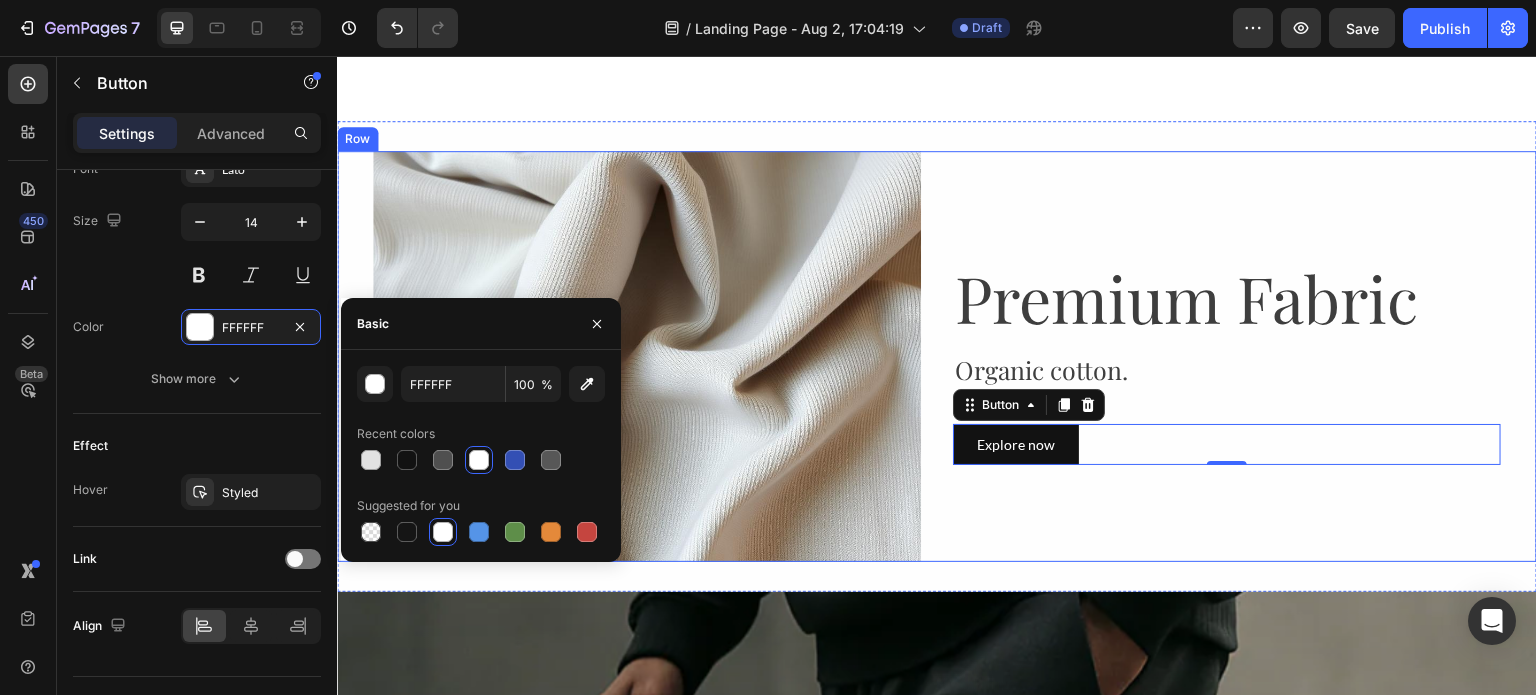 click on "Premium Fabric Heading Organic cotton. Text Block Explore now Button   0 Row" at bounding box center (1227, 356) 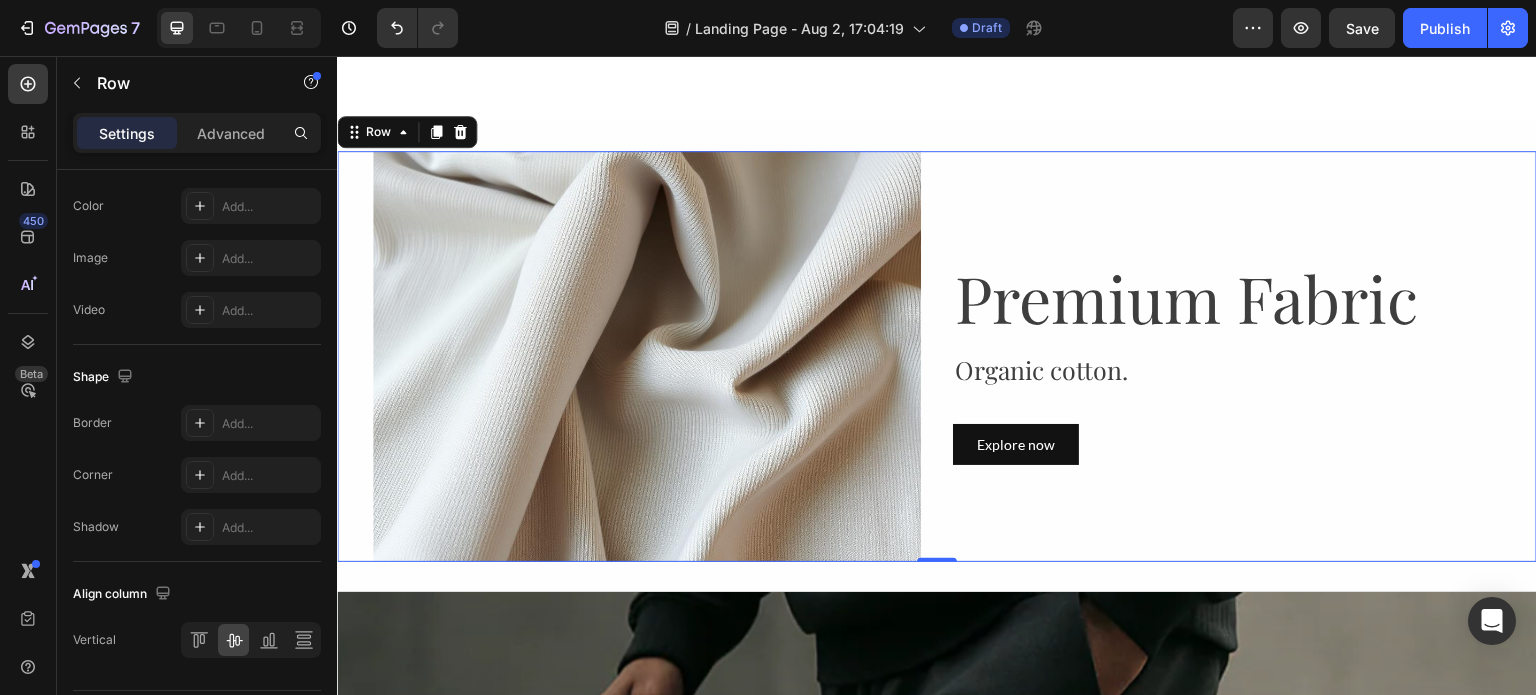 scroll, scrollTop: 0, scrollLeft: 0, axis: both 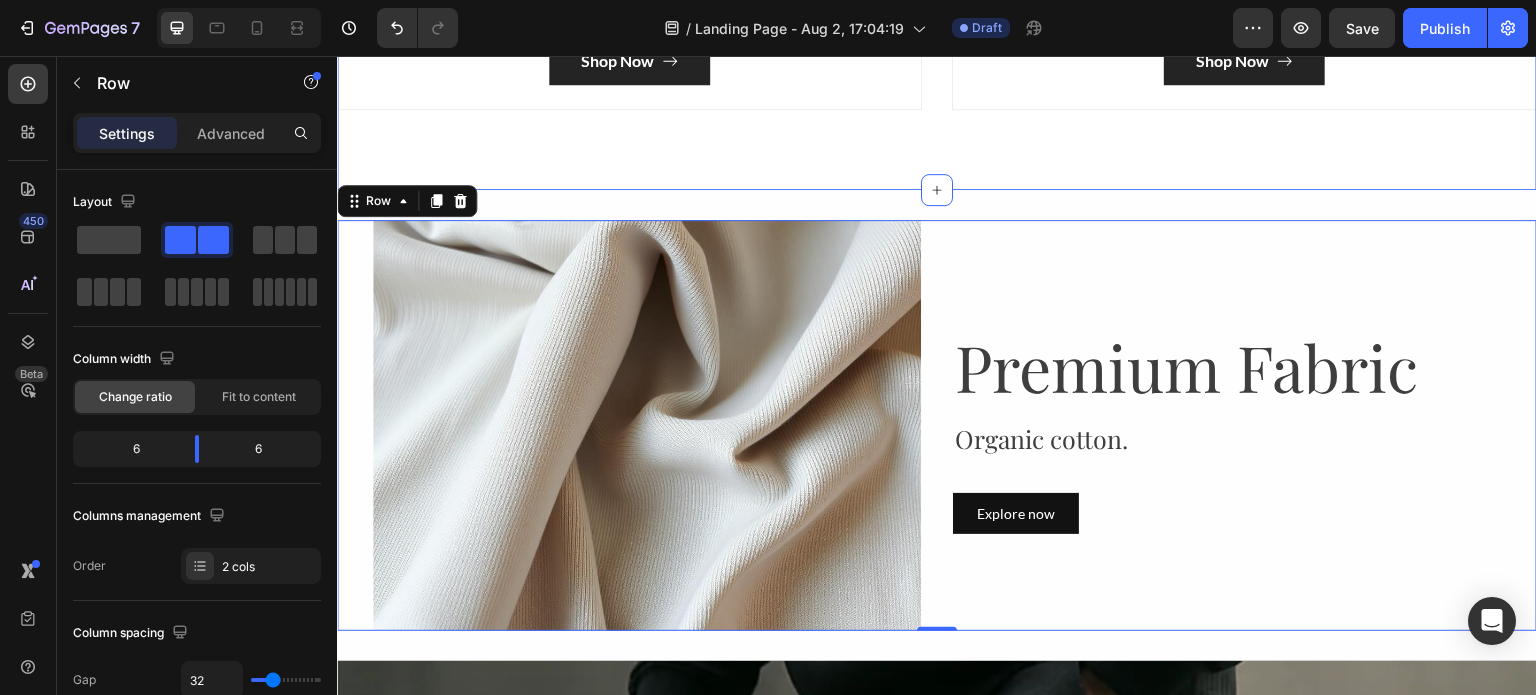 click on "Categories Heading Experience our prestigious after-sales service Text block Row Image Hoodies Heading
Shop Now Button Row Image Tees Heading
Shop Now Button Row Row Section 3" at bounding box center [937, -345] 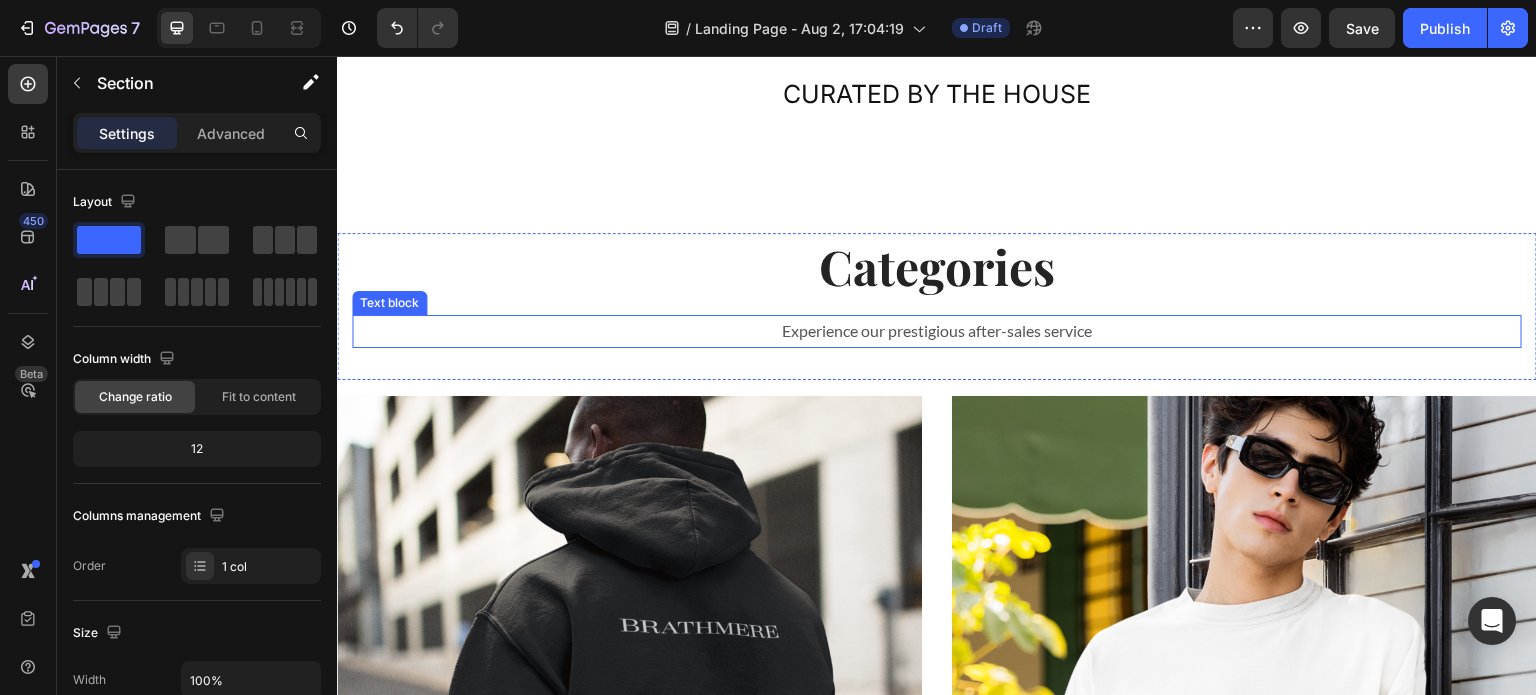 scroll, scrollTop: 662, scrollLeft: 0, axis: vertical 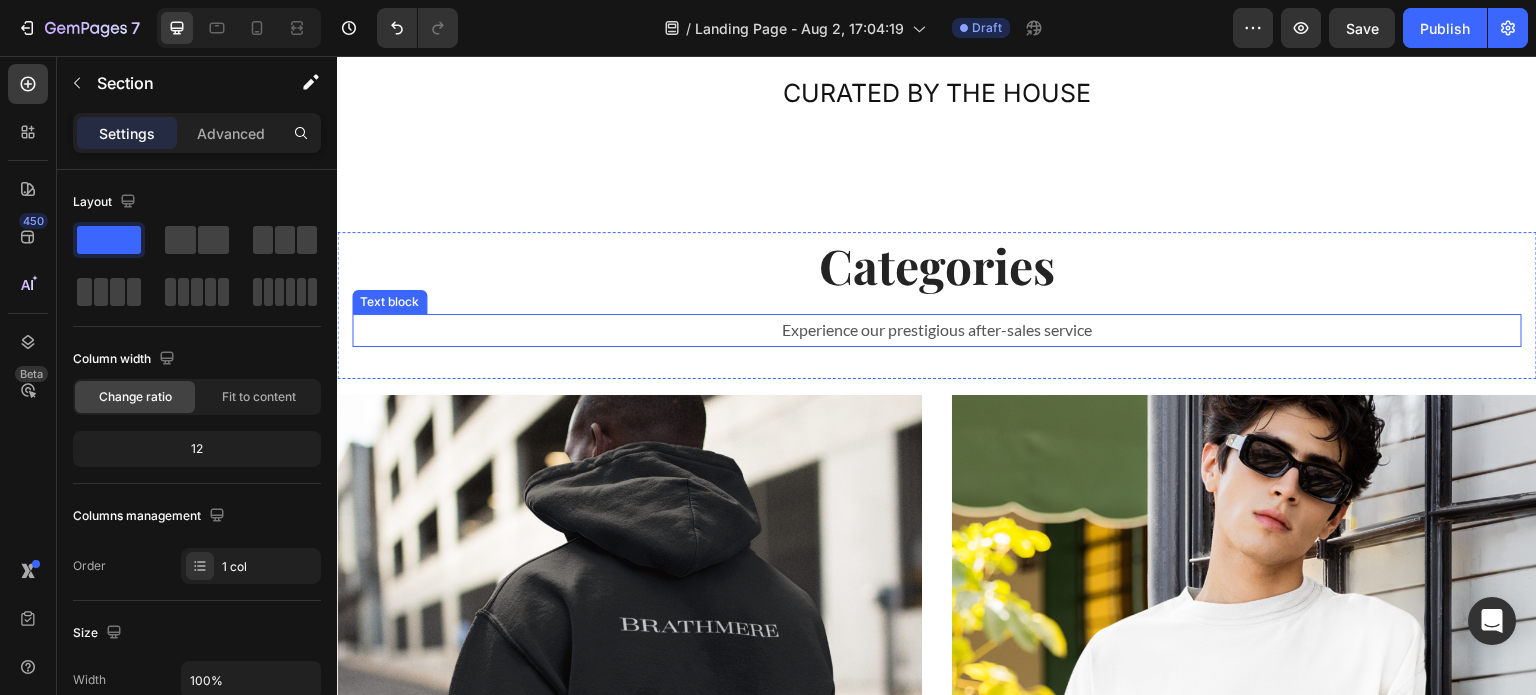 click on "Experience our prestigious after-sales service" at bounding box center [937, 330] 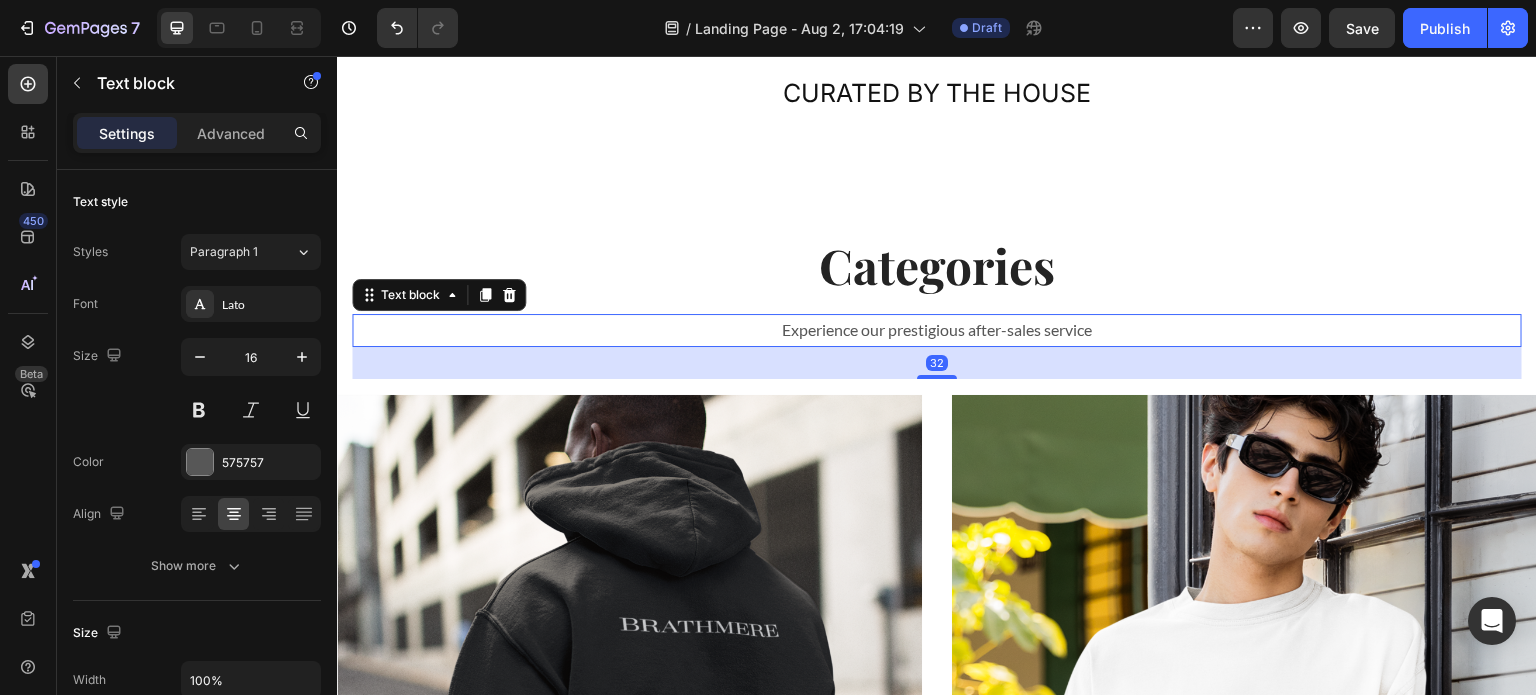 click on "Experience our prestigious after-sales service" at bounding box center [937, 330] 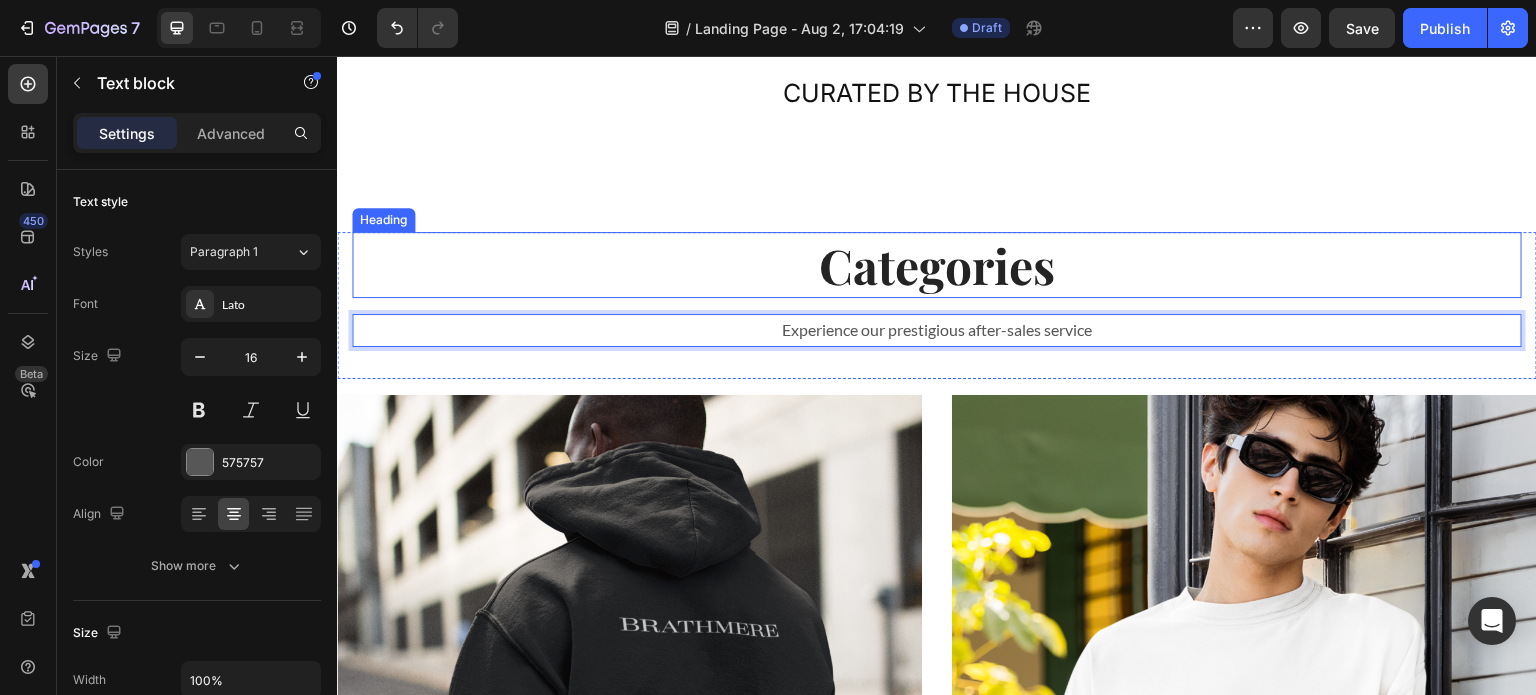 click on "Categories" at bounding box center (937, 265) 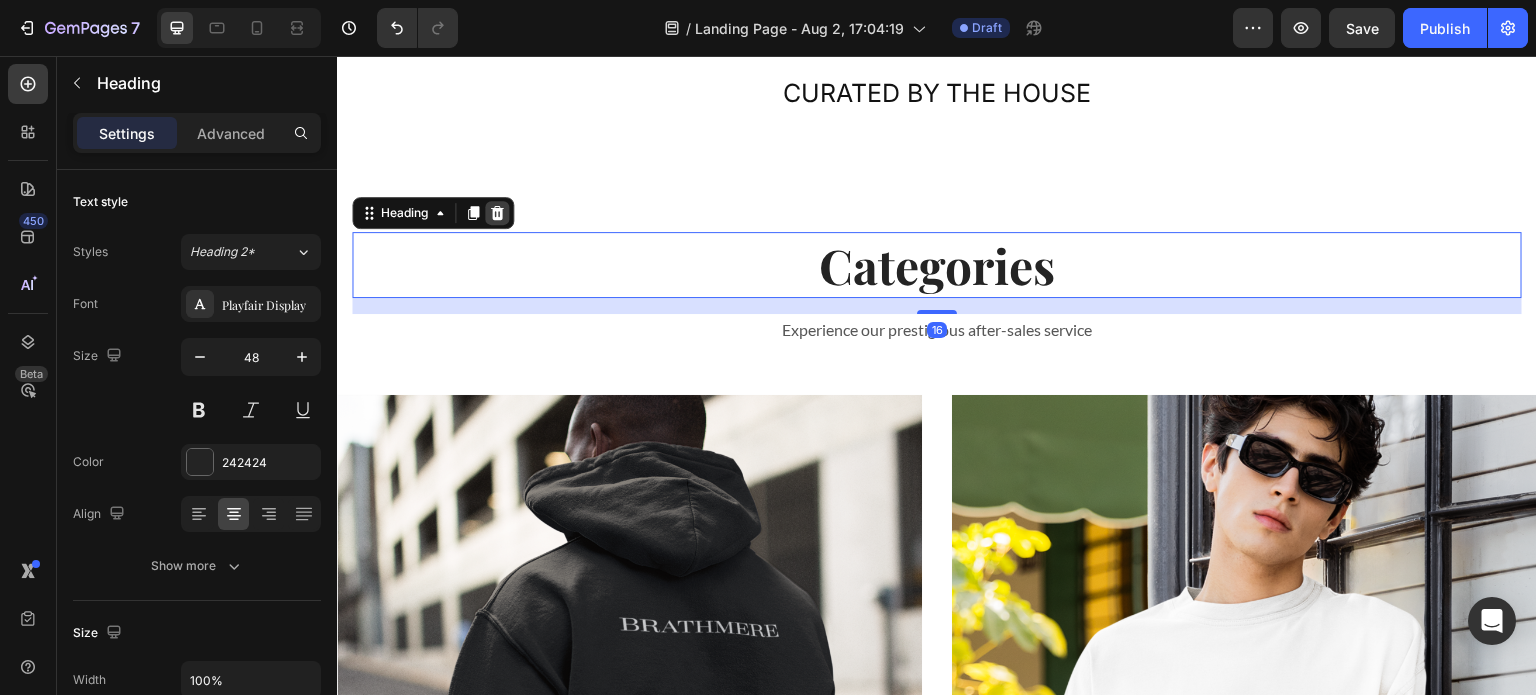 click 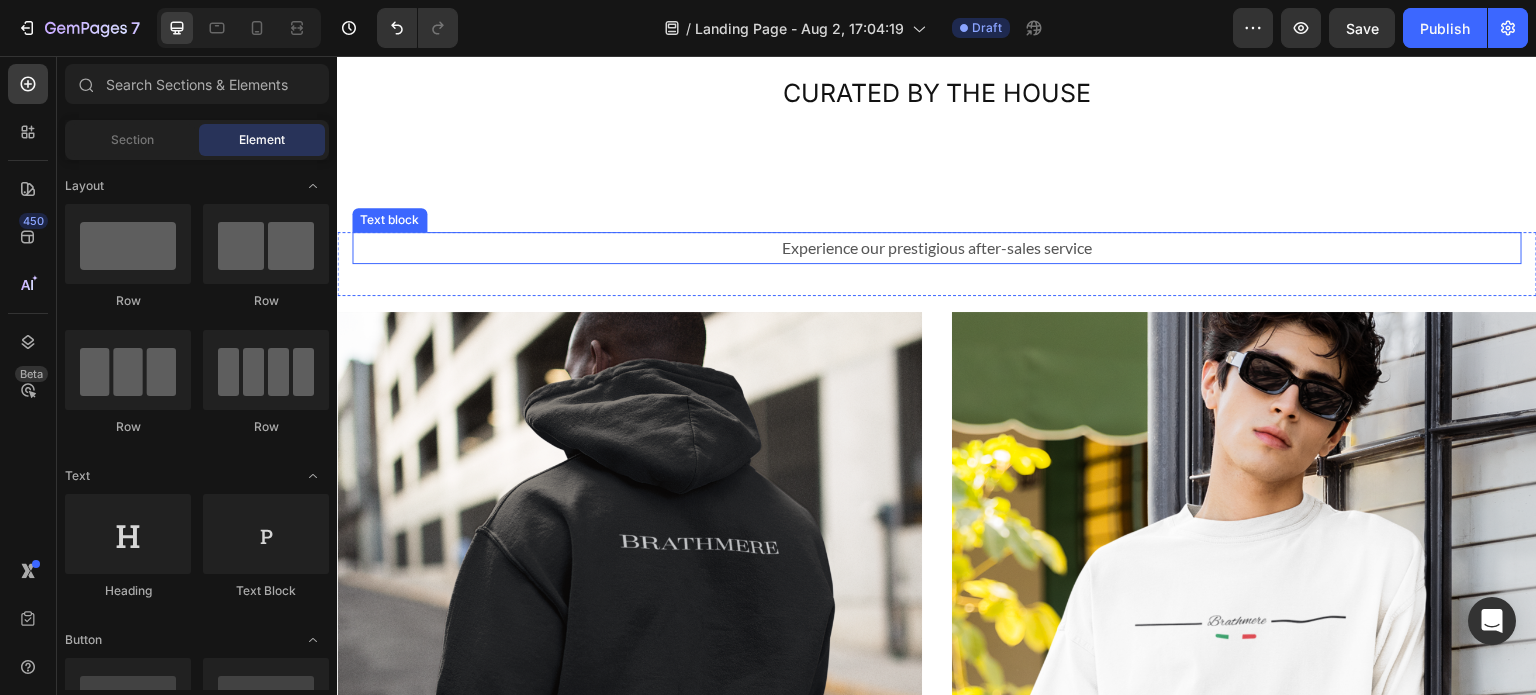click on "Experience our prestigious after-sales service" at bounding box center (937, 248) 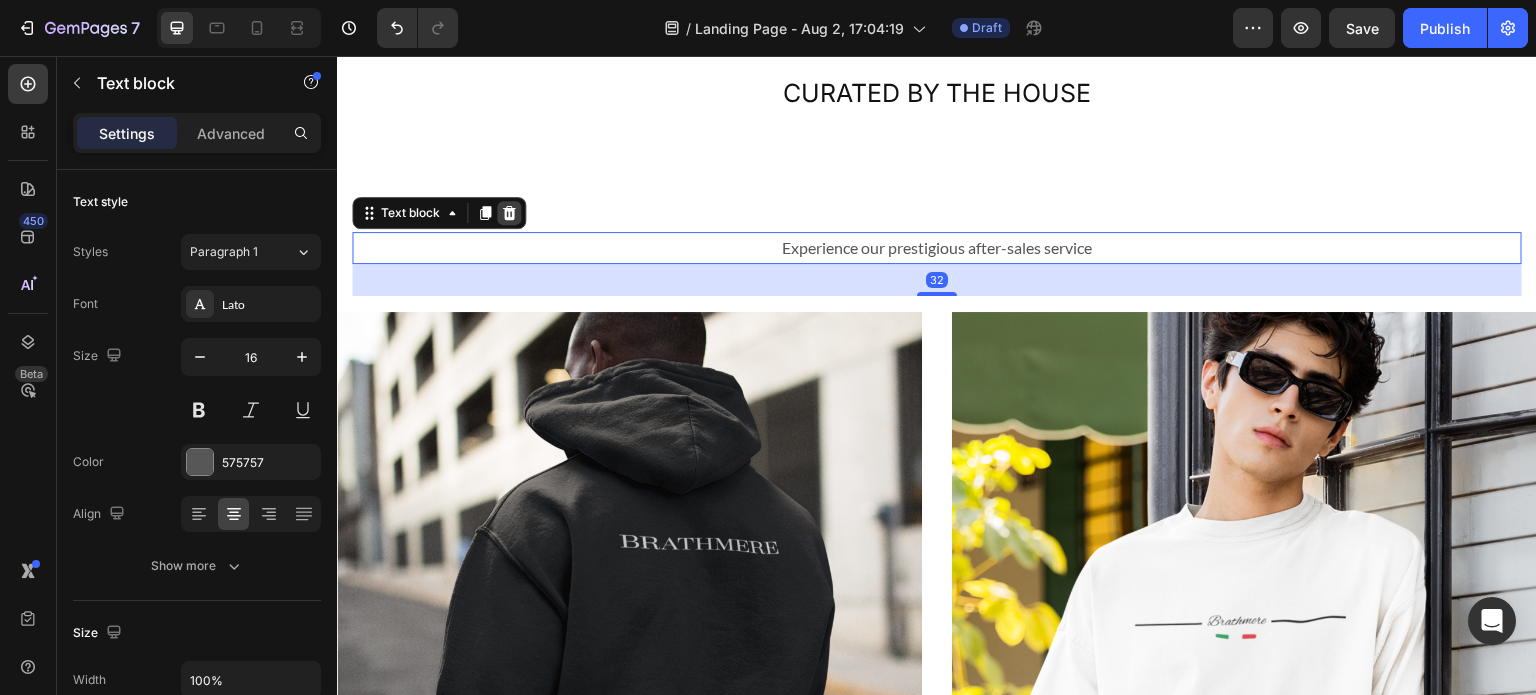 click 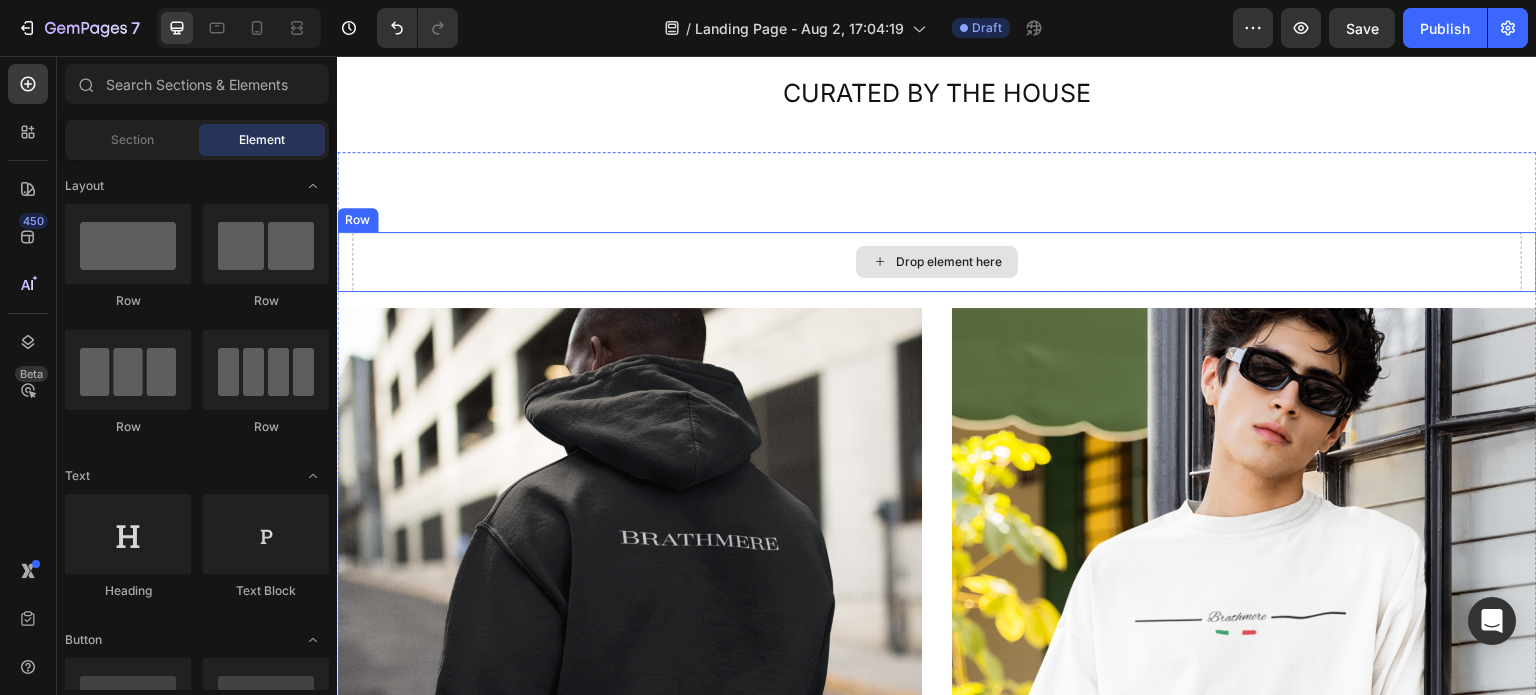 click on "Drop element here" at bounding box center [937, 262] 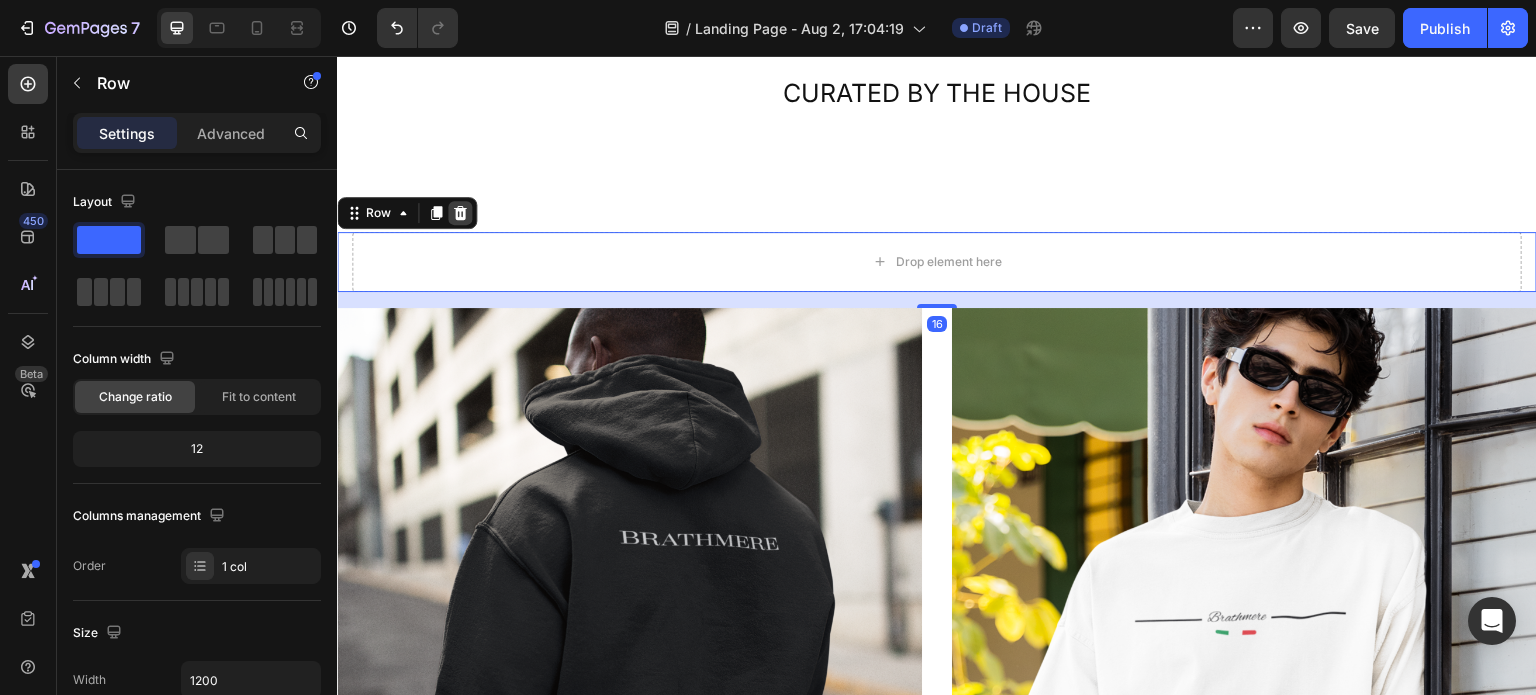 click 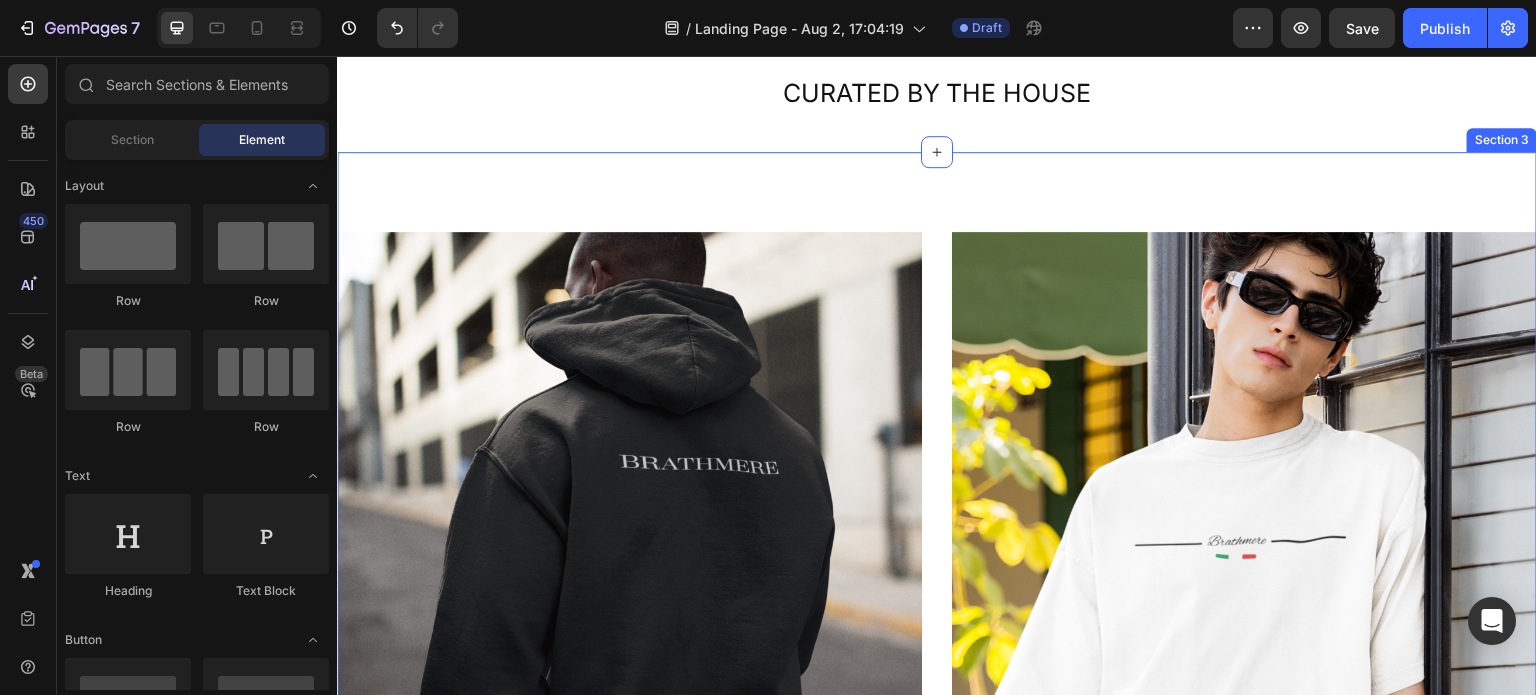 click on "Image Hoodies Heading
Shop Now Button Row Image Tees Heading
Shop Now Button Row Row Section 3" at bounding box center (937, 605) 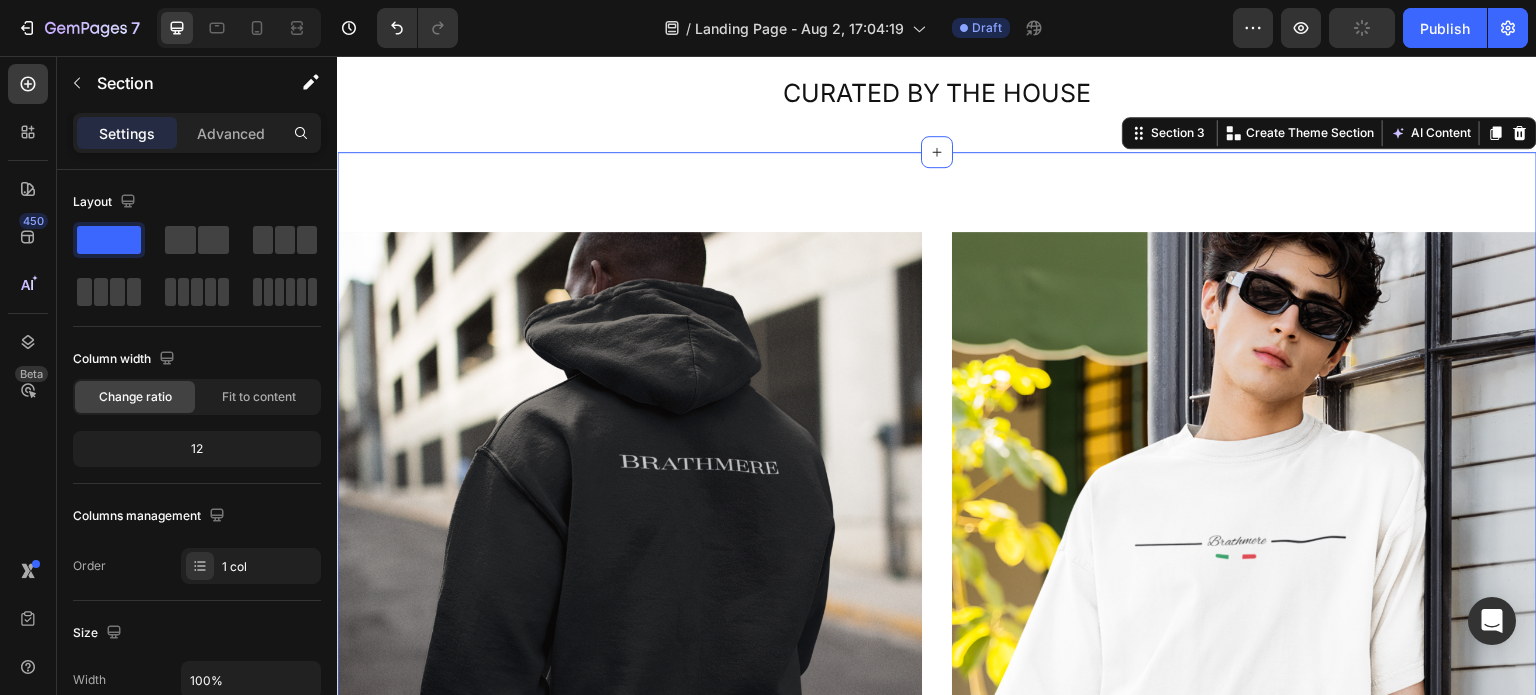 click on "Image Hoodies Heading
Shop Now Button Row Image Tees Heading
Shop Now Button Row Row Section 3   You can create reusable sections Create Theme Section AI Content Write with GemAI What would you like to describe here? Tone and Voice Persuasive Product Organic ribbed beanie Show more Generate" at bounding box center [937, 605] 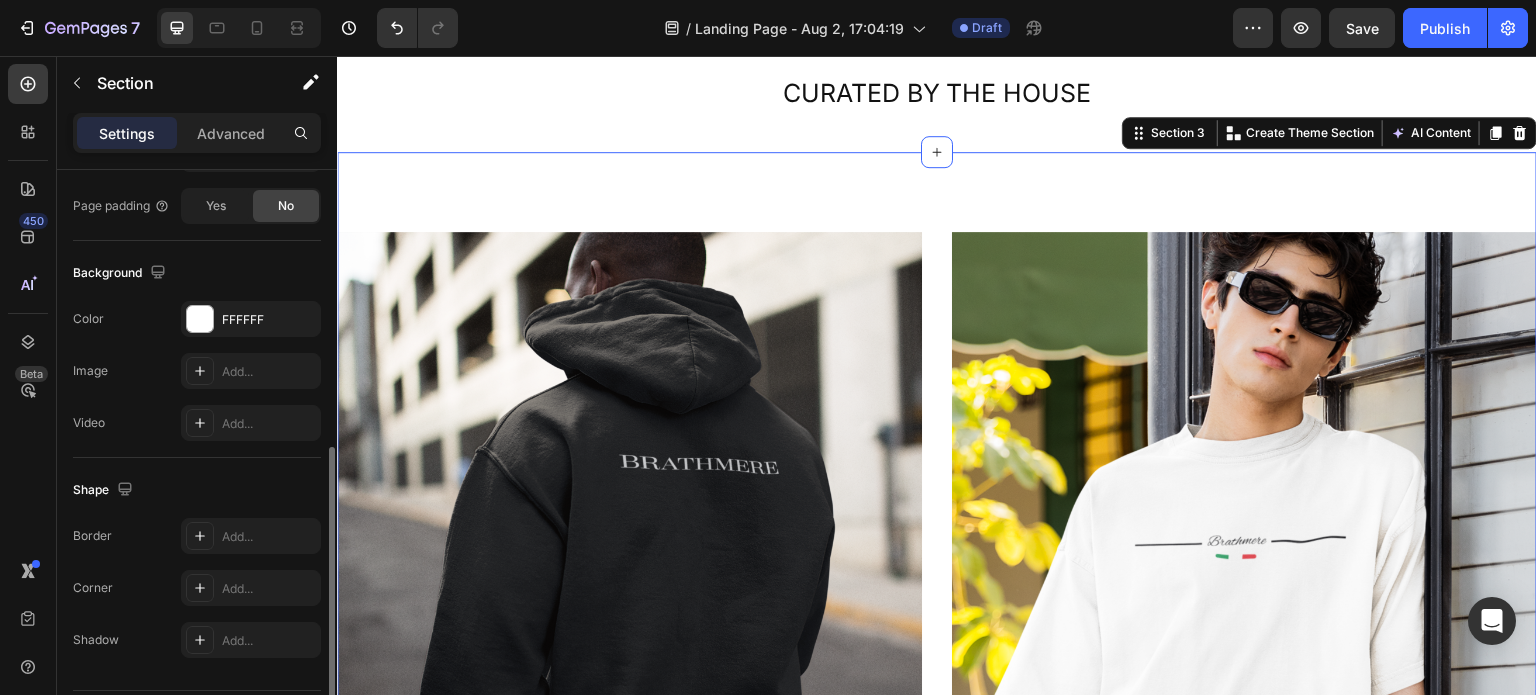 scroll, scrollTop: 636, scrollLeft: 0, axis: vertical 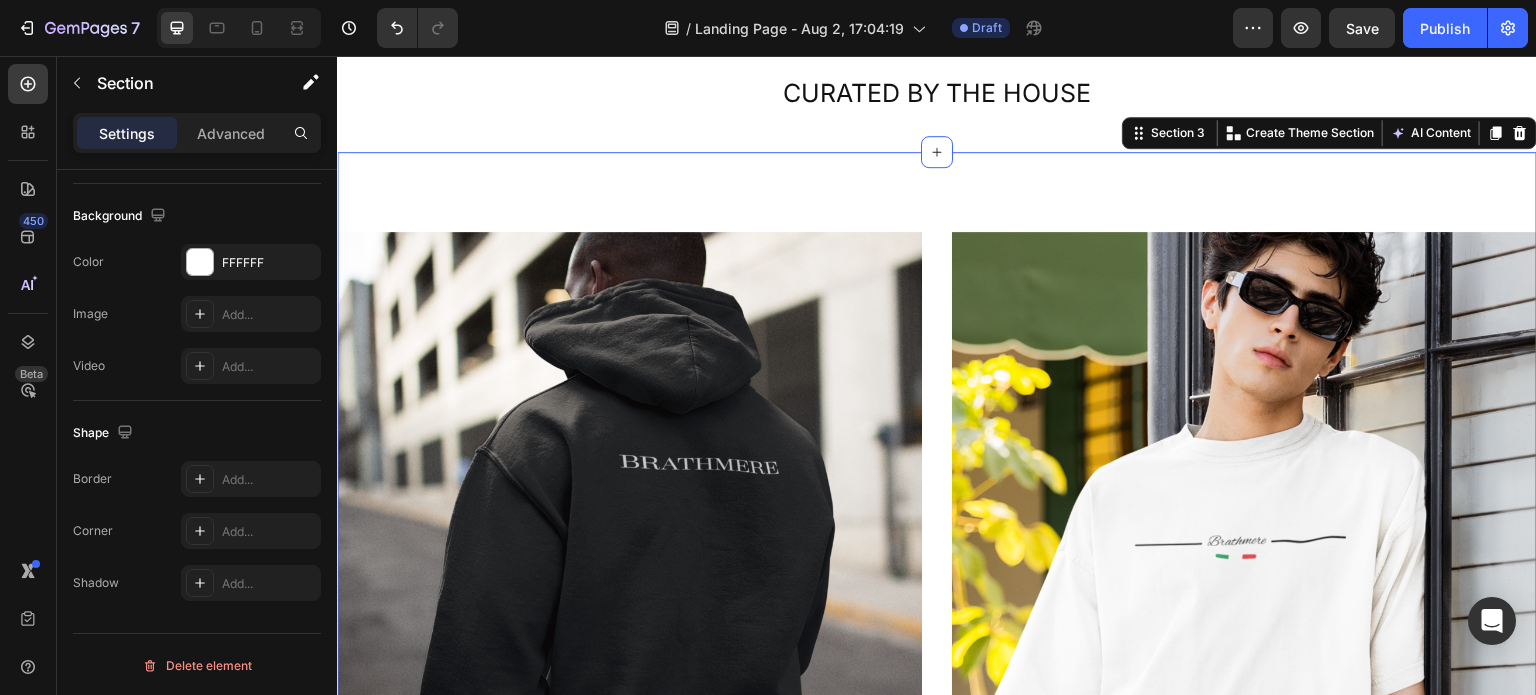 click on "Image Hoodies Heading
Shop Now Button Row Image Tees Heading
Shop Now Button Row Row Section 3   You can create reusable sections Create Theme Section AI Content Write with GemAI What would you like to describe here? Tone and Voice Persuasive Product Organic ribbed beanie Show more Generate" at bounding box center [937, 605] 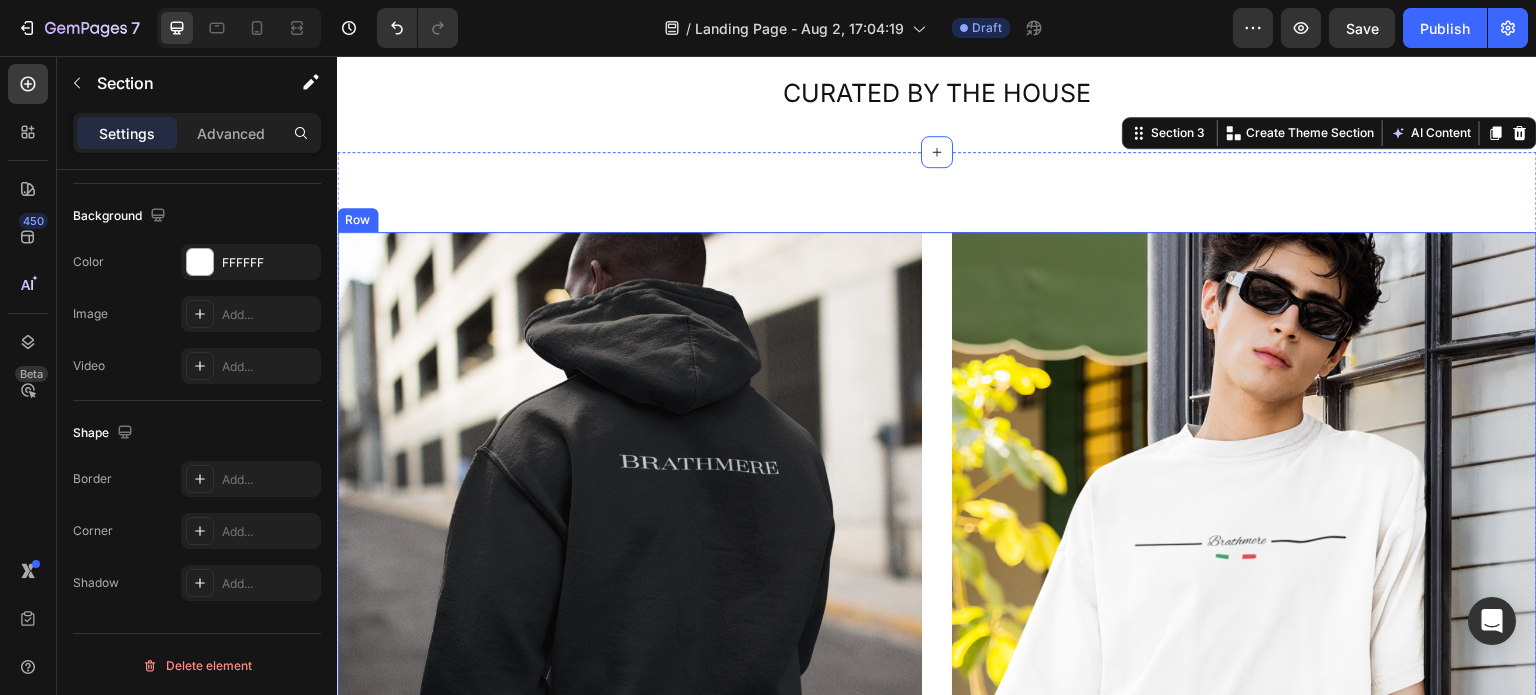 click on "Image Hoodies Heading
Shop Now Button Row Image Tees Heading
Shop Now Button Row Row" at bounding box center [937, 605] 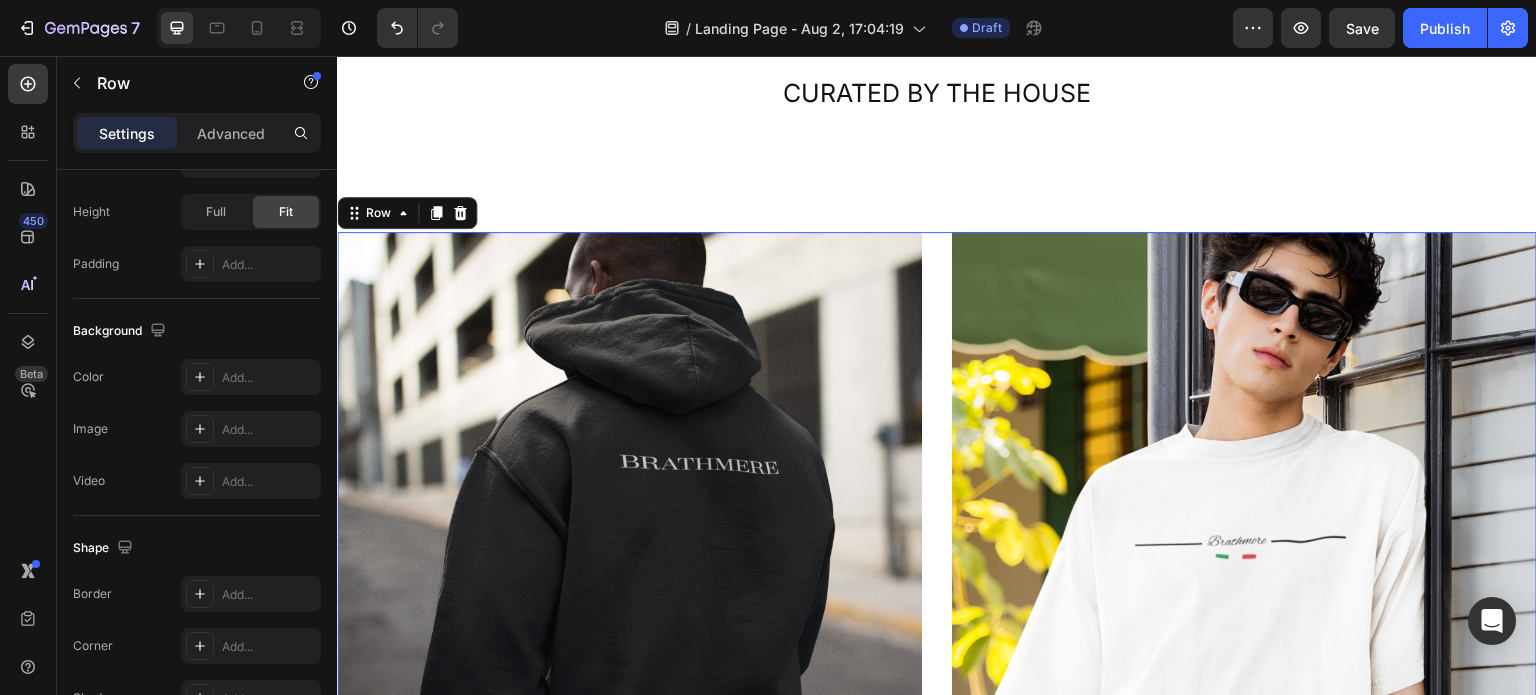 scroll, scrollTop: 0, scrollLeft: 0, axis: both 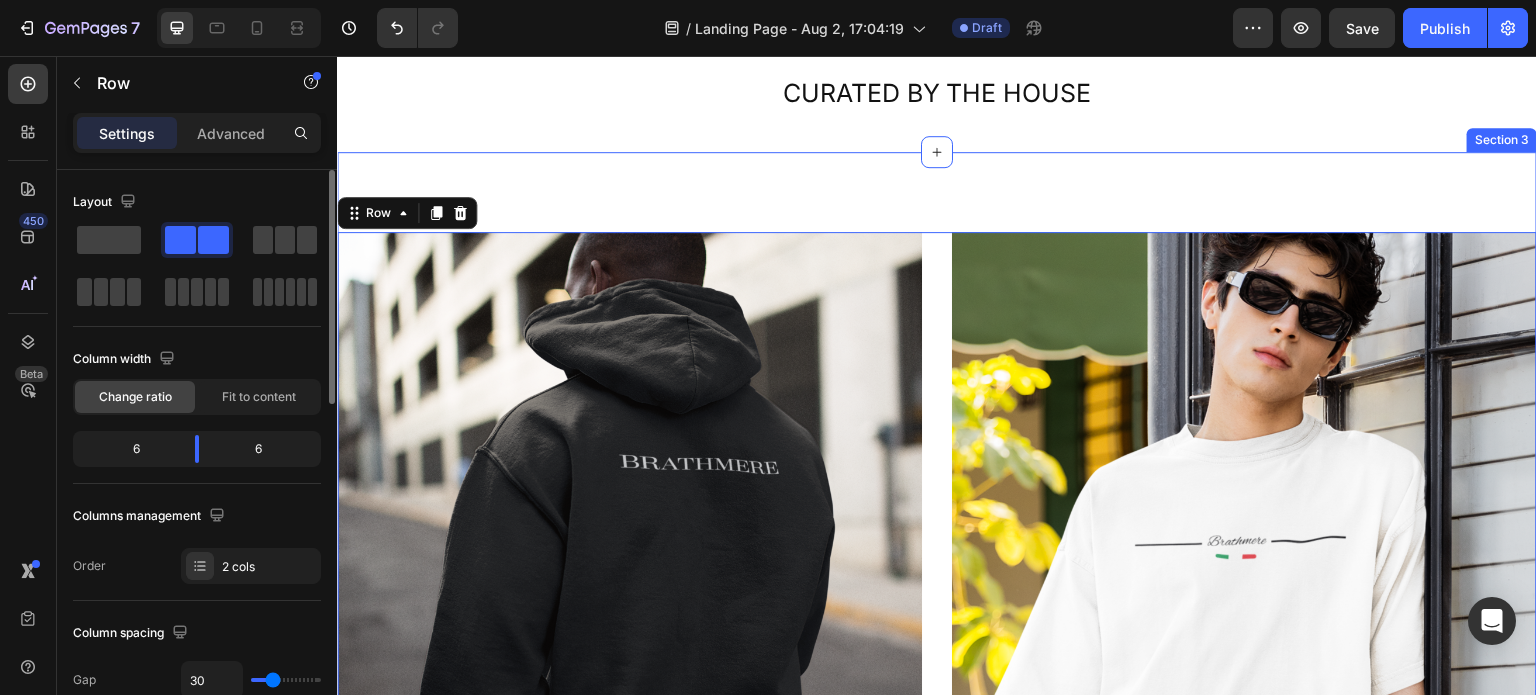 click on "Image Hoodies Heading
Shop Now Button Row Image Tees Heading
Shop Now Button Row Row   0 Section 3" at bounding box center (937, 605) 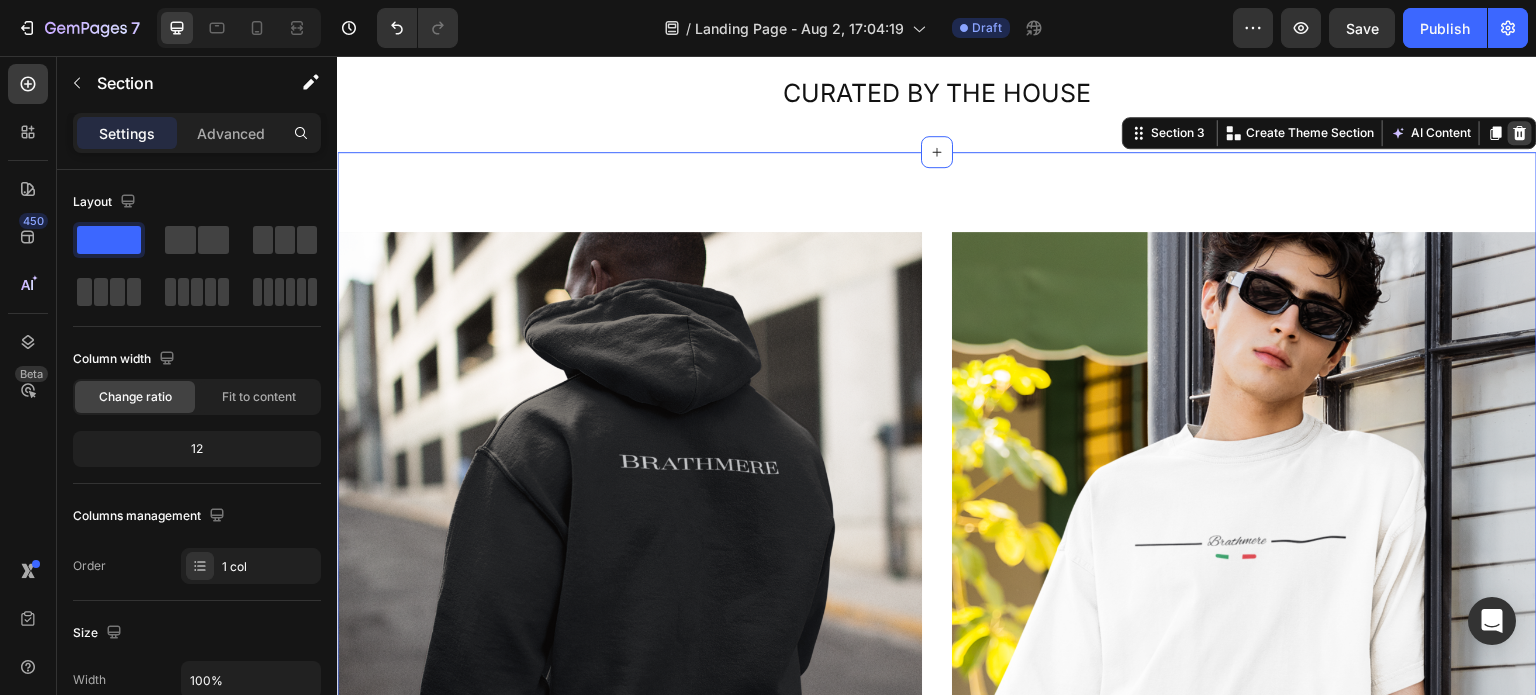 click 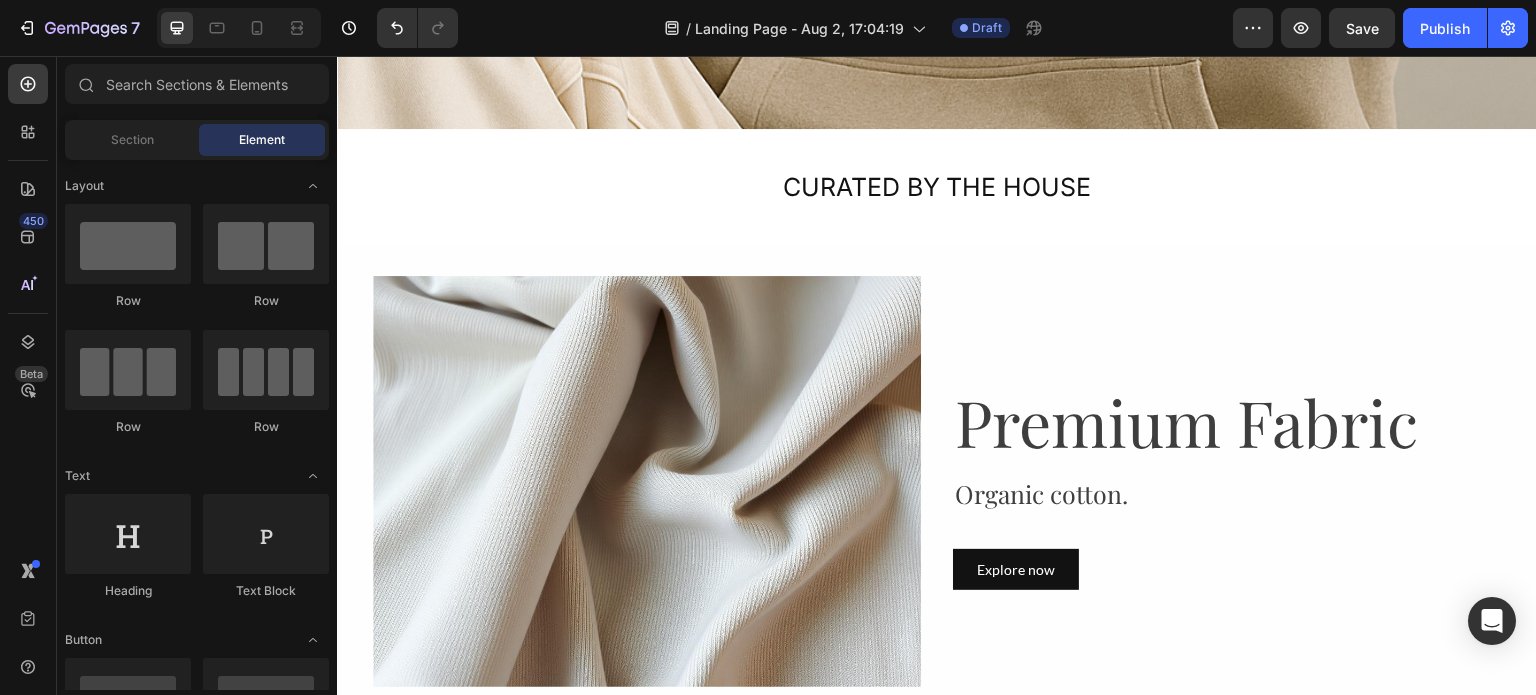 scroll, scrollTop: 579, scrollLeft: 0, axis: vertical 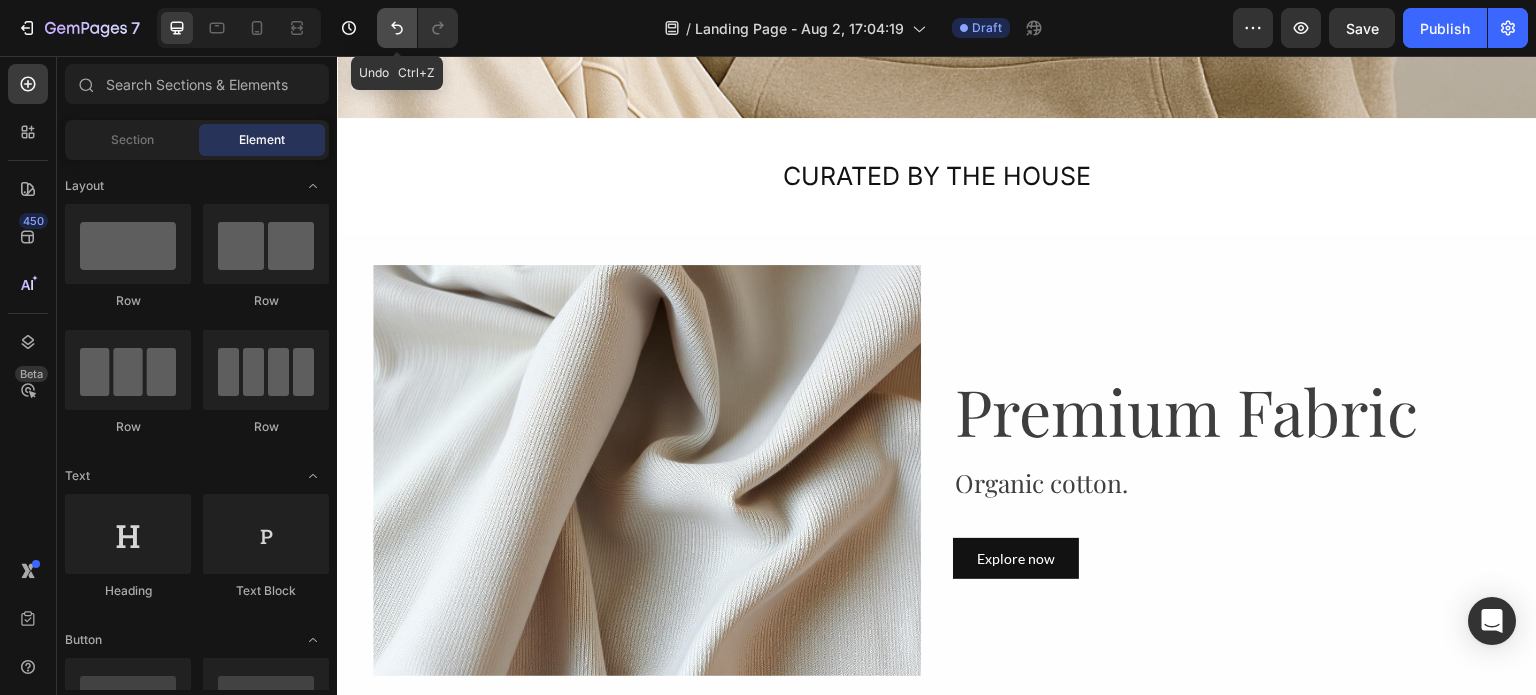click 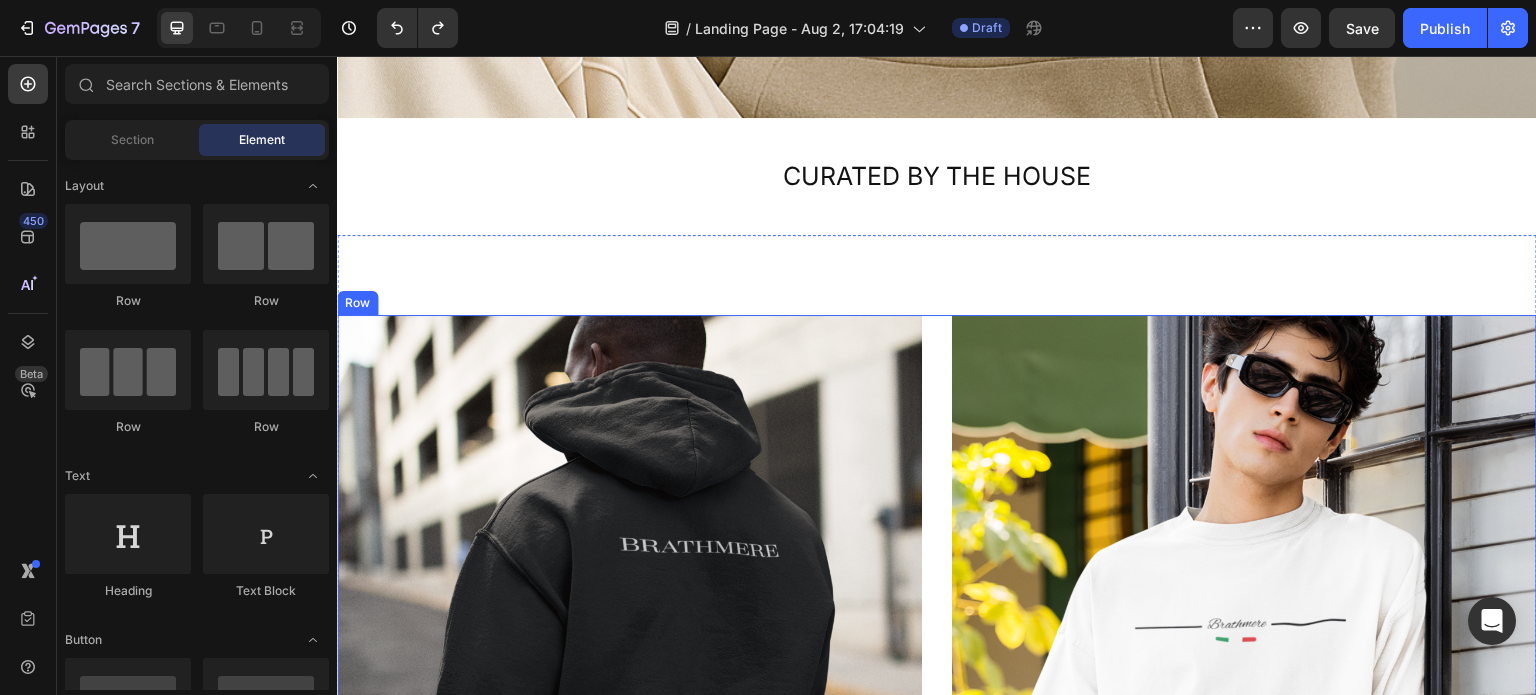 click on "Image Hoodies Heading
Shop Now Button Row Image Tees Heading
Shop Now Button Row Row" at bounding box center [937, 688] 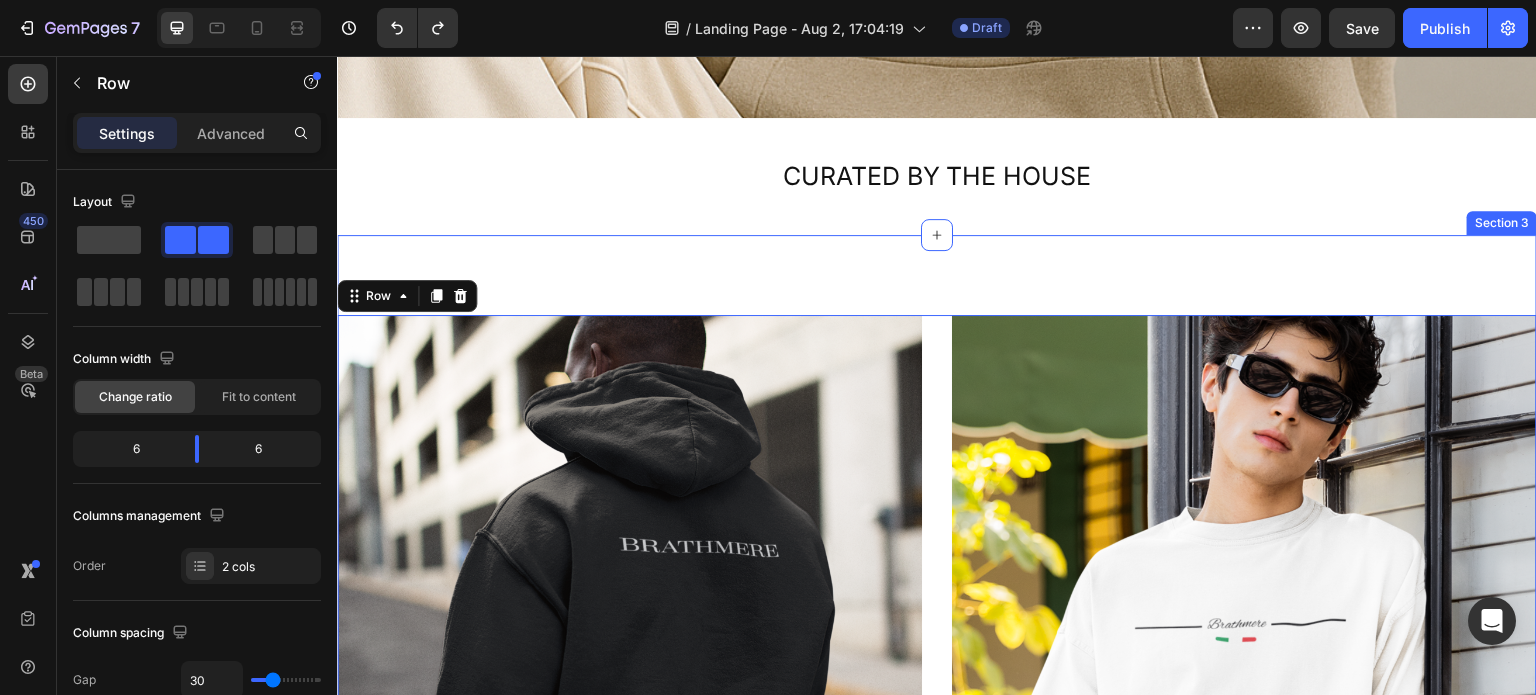 click on "Image Hoodies Heading
Shop Now Button Row Image Tees Heading
Shop Now Button Row Row   0 Section 3" at bounding box center [937, 688] 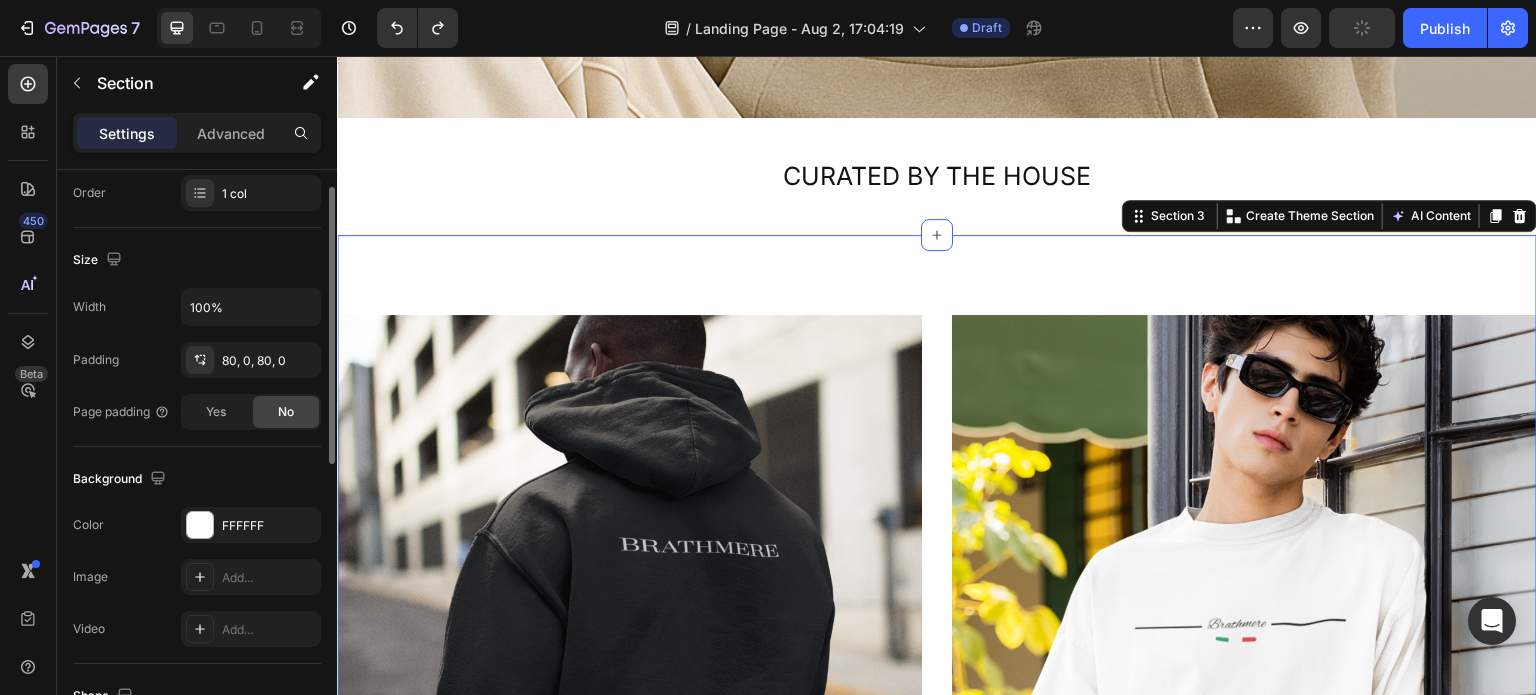 scroll, scrollTop: 386, scrollLeft: 0, axis: vertical 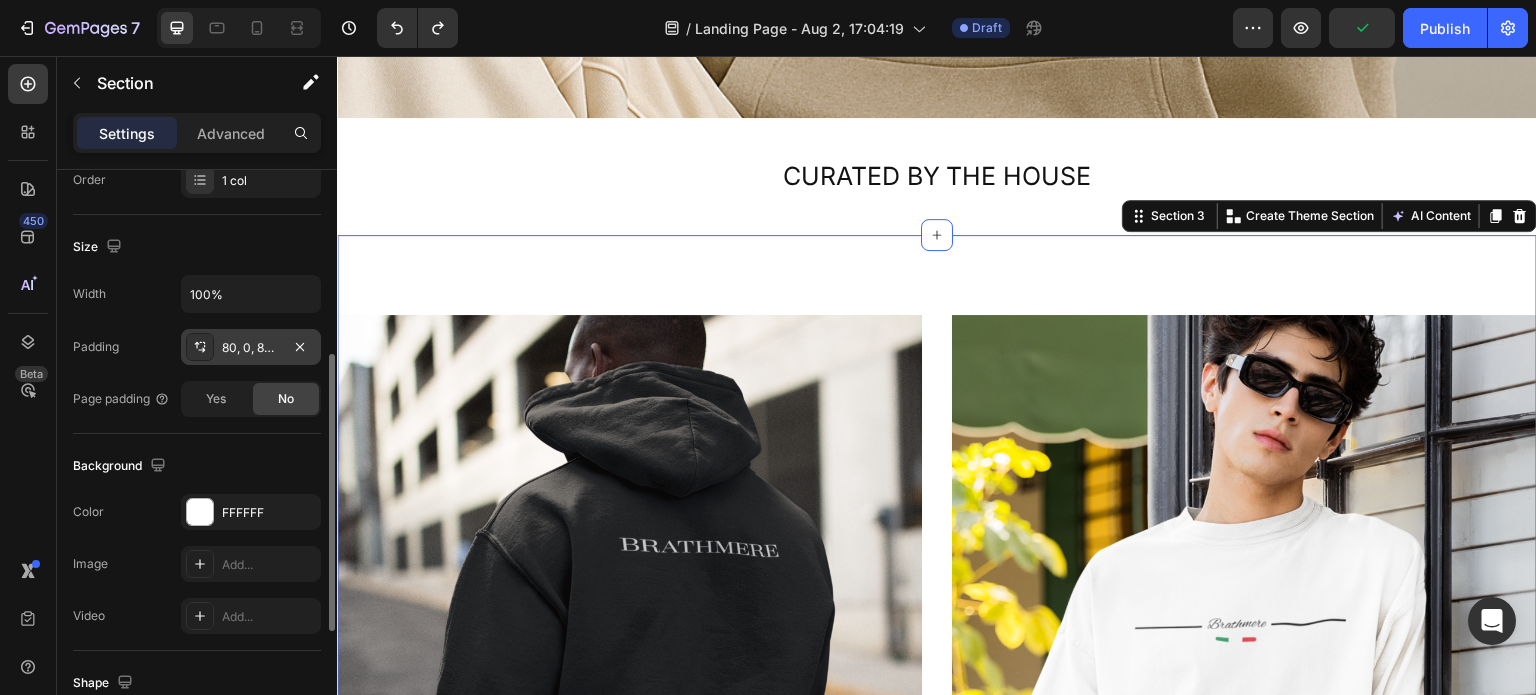 click on "80, 0, 80, 0" at bounding box center [251, 348] 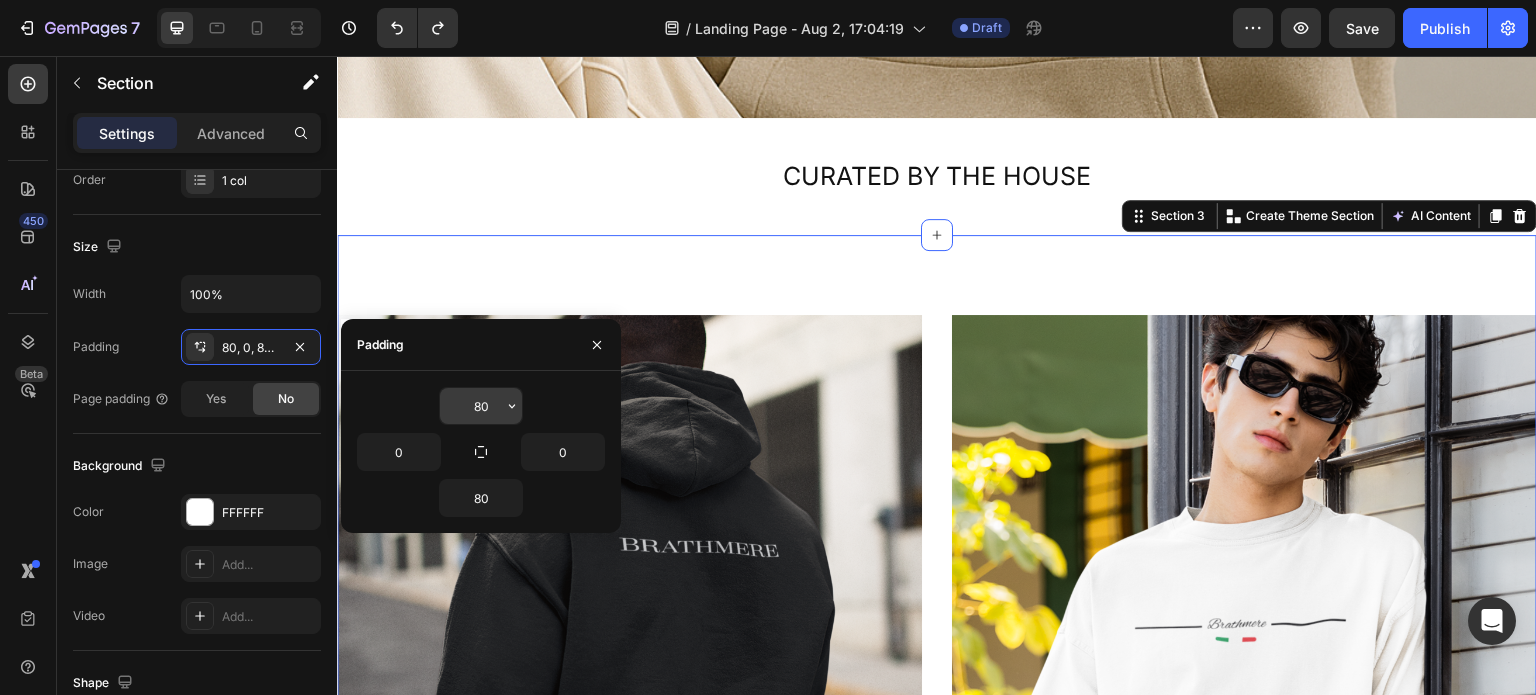 click on "80" at bounding box center [481, 406] 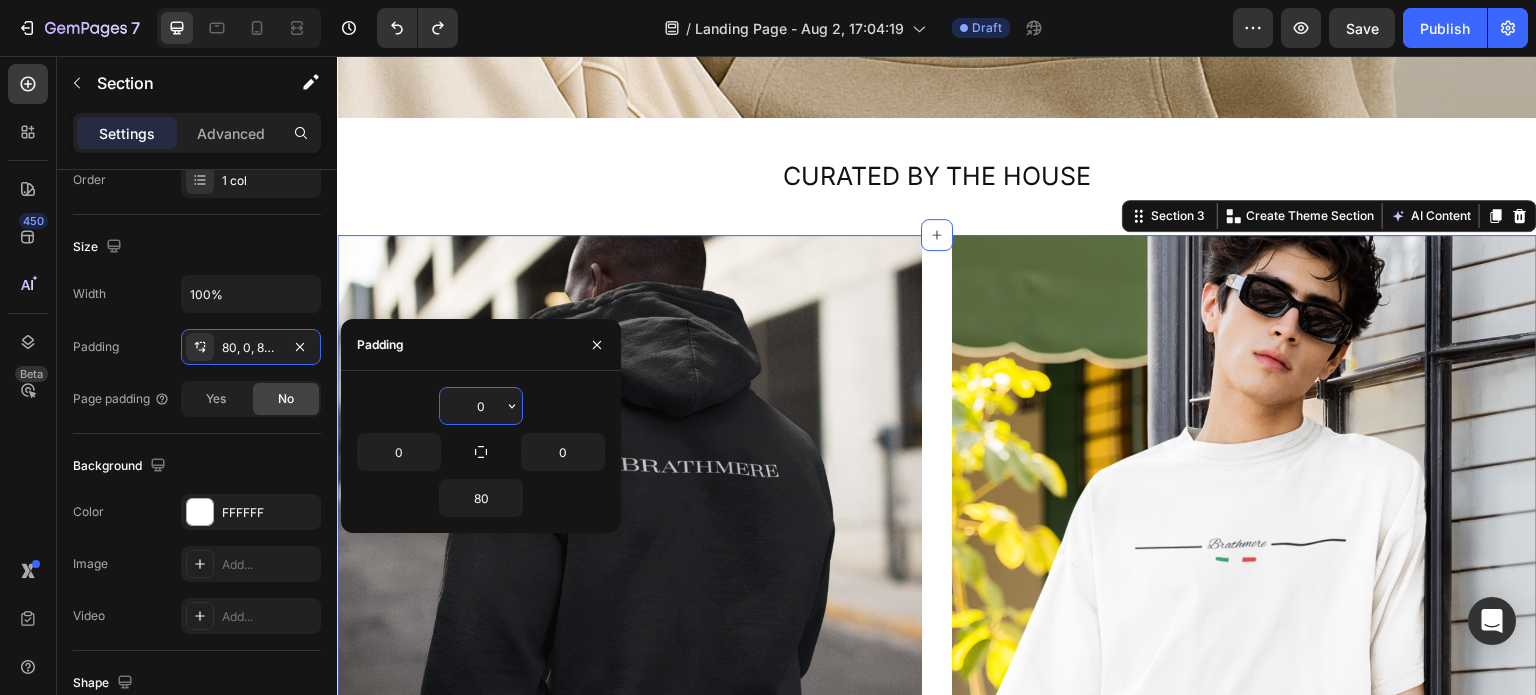 type on "0" 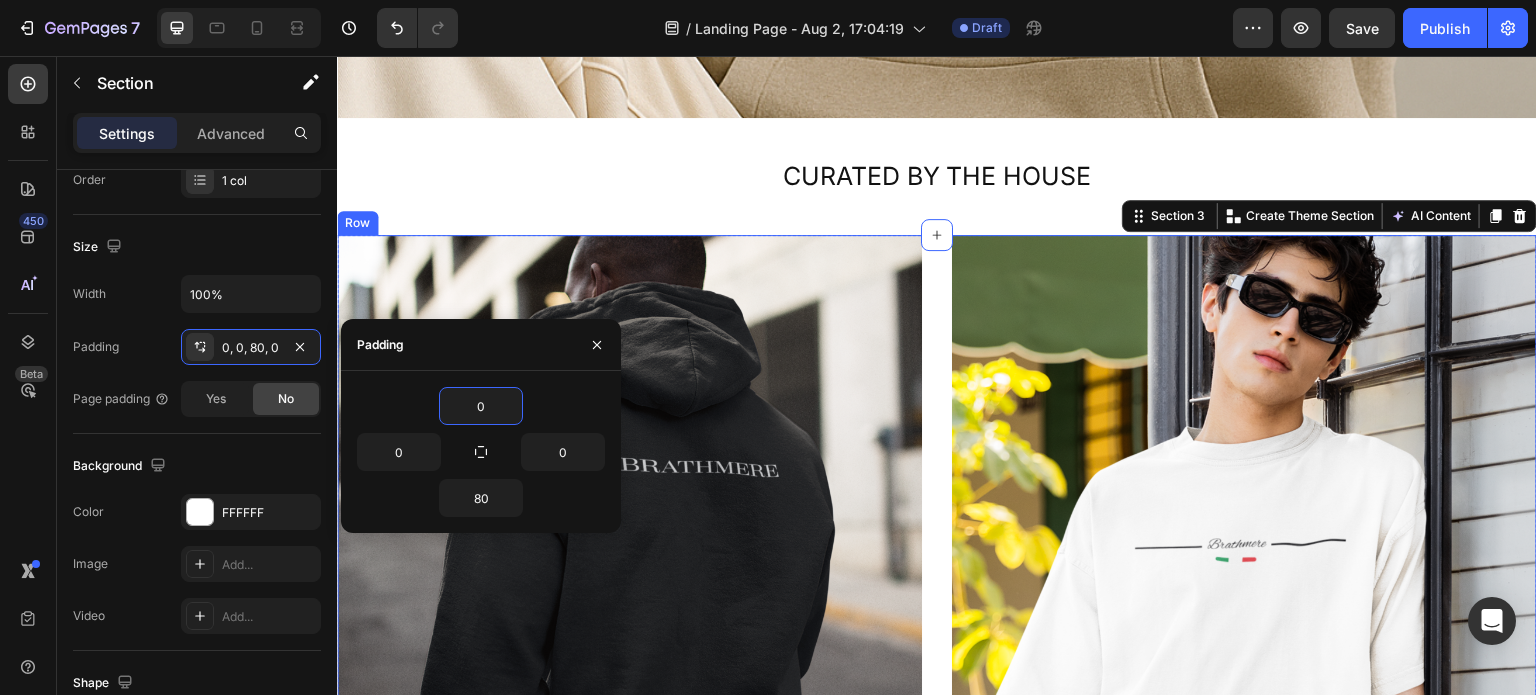 click on "Image Hoodies Heading
Shop Now Button Row Image Tees Heading
Shop Now Button Row Row" at bounding box center (937, 608) 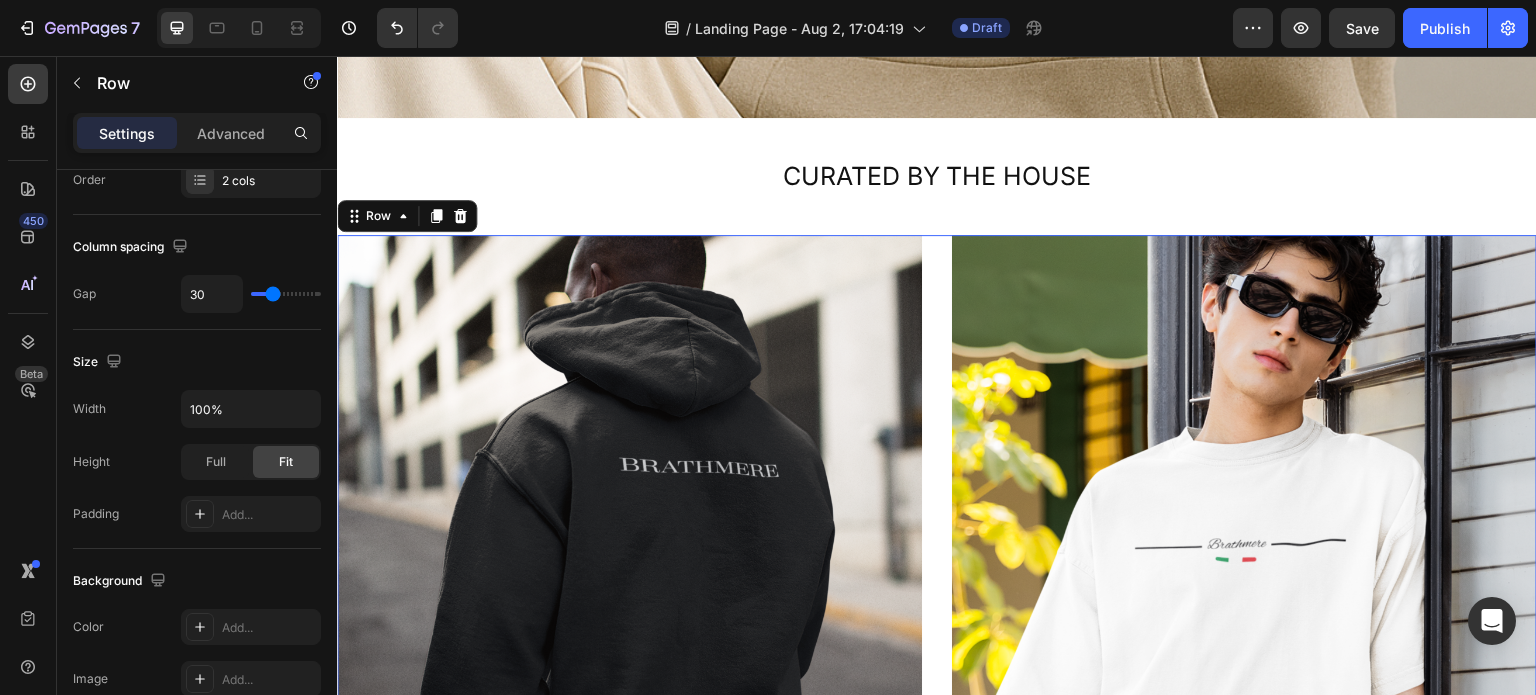 scroll, scrollTop: 0, scrollLeft: 0, axis: both 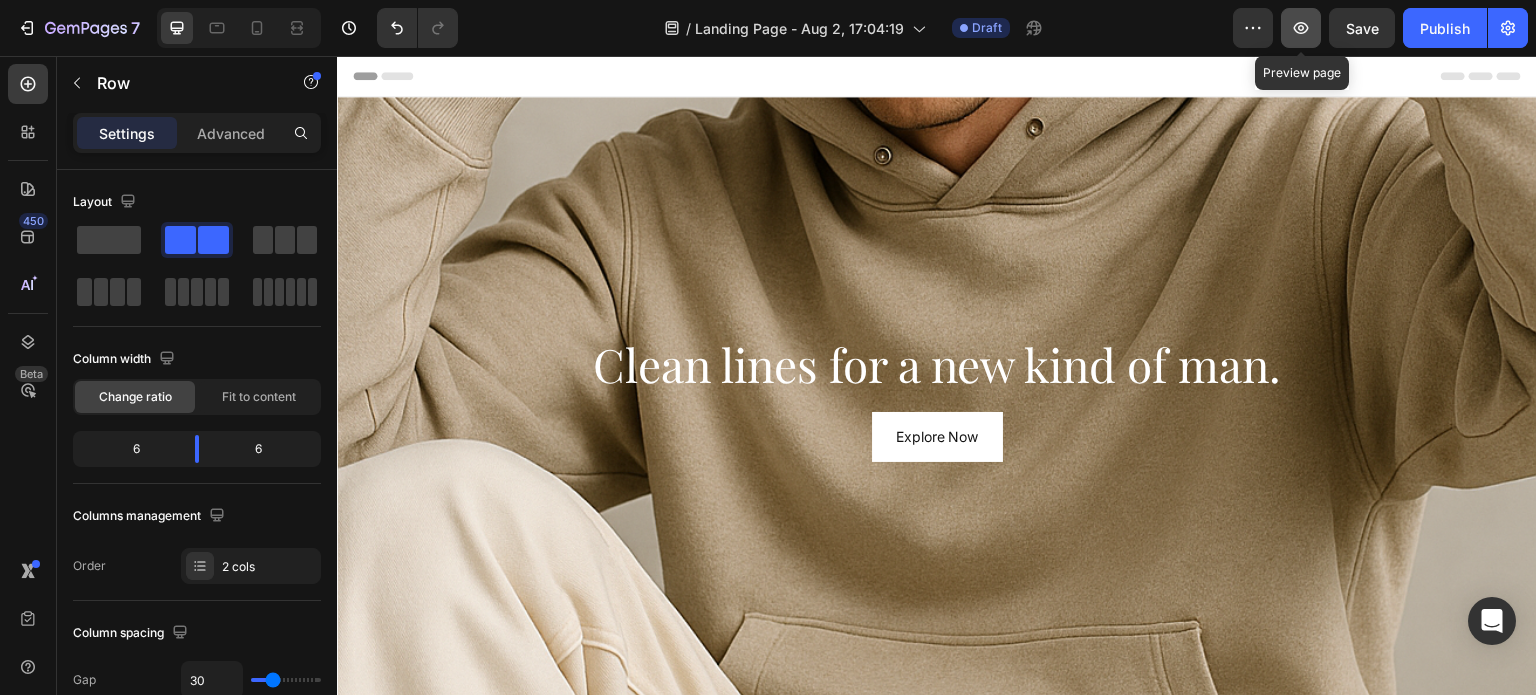 click 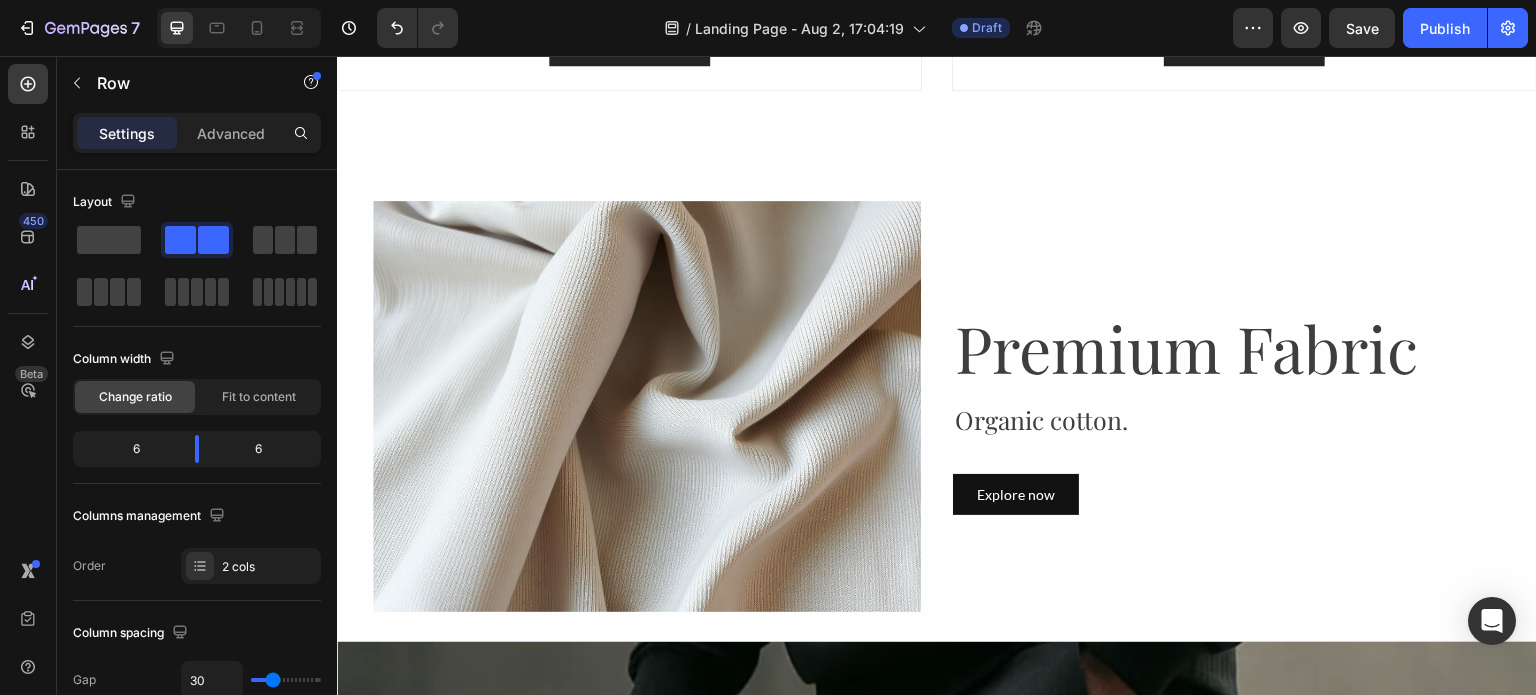 scroll, scrollTop: 1479, scrollLeft: 0, axis: vertical 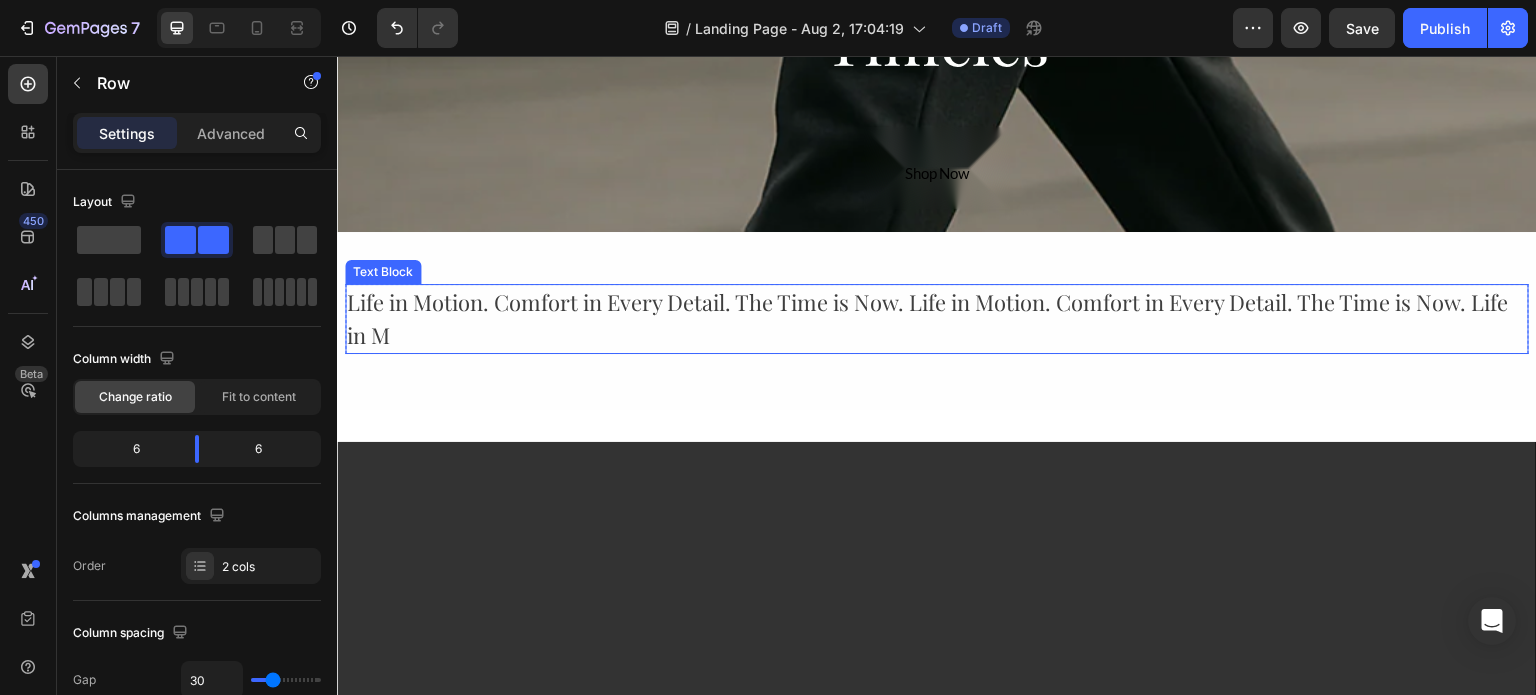 click on "Life in Motion. Comfort in Every Detail. The Time is Now. Life in Motion. Comfort in Every Detail. The Time is Now. Life in M" at bounding box center (937, 319) 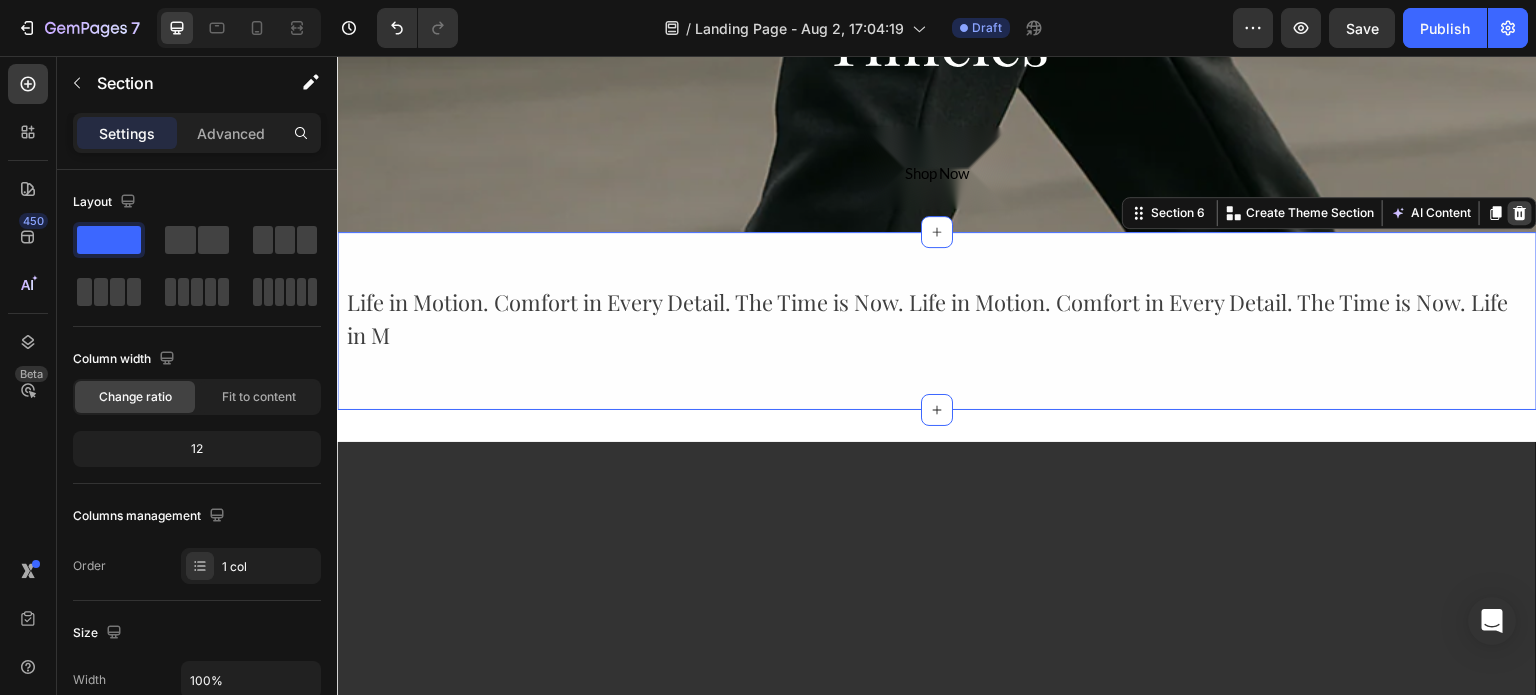 click 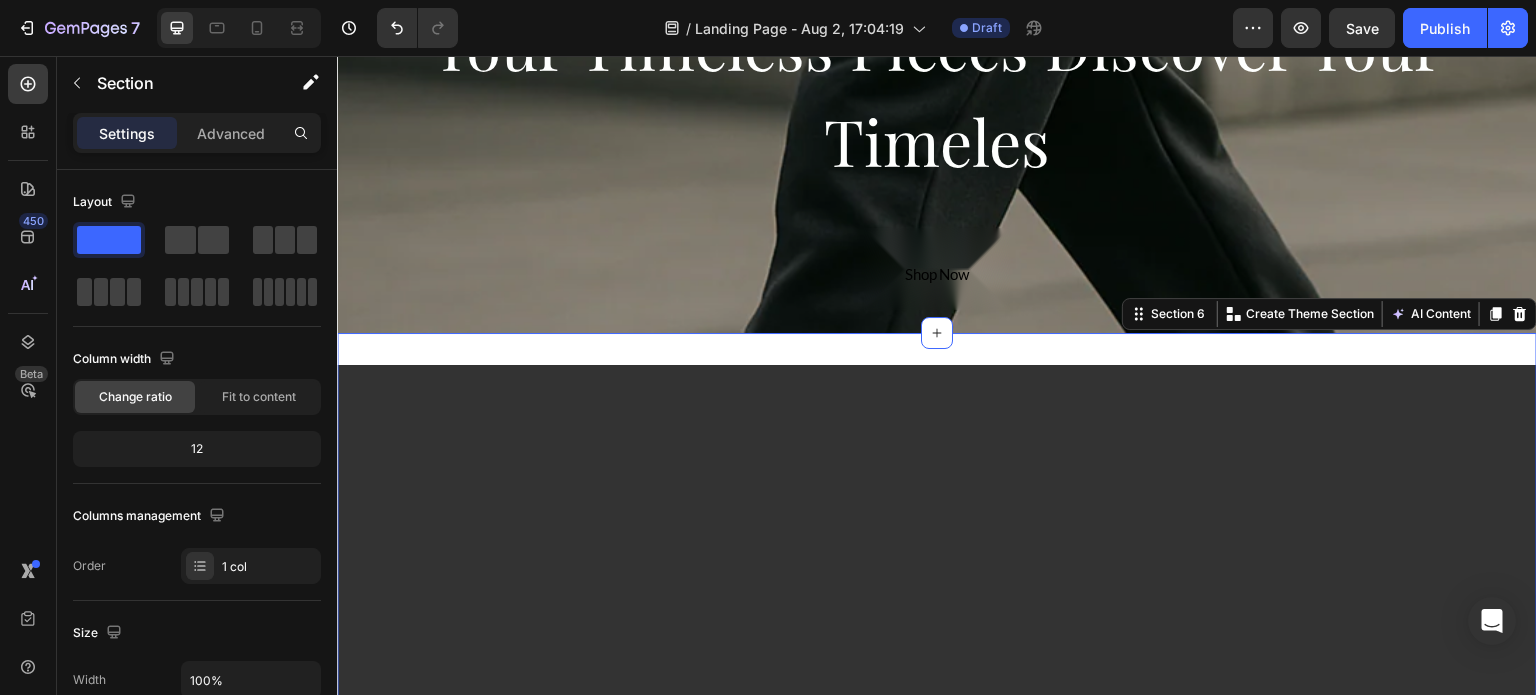 scroll, scrollTop: 2480, scrollLeft: 0, axis: vertical 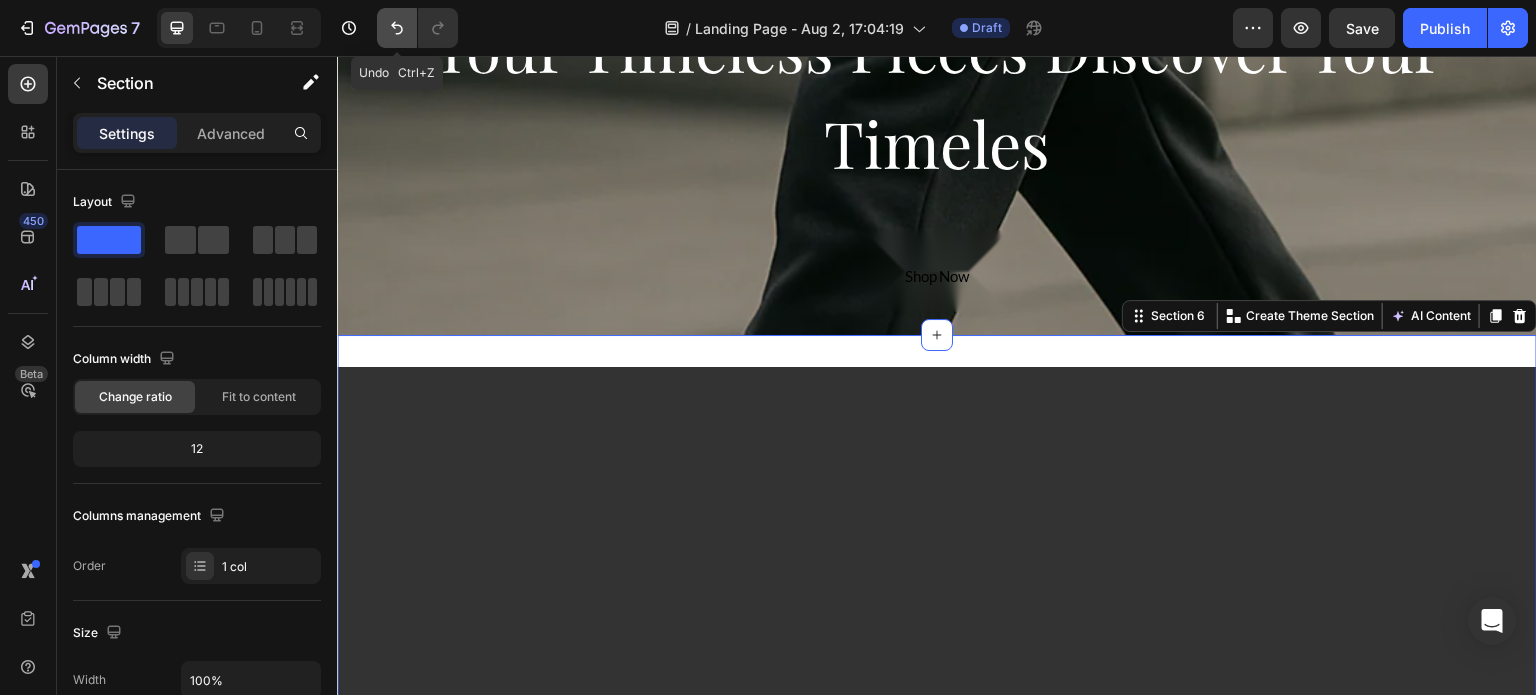 click 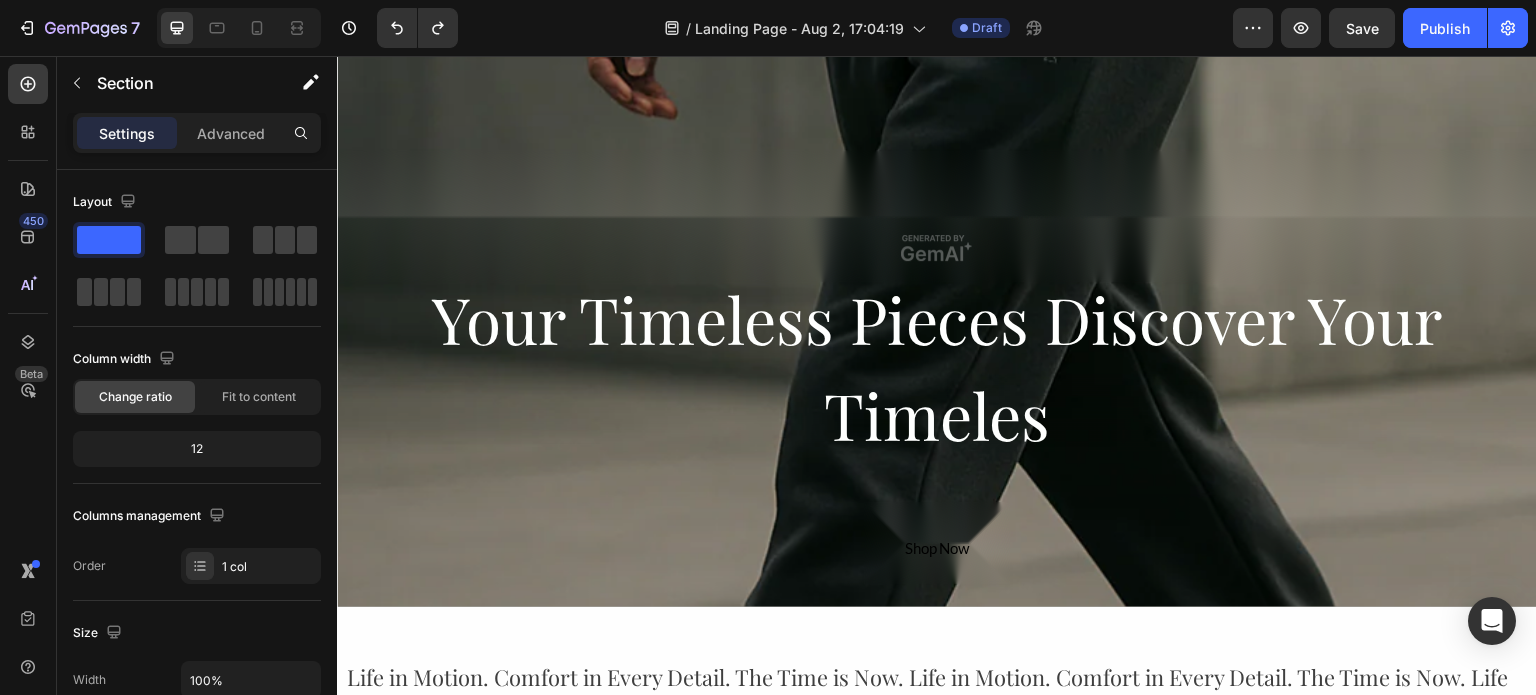 scroll, scrollTop: 2136, scrollLeft: 0, axis: vertical 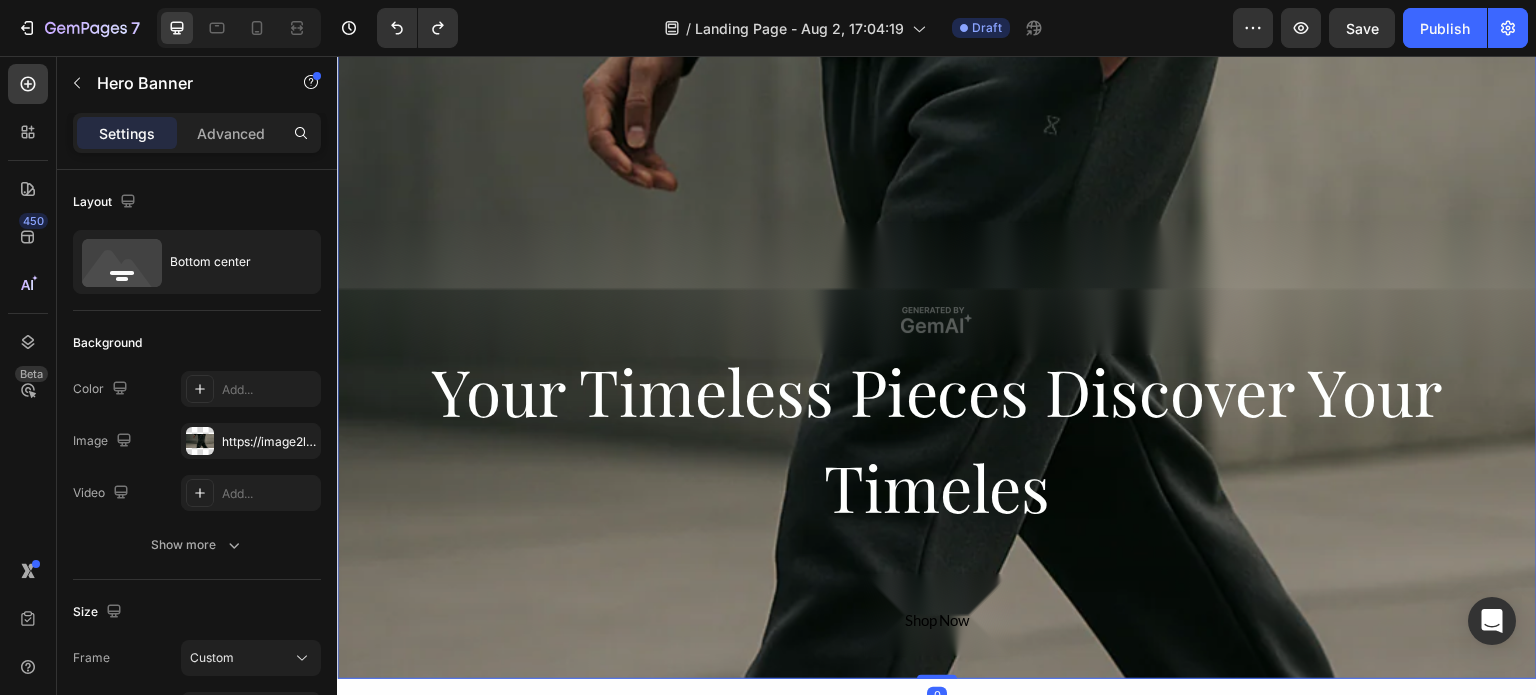 click at bounding box center (937, 320) 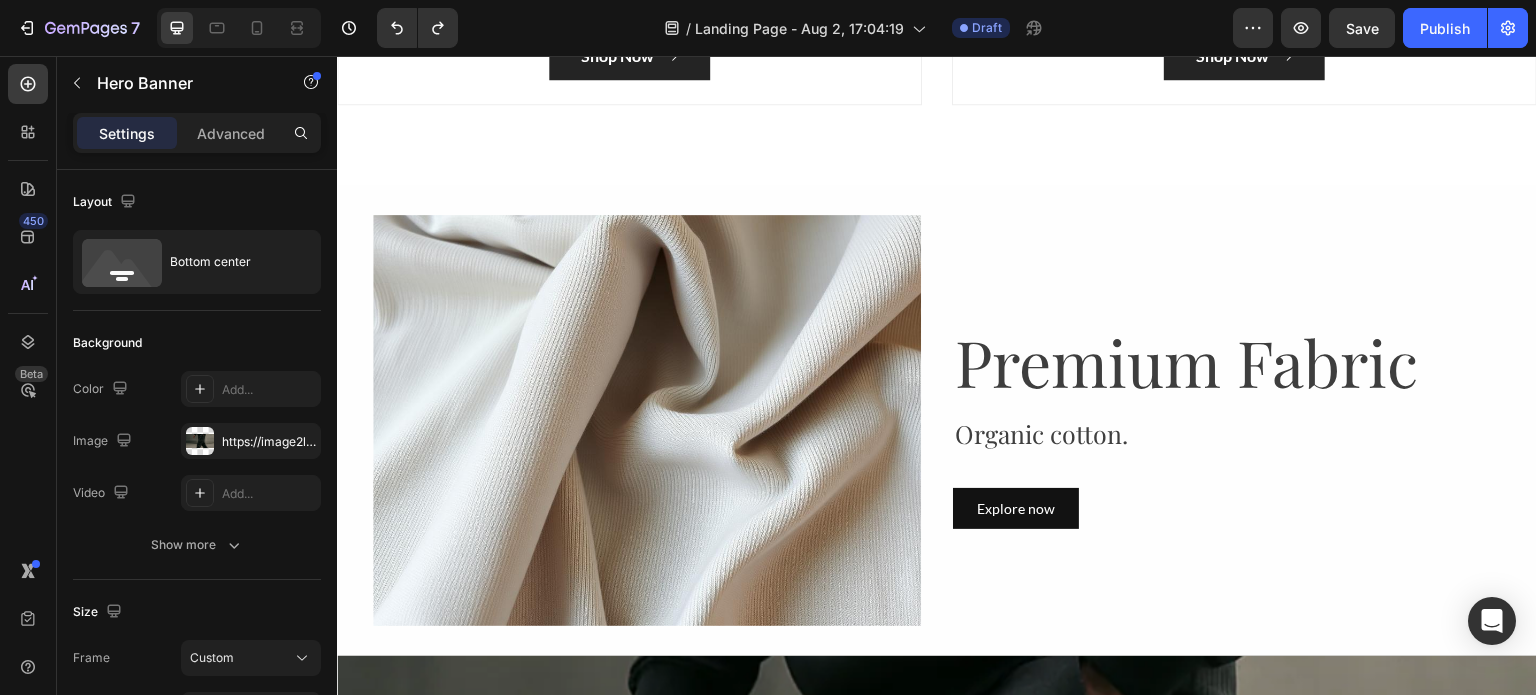 scroll, scrollTop: 1456, scrollLeft: 0, axis: vertical 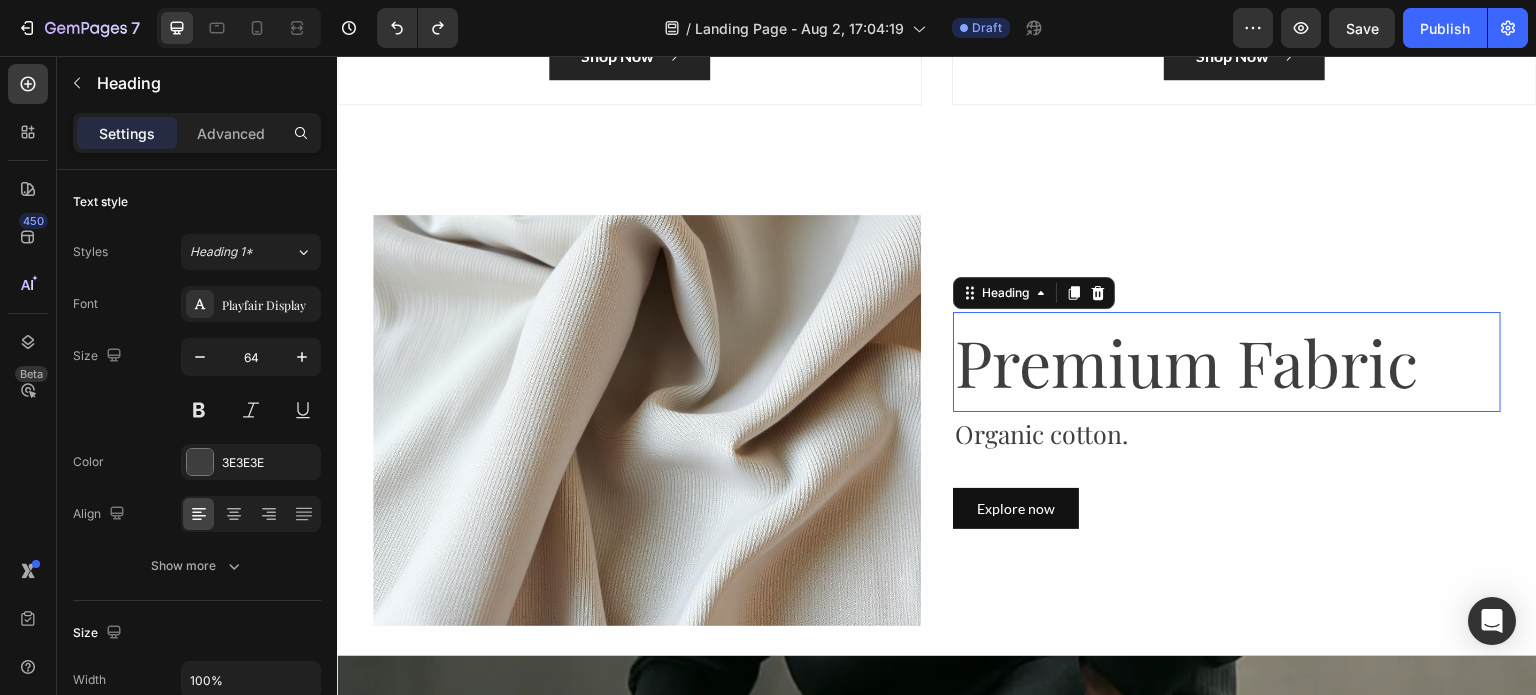 click on "Premium Fabric" at bounding box center (1227, 362) 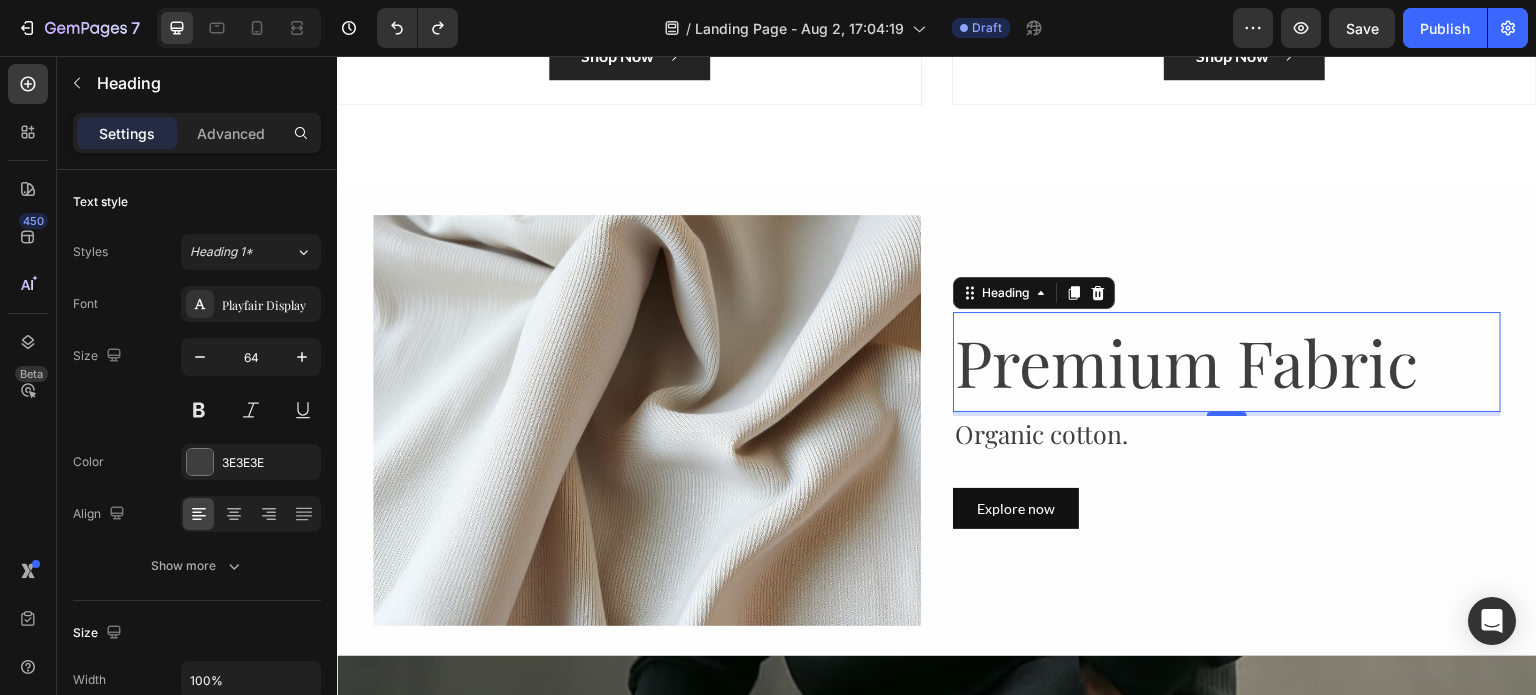 scroll, scrollTop: 1404, scrollLeft: 0, axis: vertical 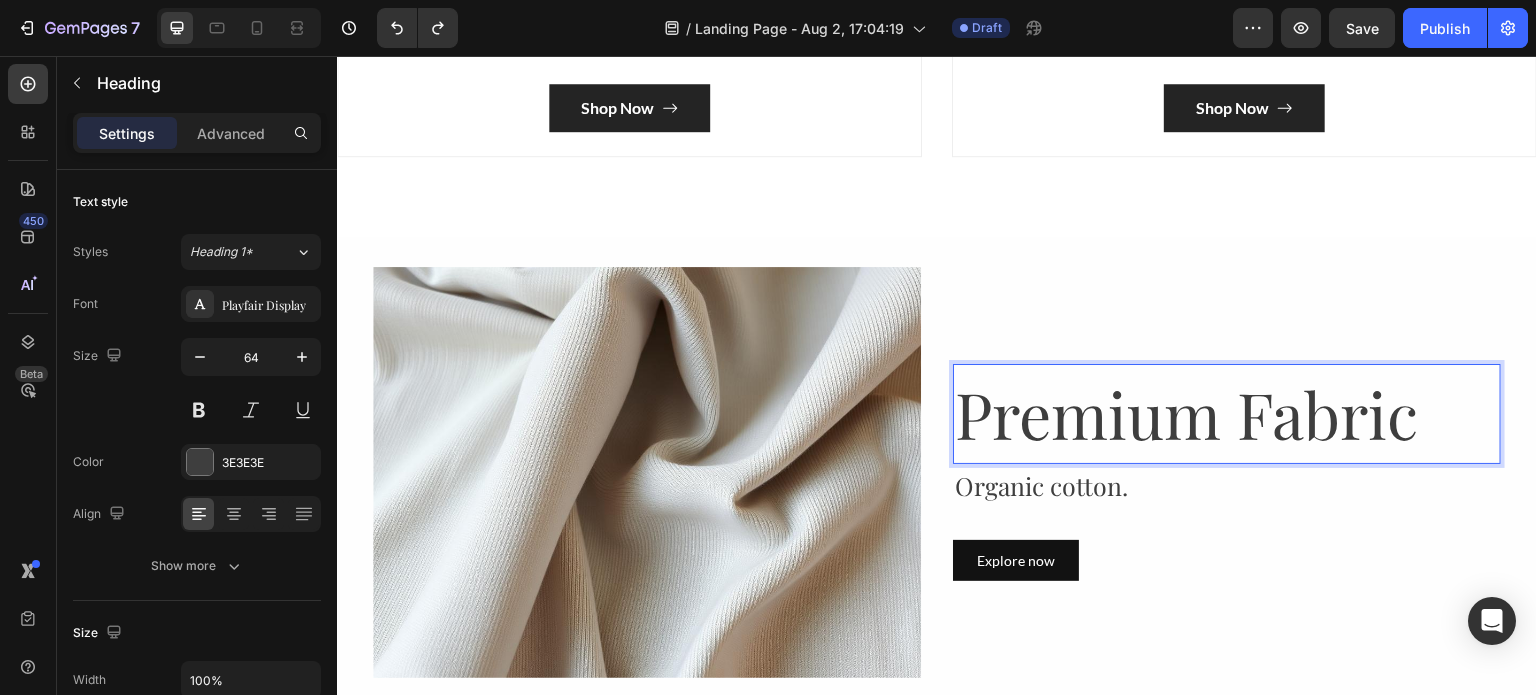 click on "Premium Fabric" at bounding box center (1227, 414) 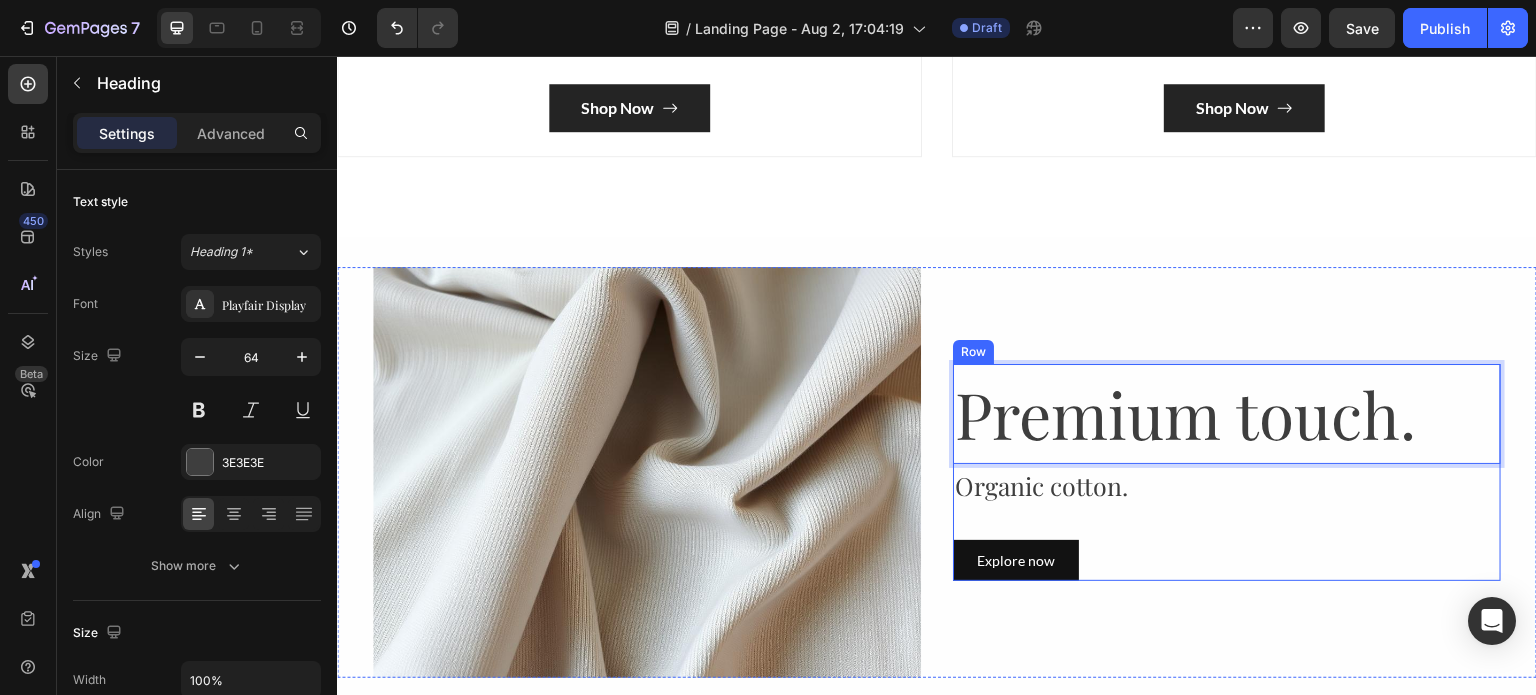 click on "Organic cotton." at bounding box center [1227, 486] 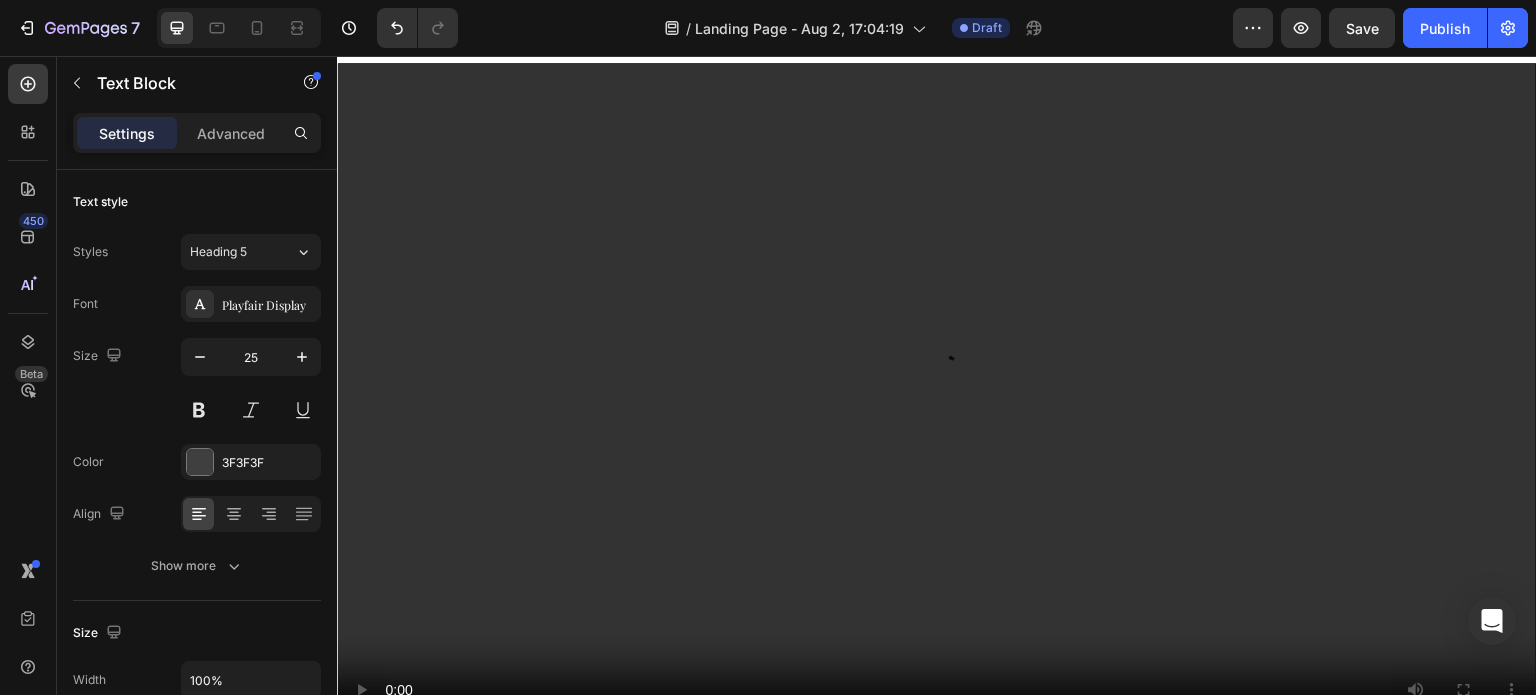 scroll, scrollTop: 2656, scrollLeft: 0, axis: vertical 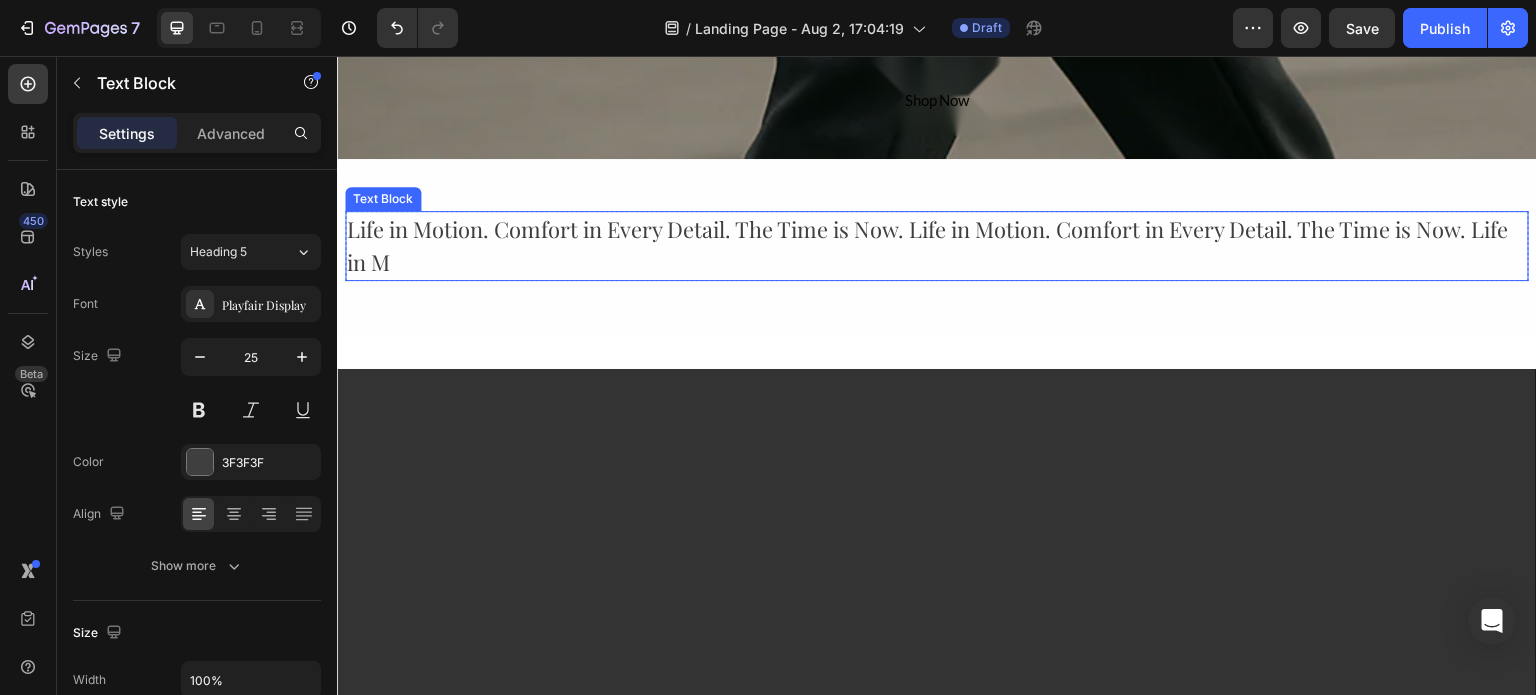 click on "Life in Motion. Comfort in Every Detail. The Time is Now. Life in Motion. Comfort in Every Detail. The Time is Now. Life in M" at bounding box center (937, 246) 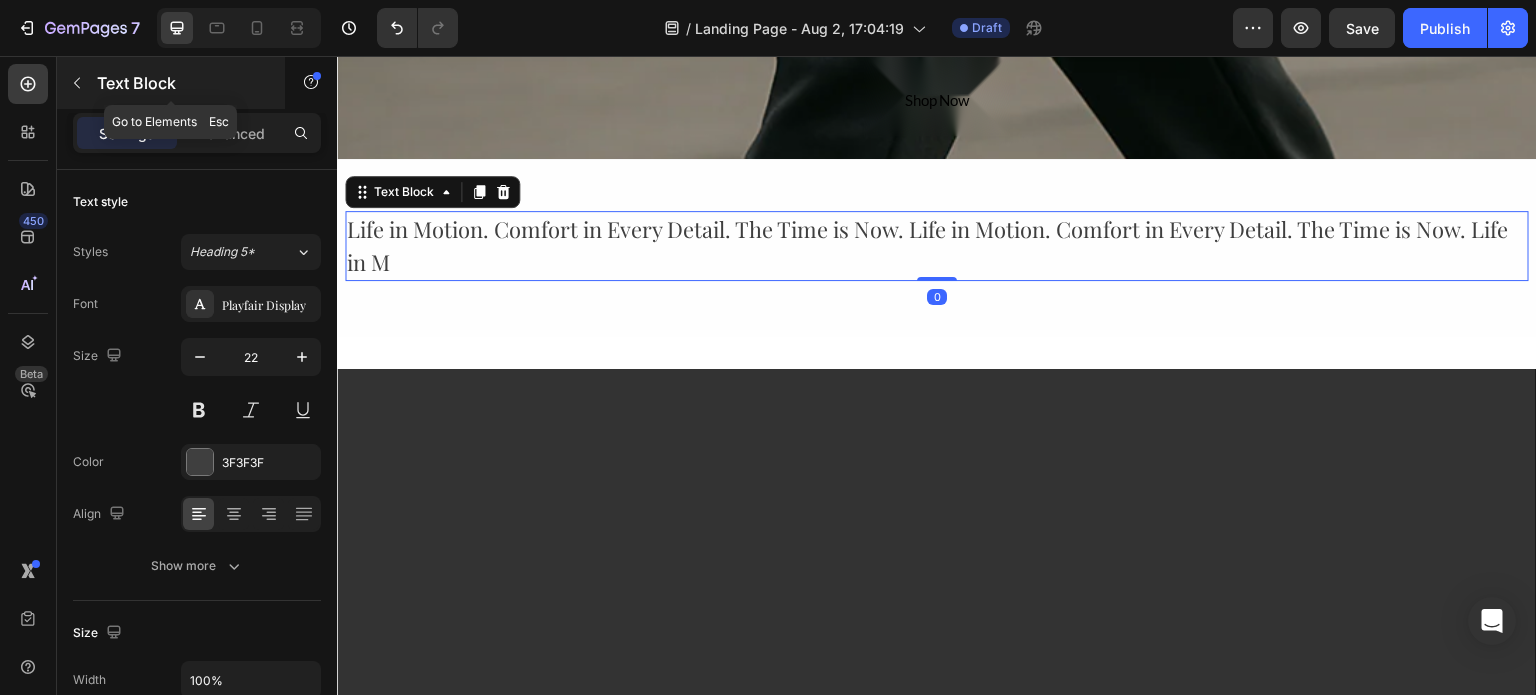 click at bounding box center [77, 83] 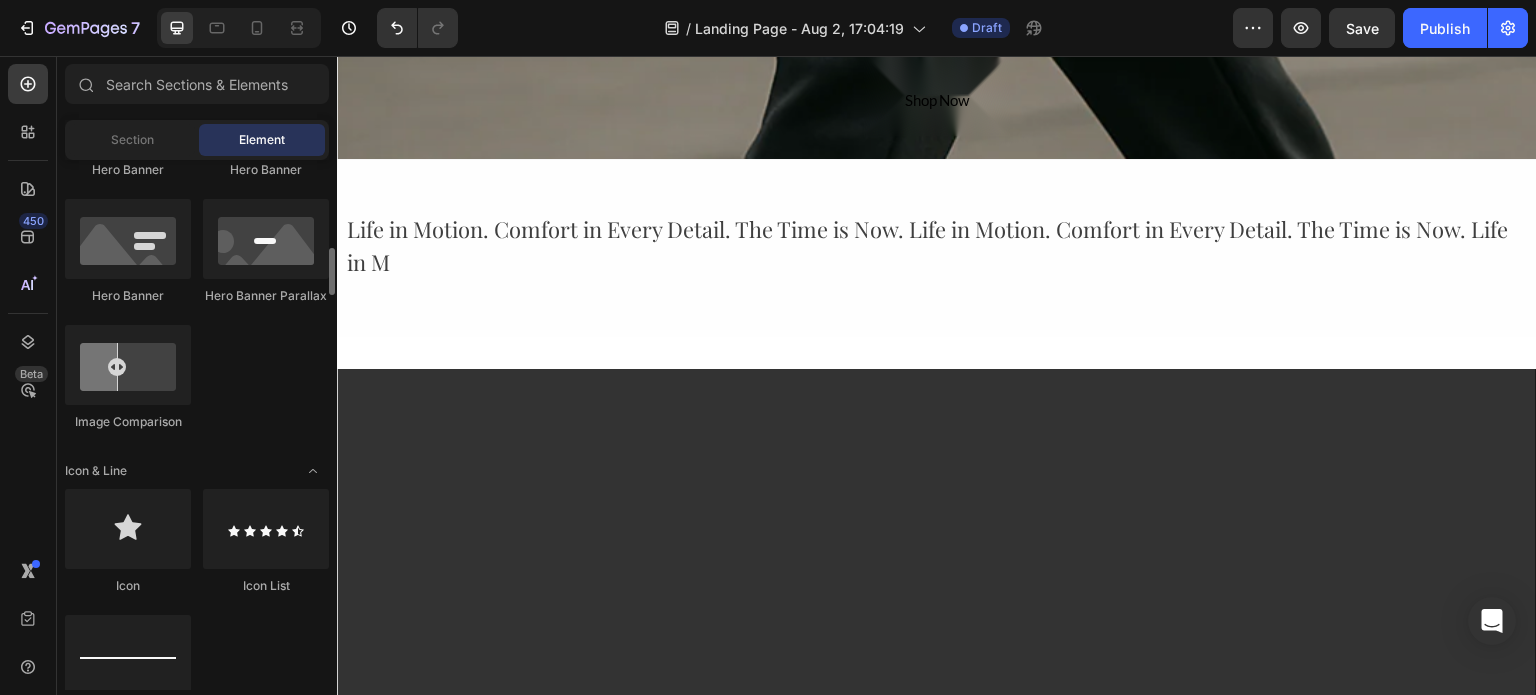 scroll, scrollTop: 1001, scrollLeft: 0, axis: vertical 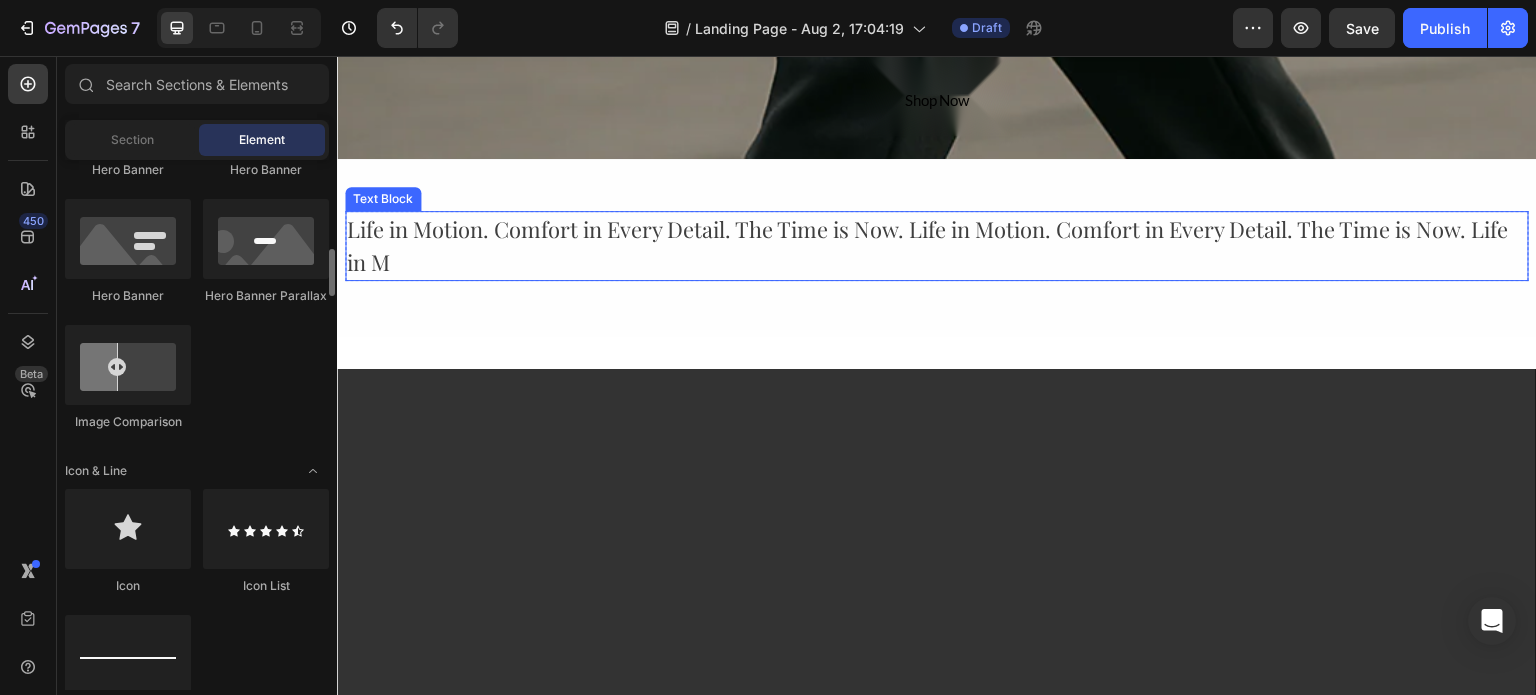 click on "Life in Motion. Comfort in Every Detail. The Time is Now. Life in Motion. Comfort in Every Detail. The Time is Now. Life in M" at bounding box center [937, 246] 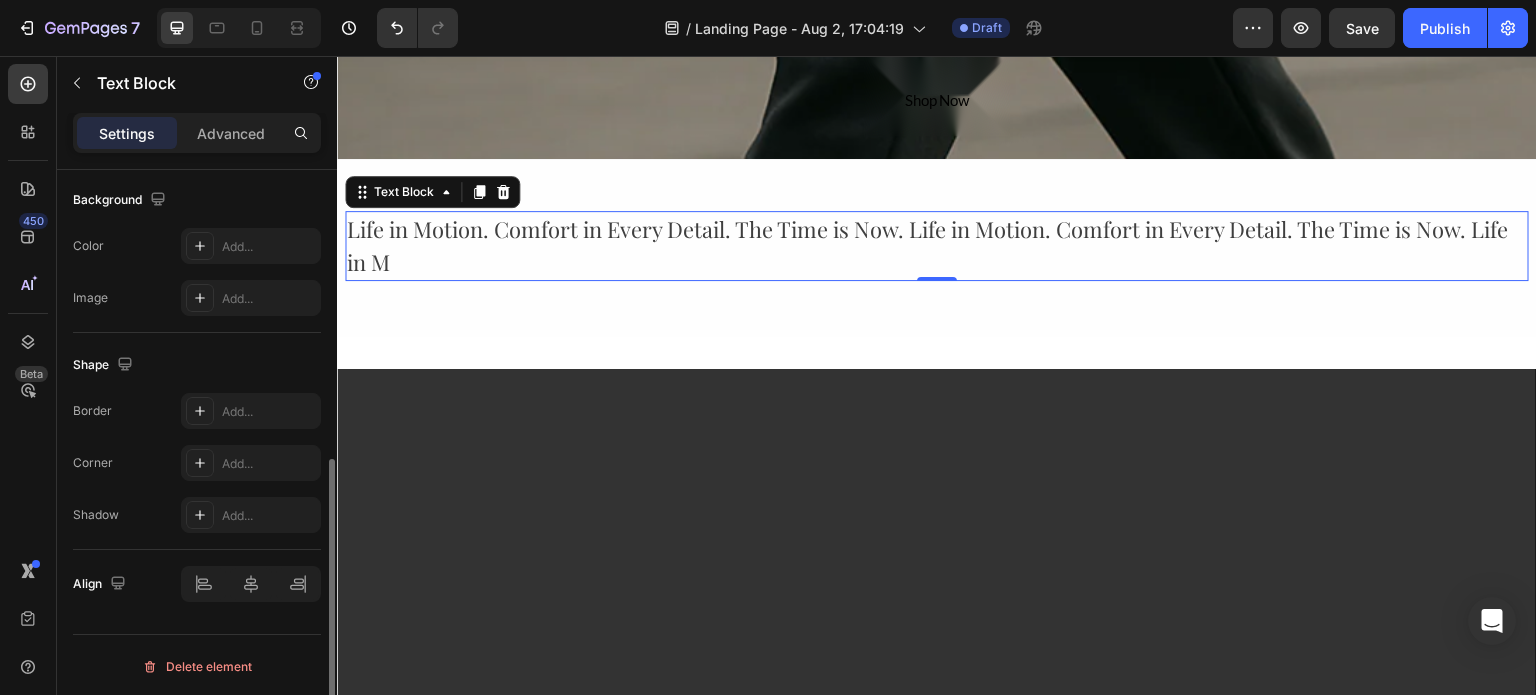 scroll, scrollTop: 0, scrollLeft: 0, axis: both 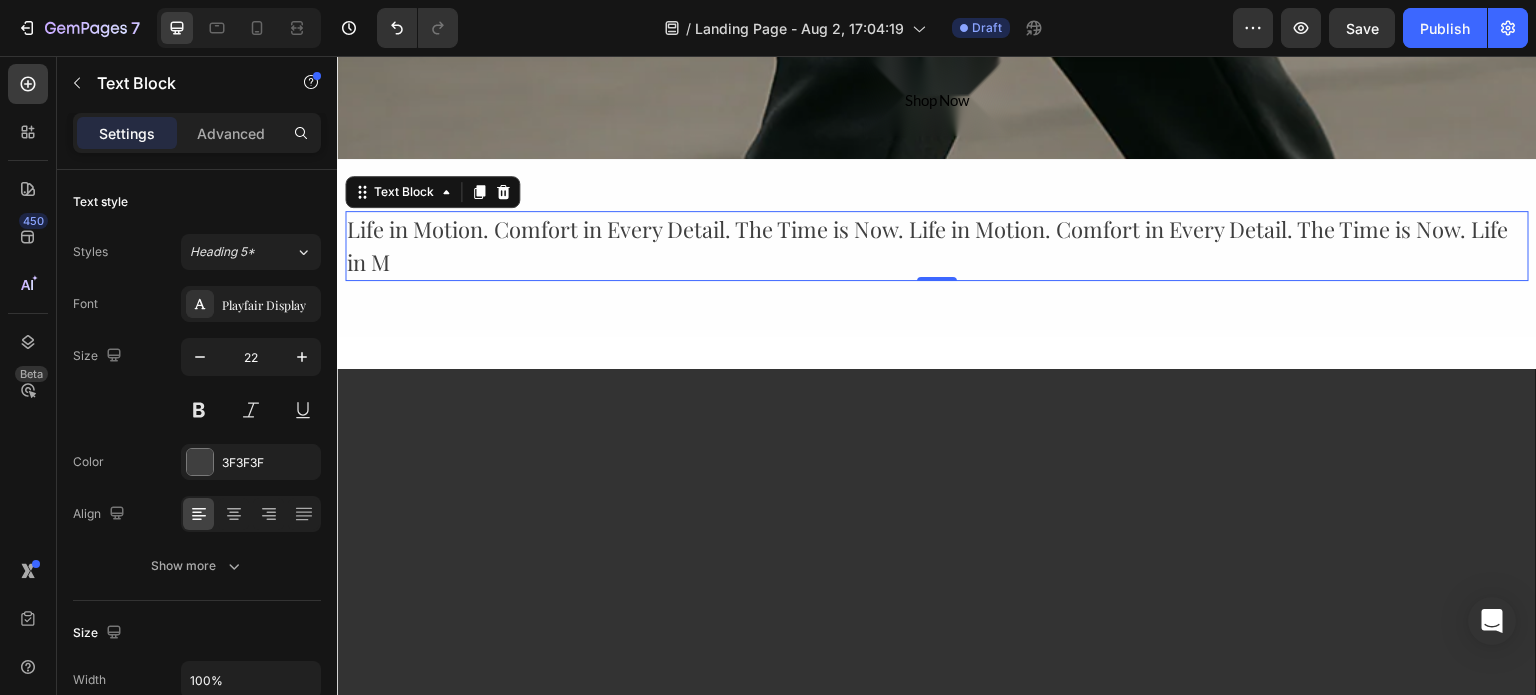 click on "Life in Motion. Comfort in Every Detail. The Time is Now. Life in Motion. Comfort in Every Detail. The Time is Now. Life in M" at bounding box center [937, 246] 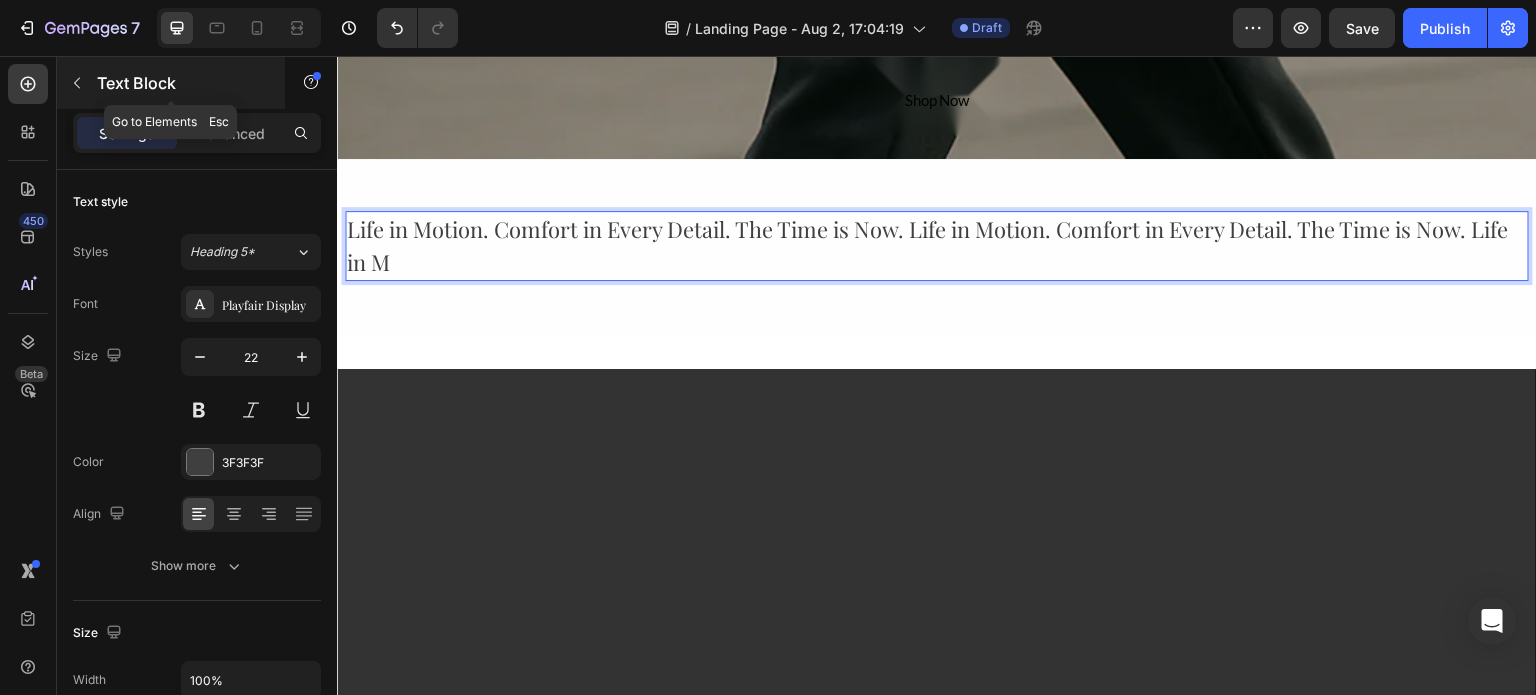 click 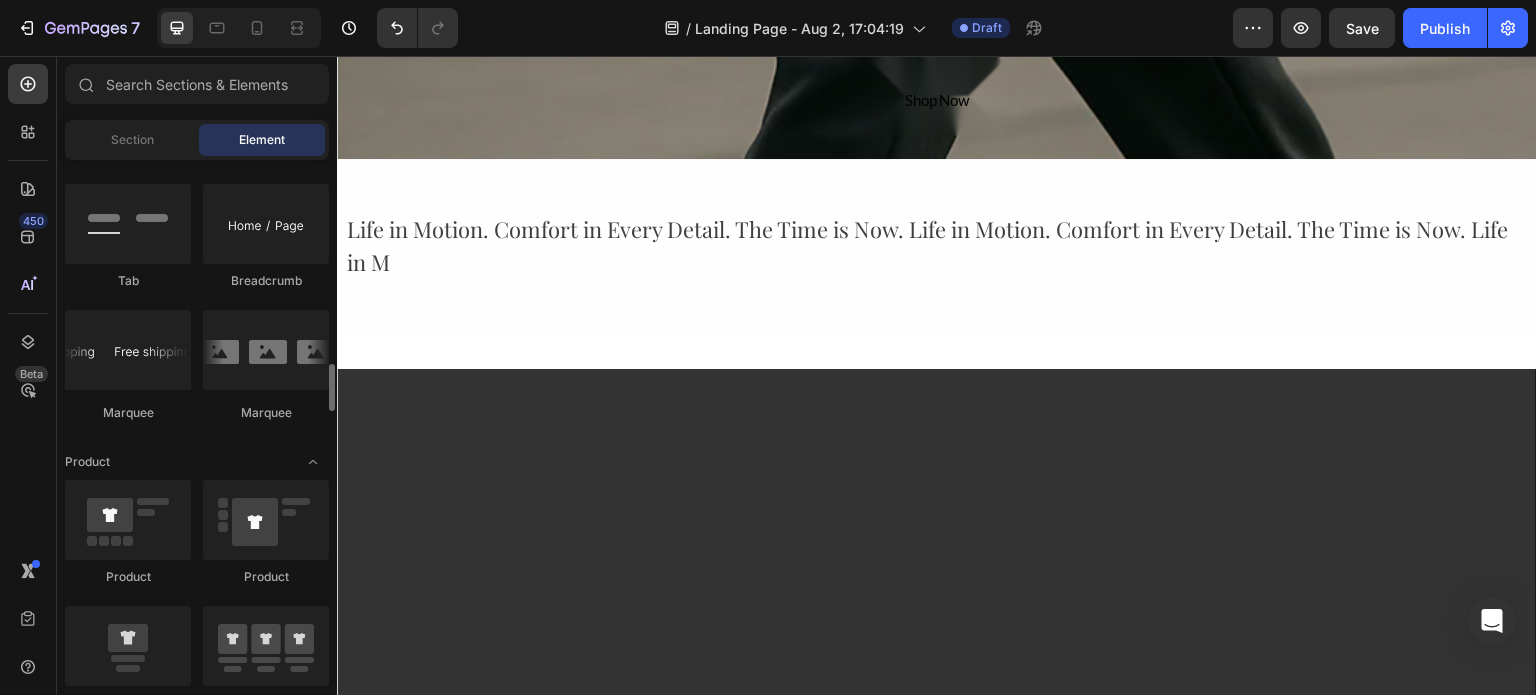 scroll, scrollTop: 2274, scrollLeft: 0, axis: vertical 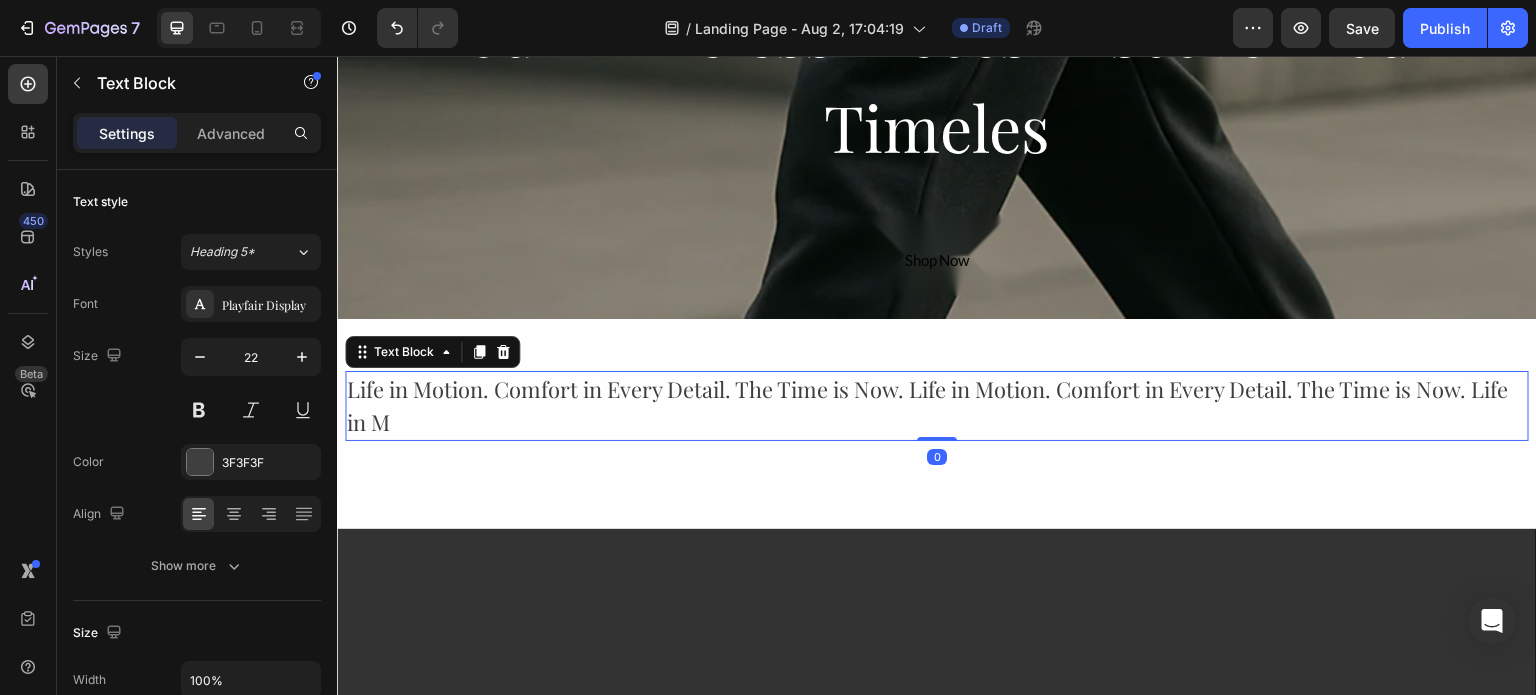click on "Life in Motion. Comfort in Every Detail. The Time is Now. Life in Motion. Comfort in Every Detail. The Time is Now. Life in M" at bounding box center [937, 406] 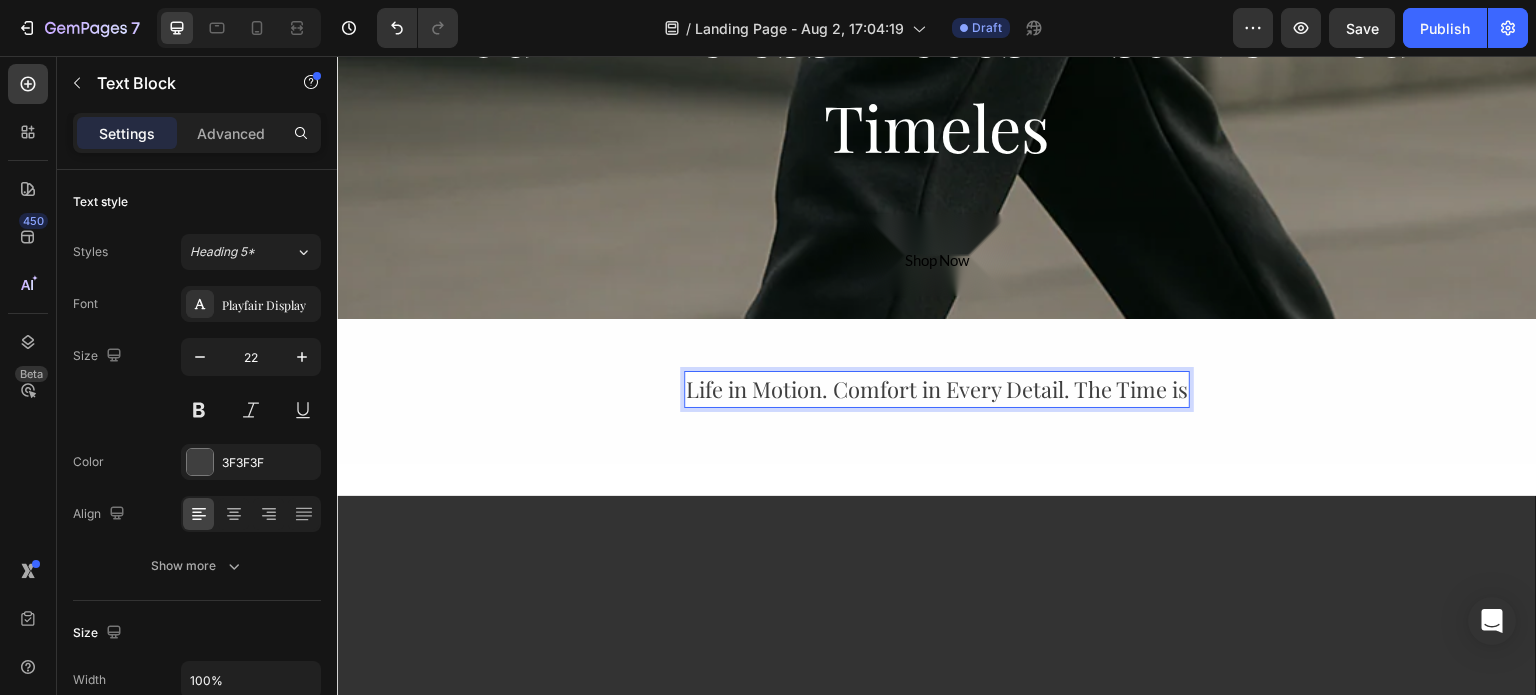 click on "Life in Motion. Comfort in Every Detail. The Time is Text Block   0 Row Row Section 6" at bounding box center (937, 391) 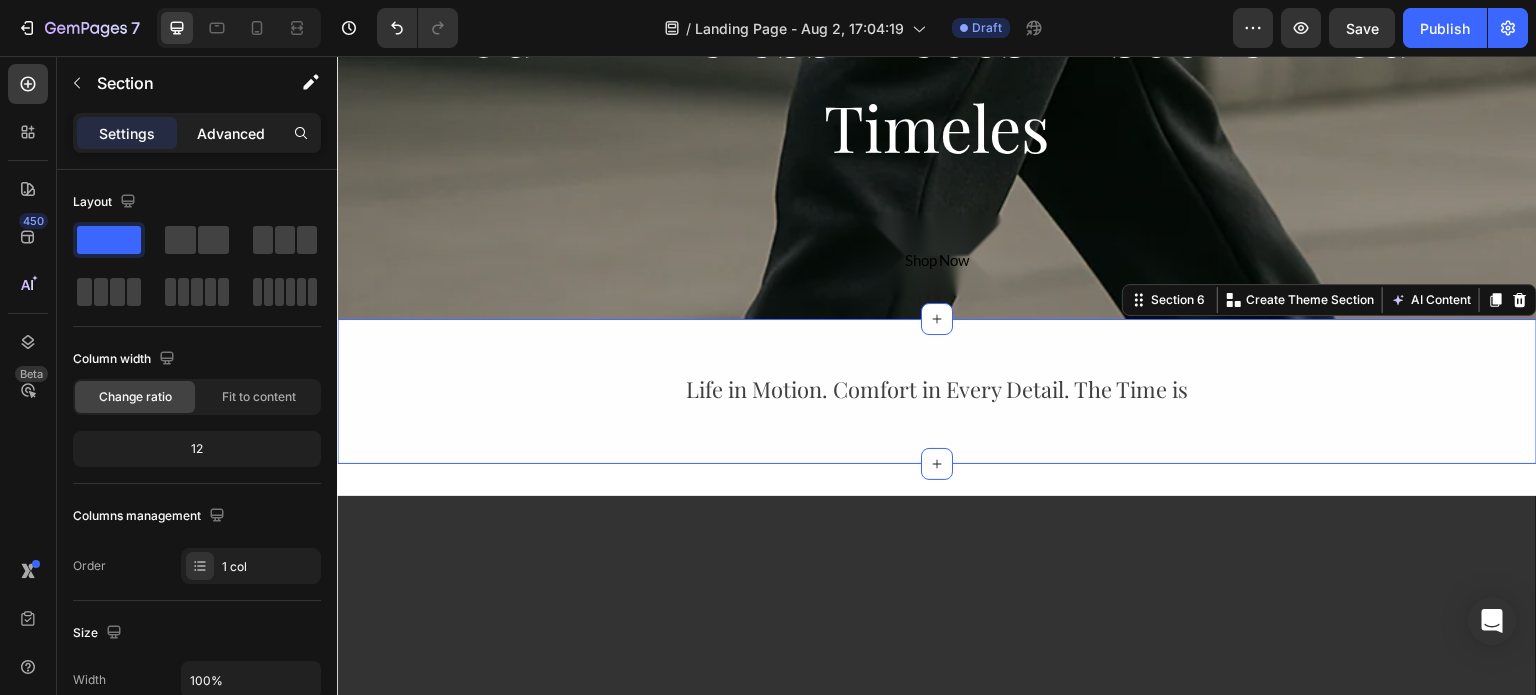click on "Advanced" 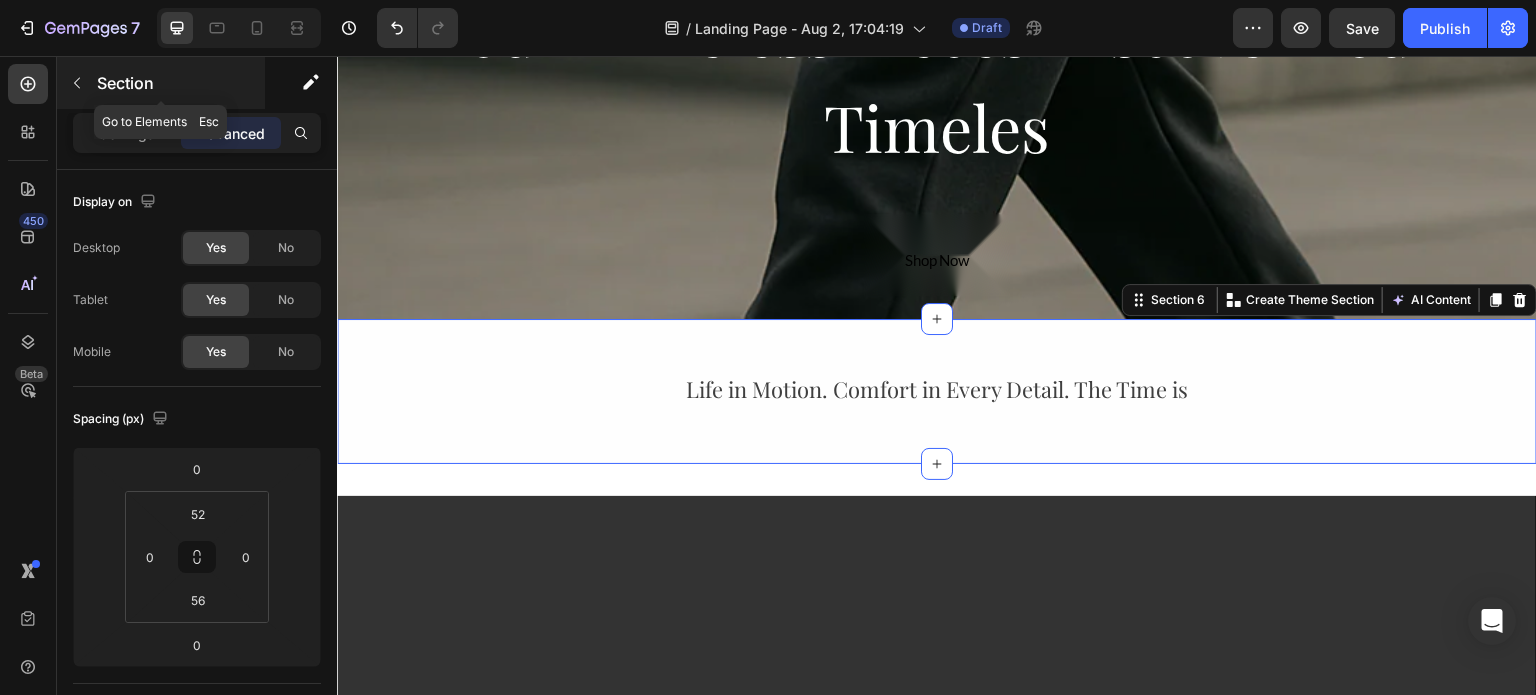 click 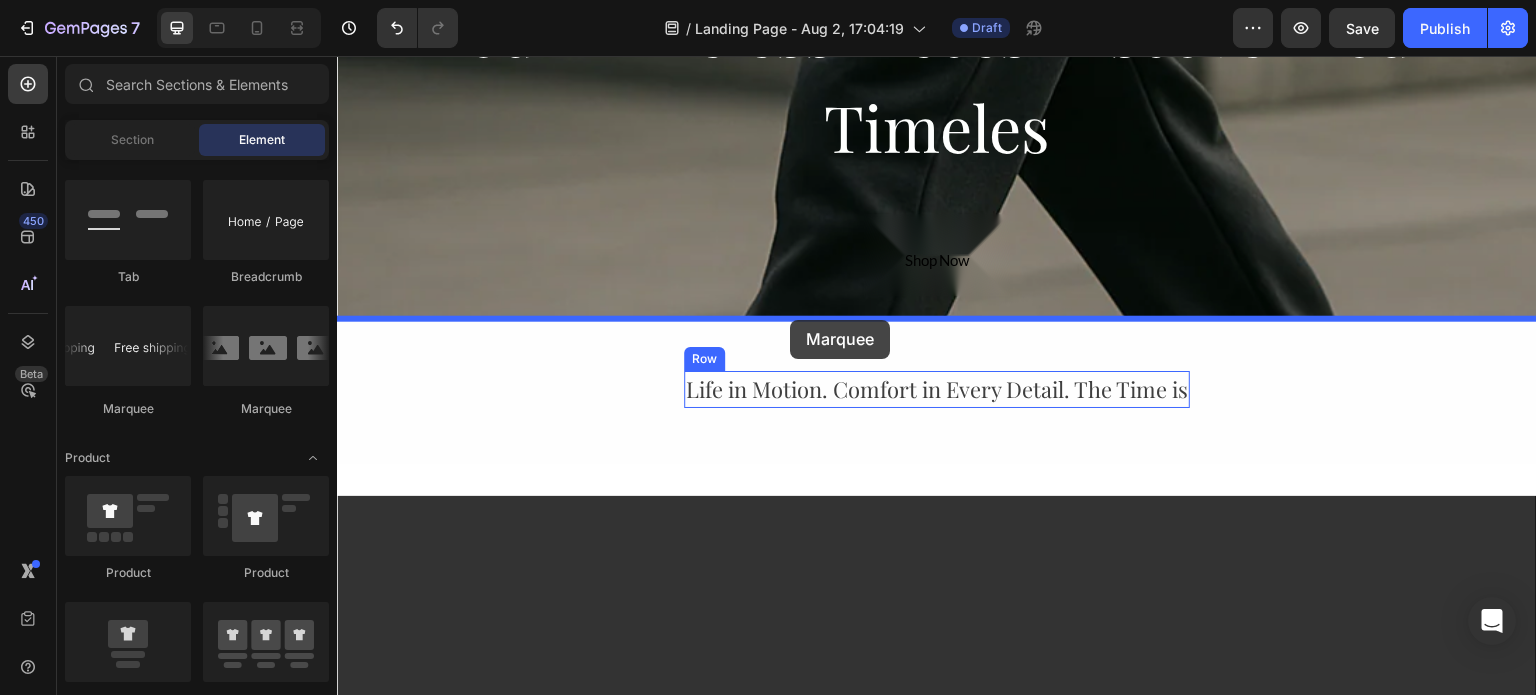 drag, startPoint x: 477, startPoint y: 395, endPoint x: 790, endPoint y: 320, distance: 321.86023 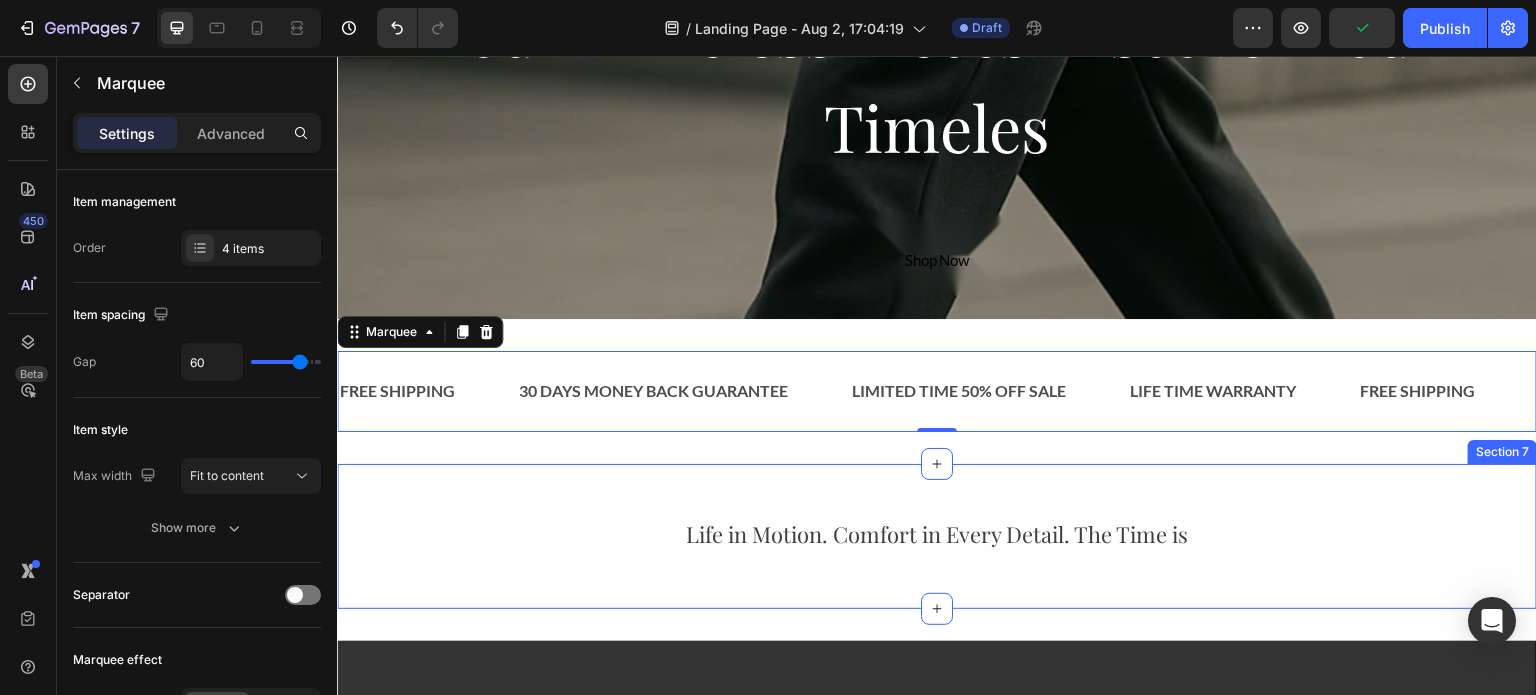 click on "Life in Motion. Comfort in Every Detail. The Time is Text Block Row Row Section 7" at bounding box center [937, 536] 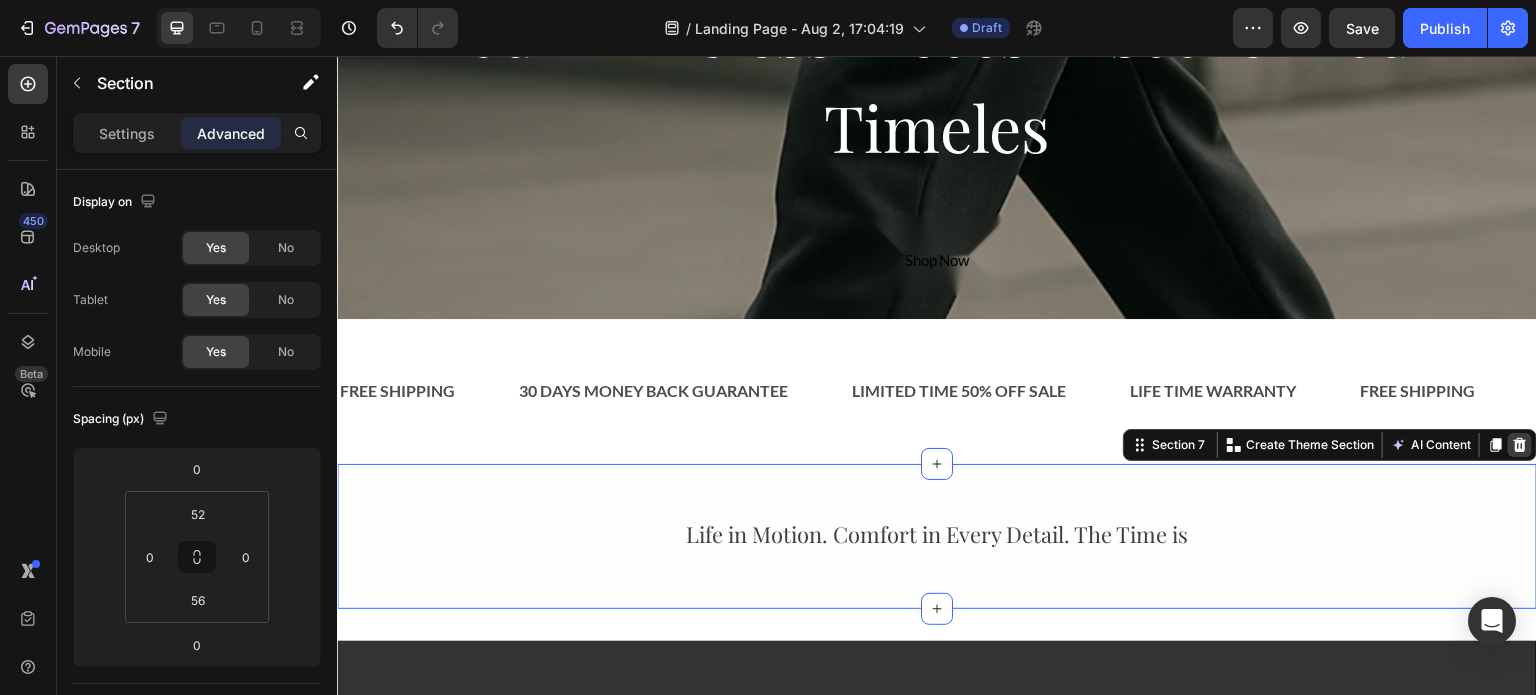 click 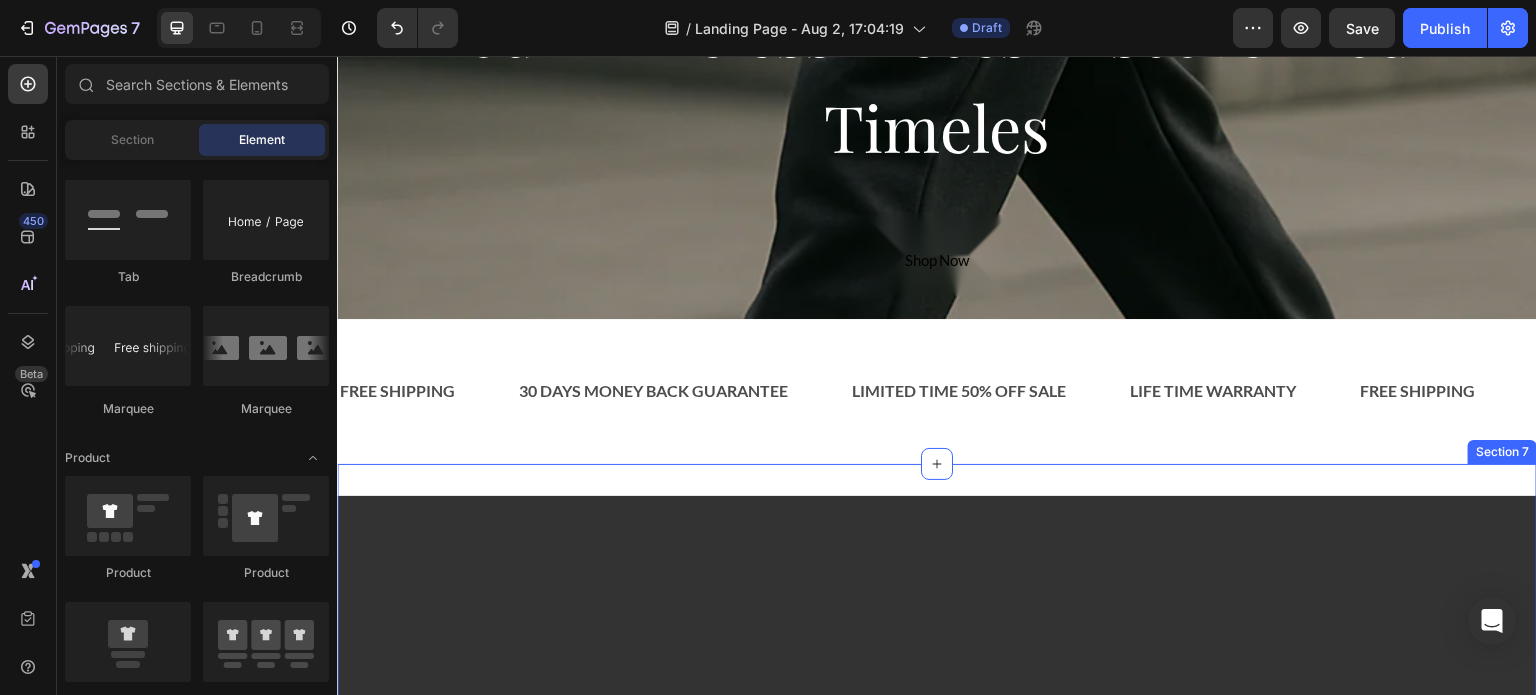 click on "Video Section 7" at bounding box center [937, 841] 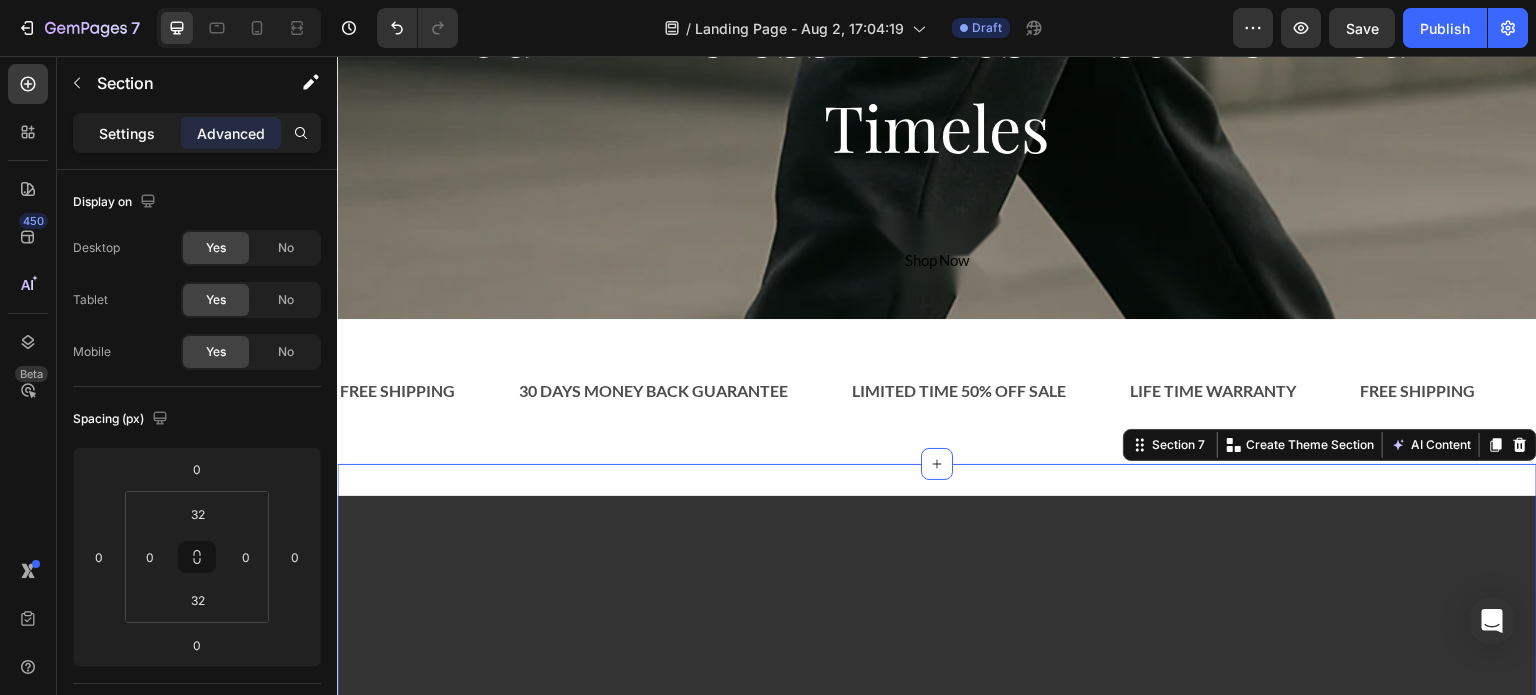 click on "Settings" 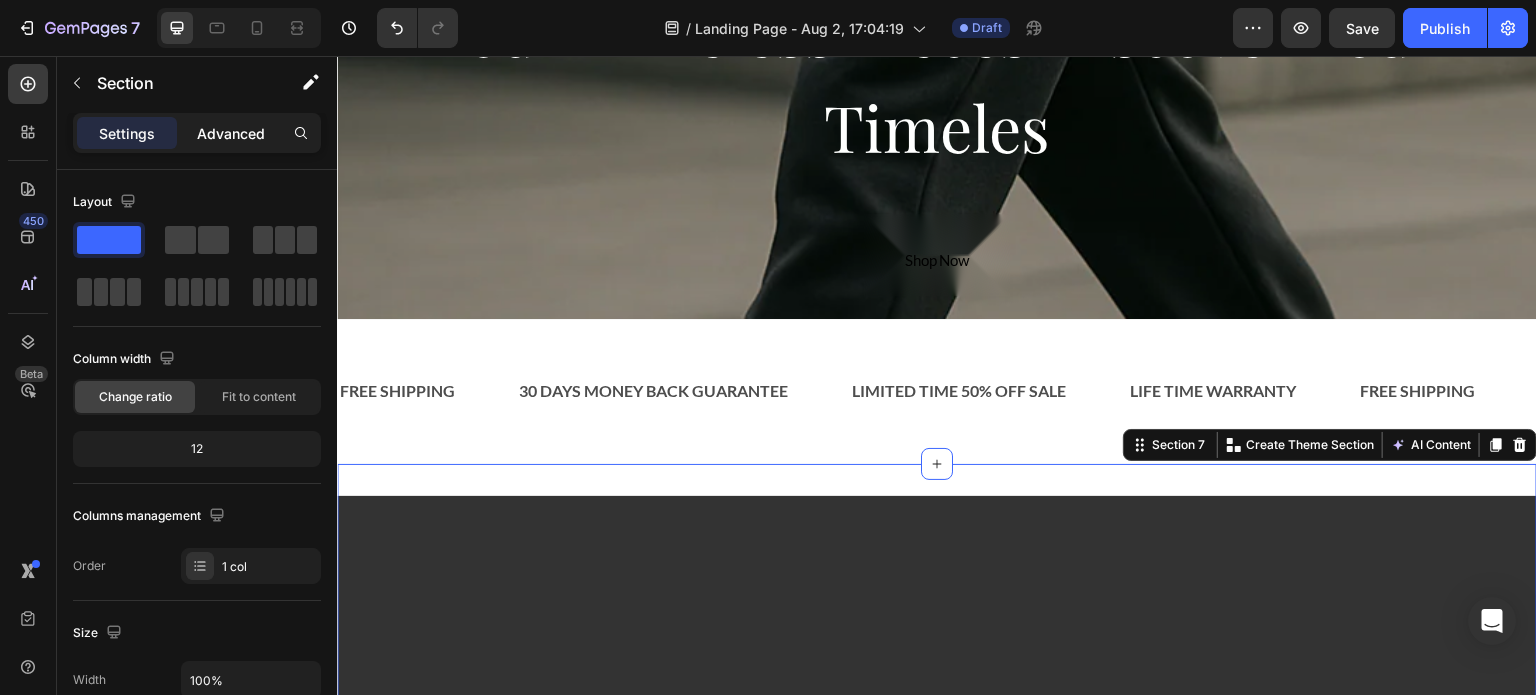 click on "Advanced" at bounding box center (231, 133) 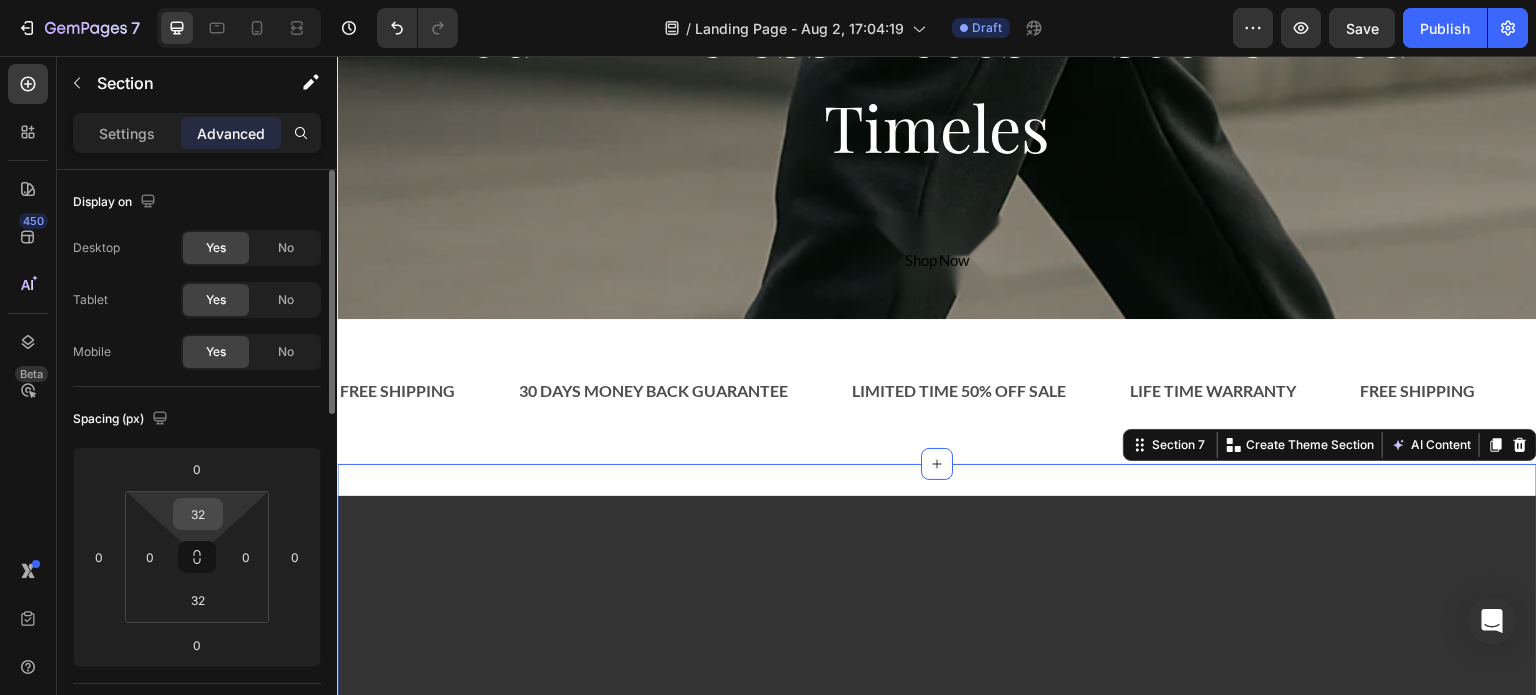 click on "32" at bounding box center [198, 514] 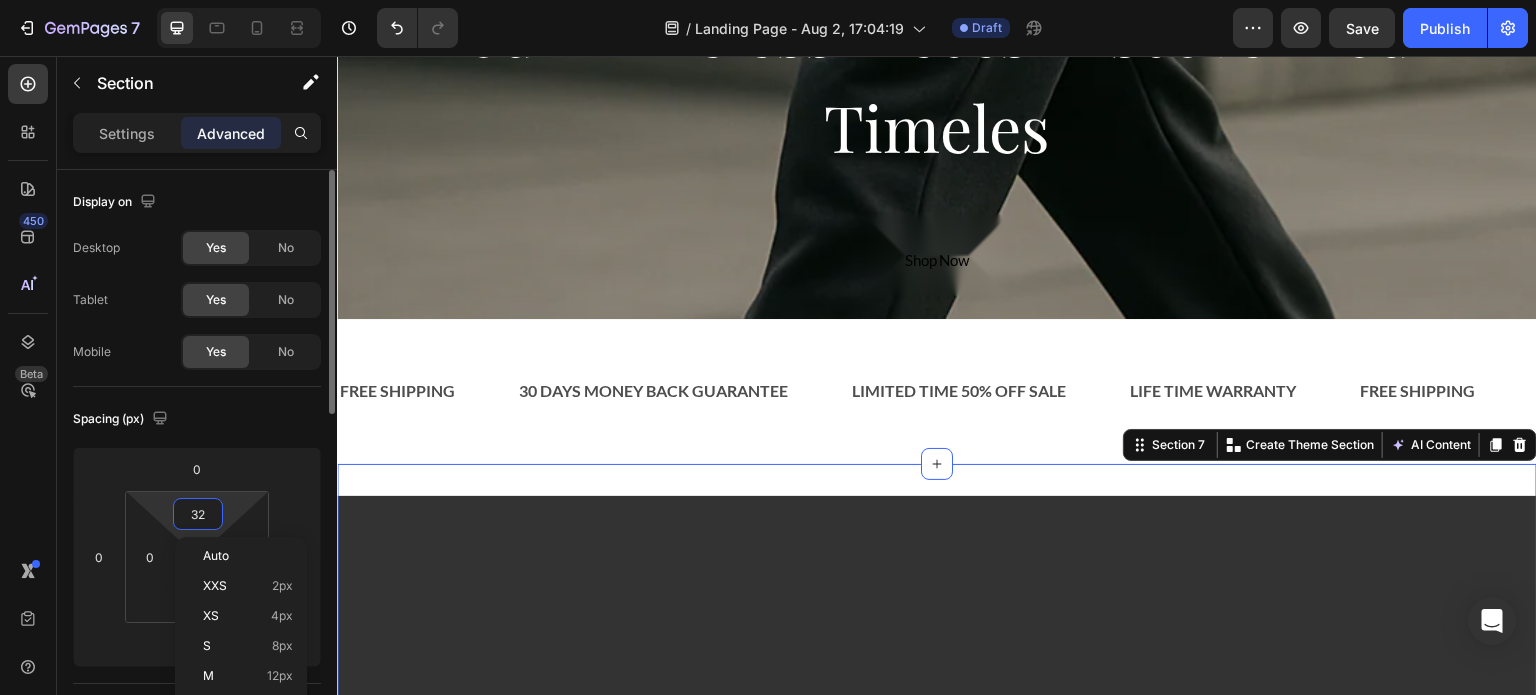 type on "0" 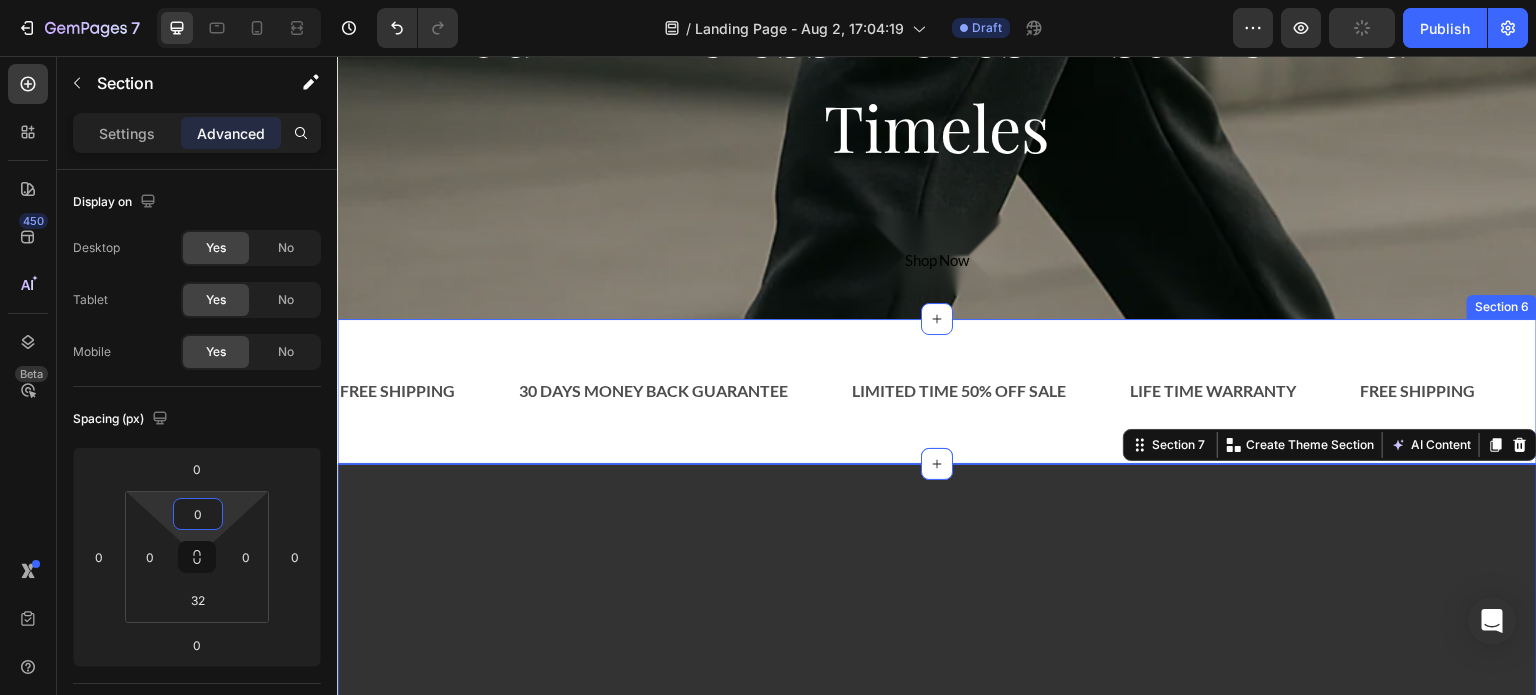 click on "FREE SHIPPING Text Block 30 DAYS MONEY BACK GUARANTEE Text Block LIMITED TIME 50% OFF SALE Text Block LIFE TIME WARRANTY Text Block FREE SHIPPING Text Block 30 DAYS MONEY BACK GUARANTEE Text Block LIMITED TIME 50% OFF SALE Text Block LIFE TIME WARRANTY Text Block FREE SHIPPING Text Block 30 DAYS MONEY BACK GUARANTEE Text Block LIMITED TIME 50% OFF SALE Text Block LIFE TIME WARRANTY Text Block FREE SHIPPING Text Block 30 DAYS MONEY BACK GUARANTEE Text Block LIMITED TIME 50% OFF SALE Text Block LIFE TIME WARRANTY Text Block FREE SHIPPING Text Block 30 DAYS MONEY BACK GUARANTEE Text Block LIMITED TIME 50% OFF SALE Text Block LIFE TIME WARRANTY Text Block FREE SHIPPING Text Block 30 DAYS MONEY BACK GUARANTEE Text Block LIMITED TIME 50% OFF SALE Text Block LIFE TIME WARRANTY Text Block Marquee Section 6" at bounding box center (937, 391) 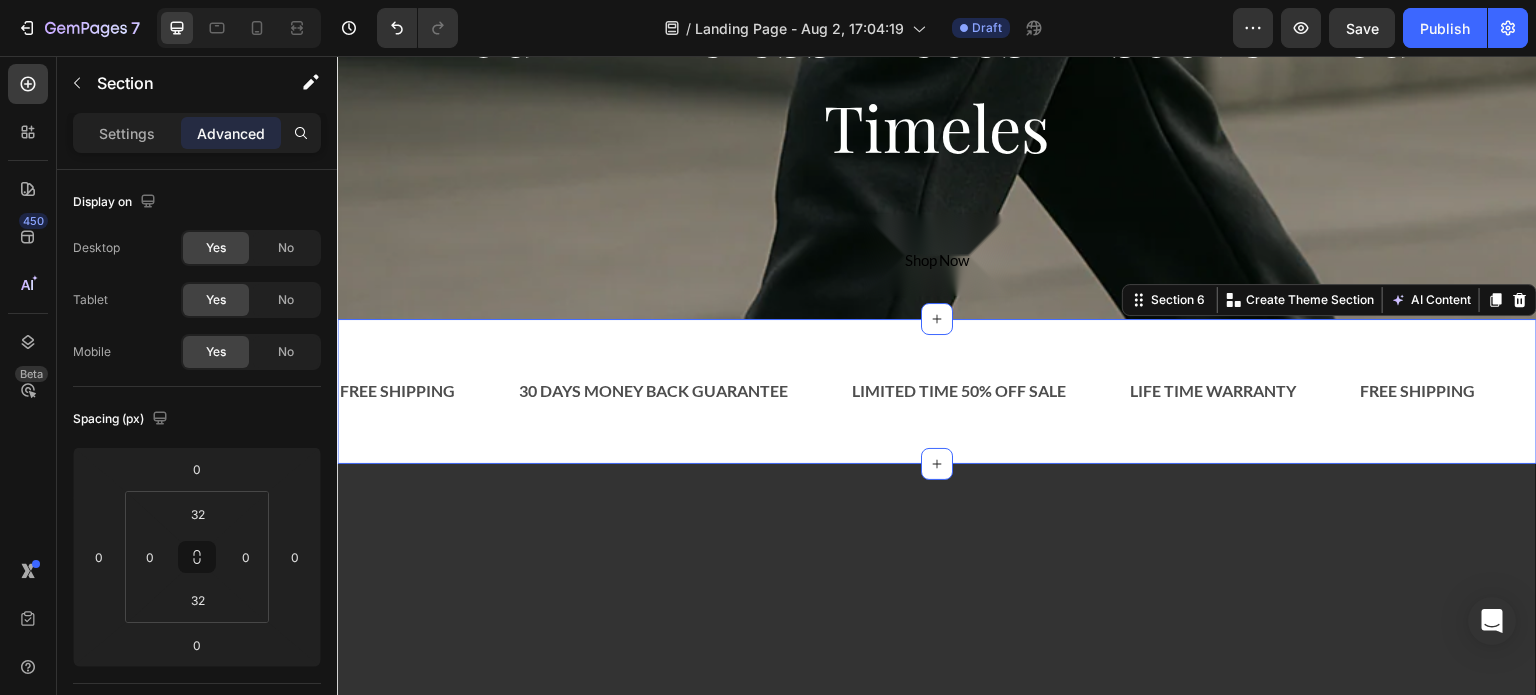 click on "FREE SHIPPING Text Block 30 DAYS MONEY BACK GUARANTEE Text Block LIMITED TIME 50% OFF SALE Text Block LIFE TIME WARRANTY Text Block FREE SHIPPING Text Block 30 DAYS MONEY BACK GUARANTEE Text Block LIMITED TIME 50% OFF SALE Text Block LIFE TIME WARRANTY Text Block FREE SHIPPING Text Block 30 DAYS MONEY BACK GUARANTEE Text Block LIMITED TIME 50% OFF SALE Text Block LIFE TIME WARRANTY Text Block FREE SHIPPING Text Block 30 DAYS MONEY BACK GUARANTEE Text Block LIMITED TIME 50% OFF SALE Text Block LIFE TIME WARRANTY Text Block FREE SHIPPING Text Block 30 DAYS MONEY BACK GUARANTEE Text Block LIMITED TIME 50% OFF SALE Text Block LIFE TIME WARRANTY Text Block FREE SHIPPING Text Block 30 DAYS MONEY BACK GUARANTEE Text Block LIMITED TIME 50% OFF SALE Text Block LIFE TIME WARRANTY Text Block Marquee" at bounding box center [937, 391] 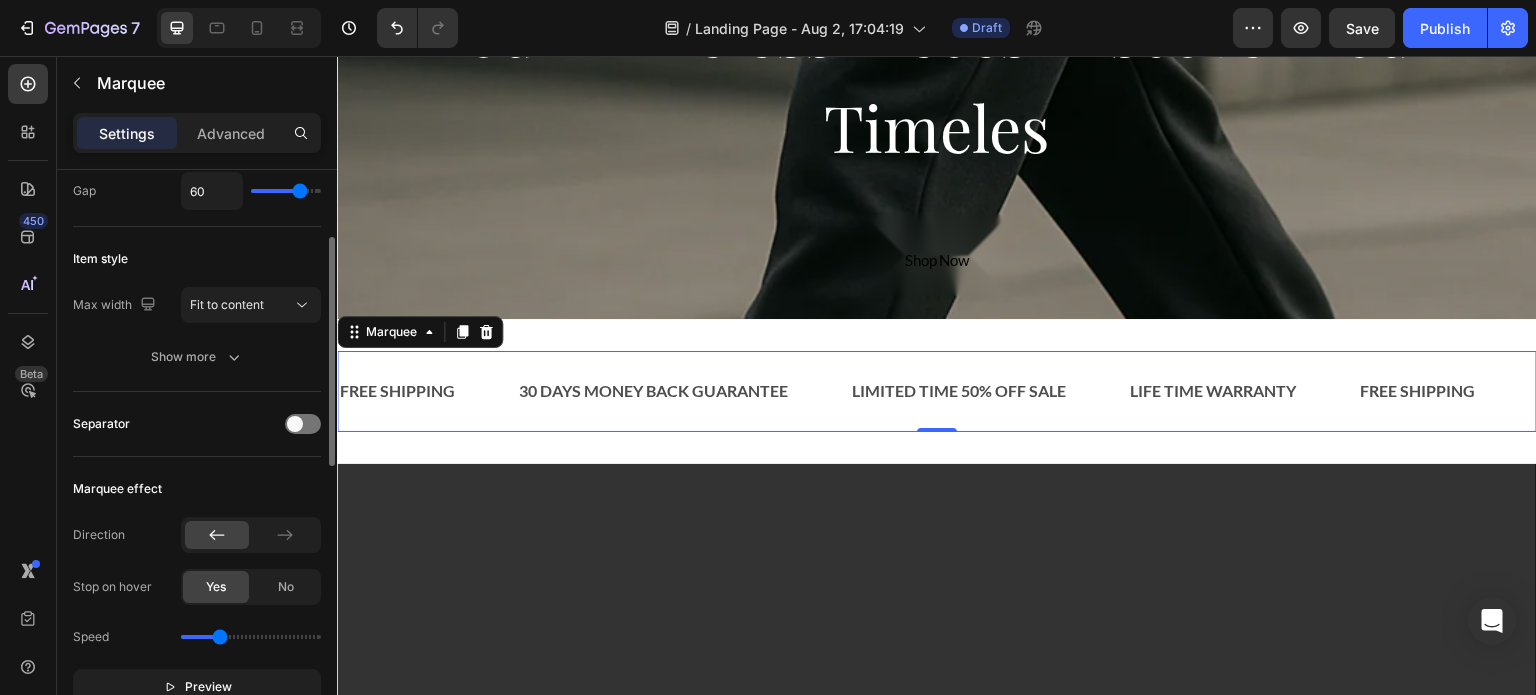 scroll, scrollTop: 0, scrollLeft: 0, axis: both 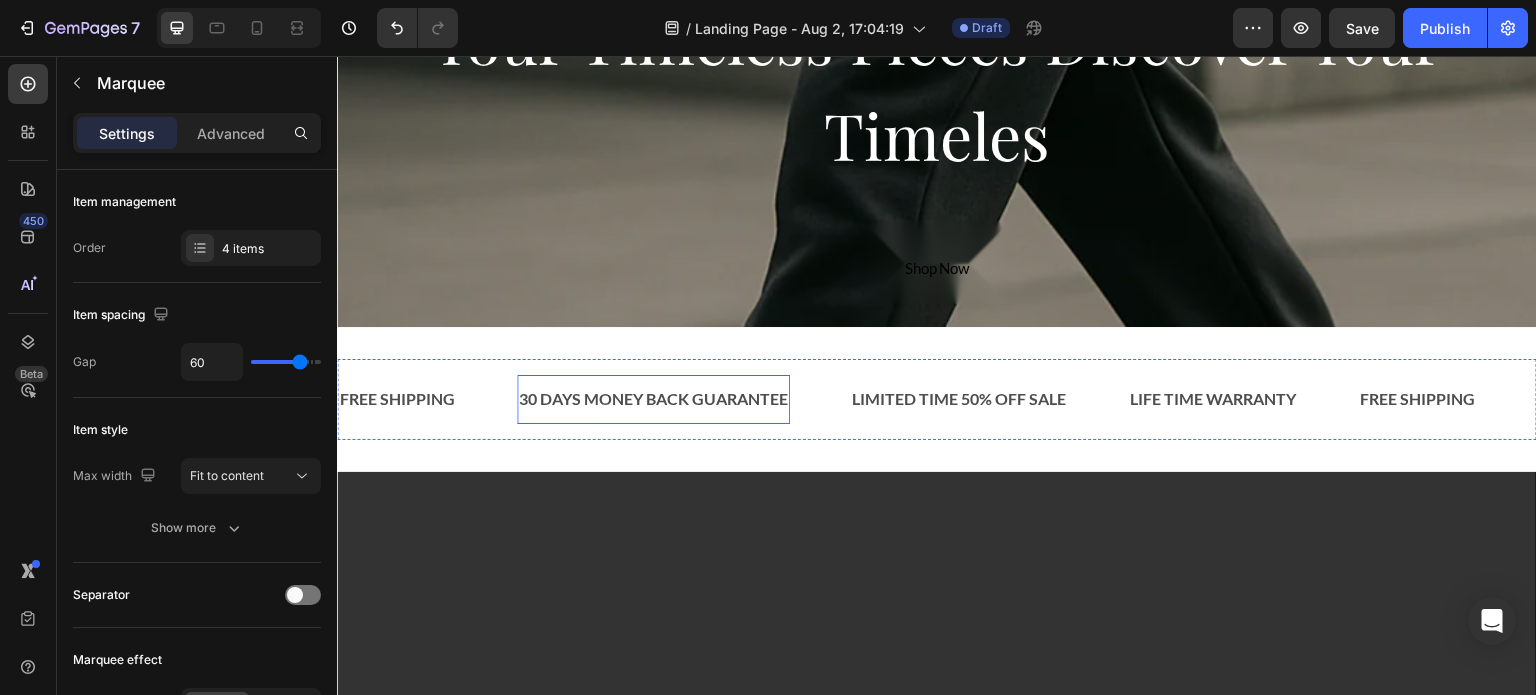 click on "30 DAYS MONEY BACK GUARANTEE" at bounding box center (653, 399) 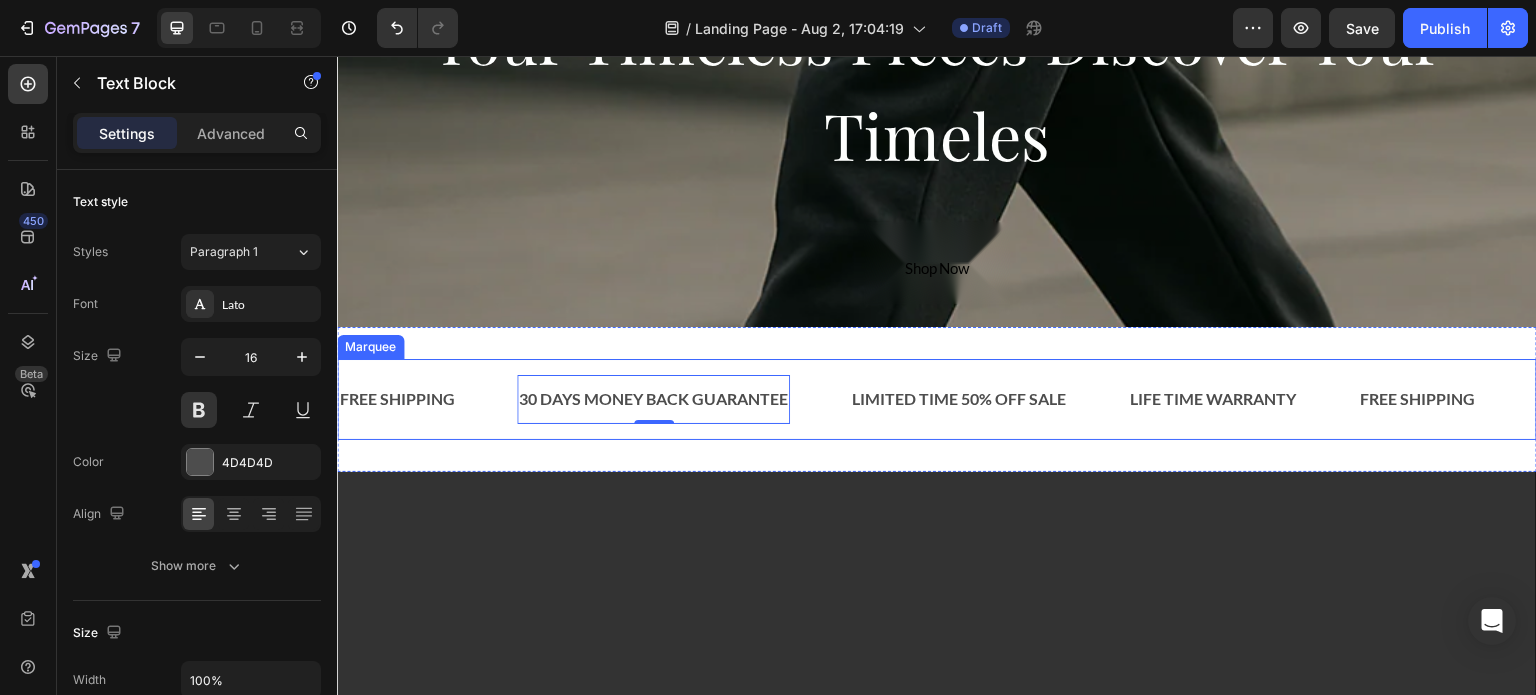 click on "30 DAYS MONEY BACK GUARANTEE Text Block   0" at bounding box center (683, 399) 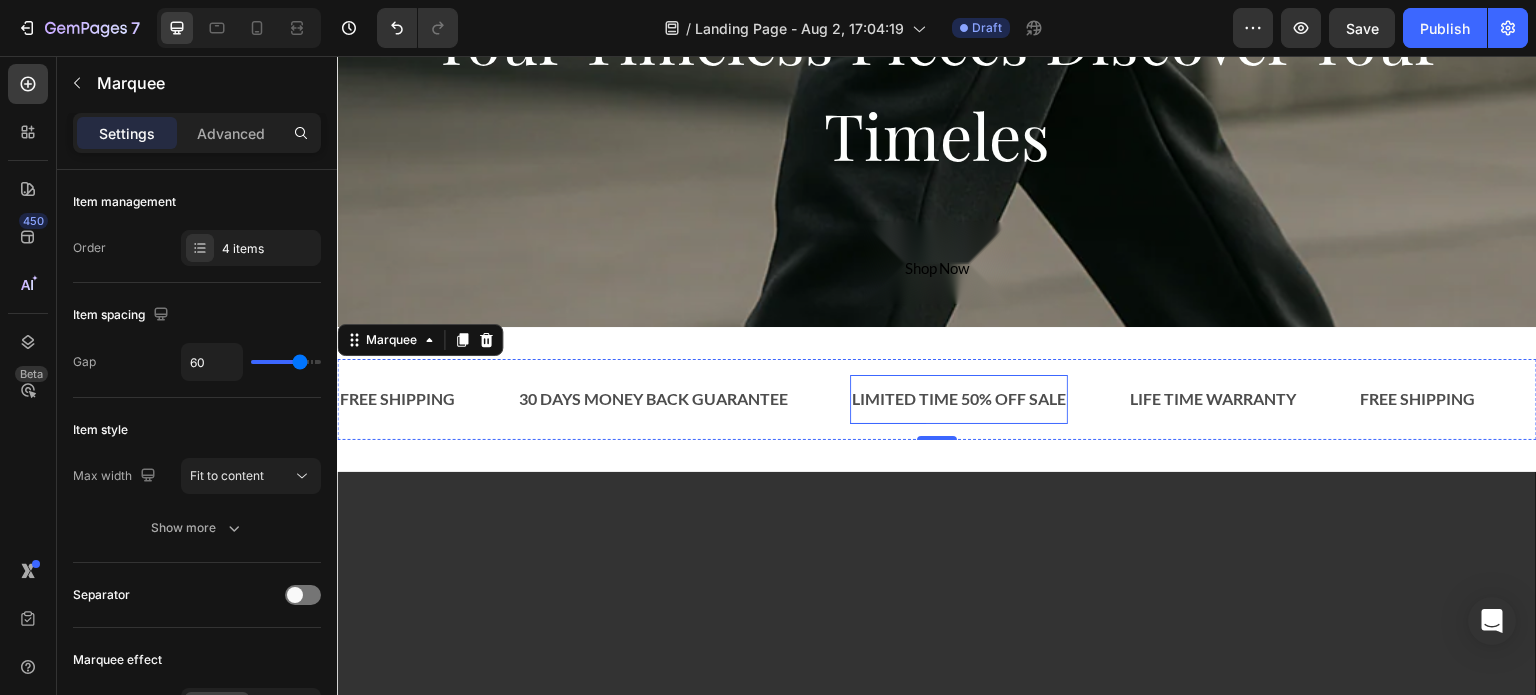 click on "LIMITED TIME 50% OFF SALE" at bounding box center [959, 399] 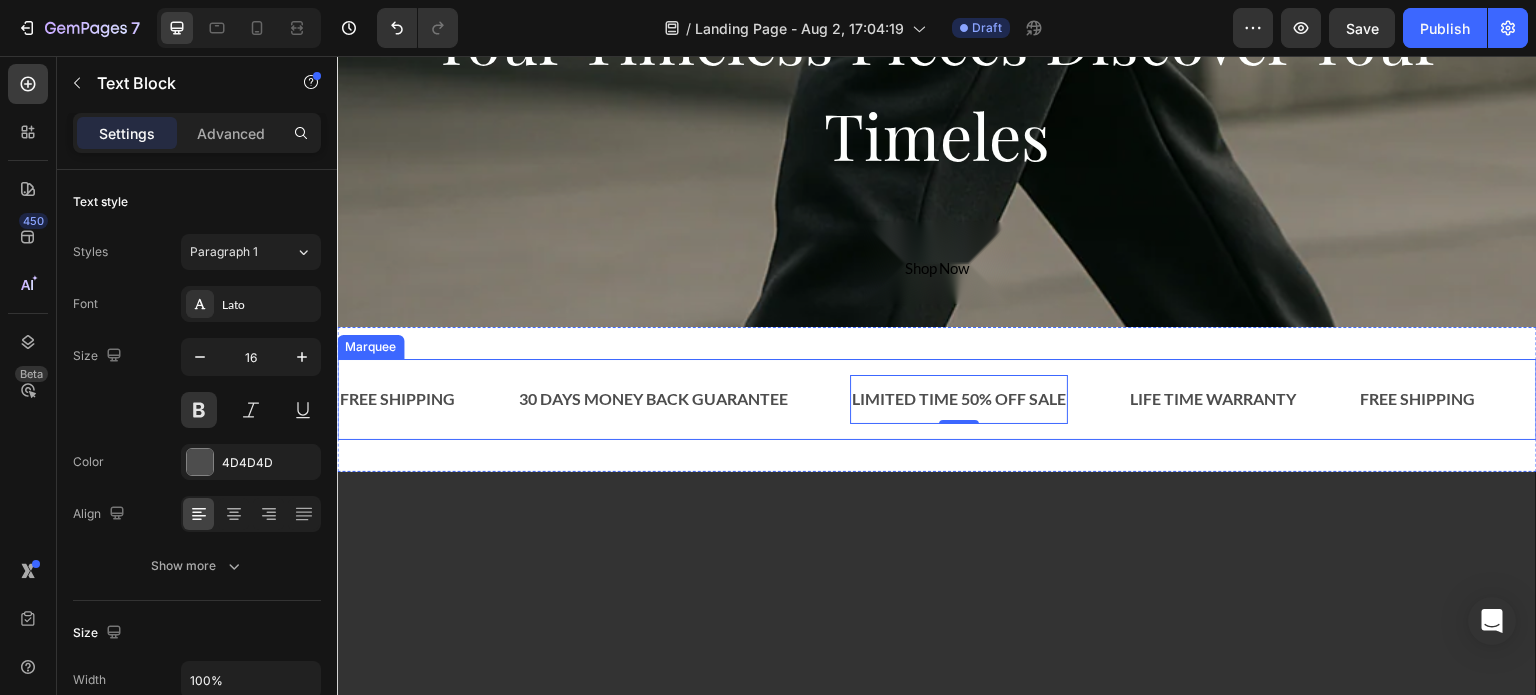 click on "LIMITED TIME 50% OFF SALE Text Block   0" at bounding box center (989, 399) 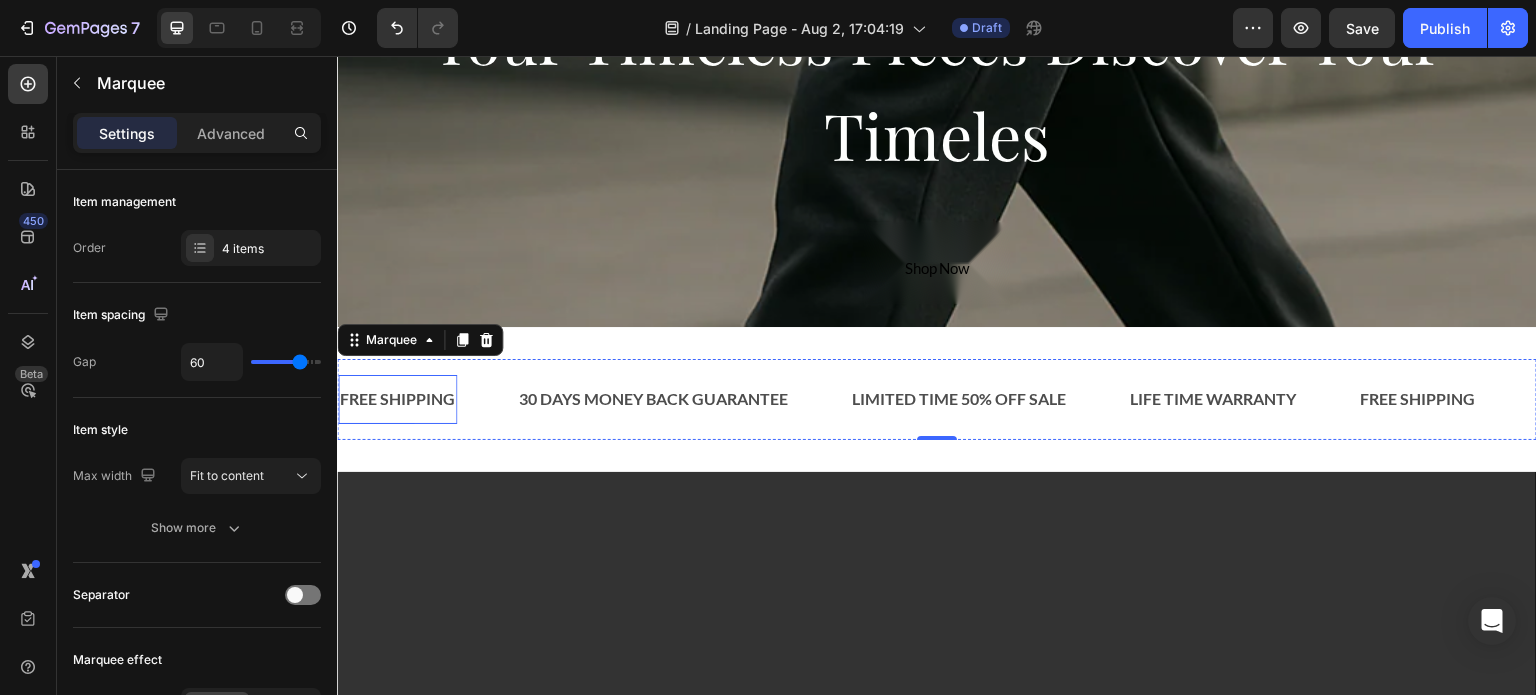 click on "FREE SHIPPING" at bounding box center (397, 399) 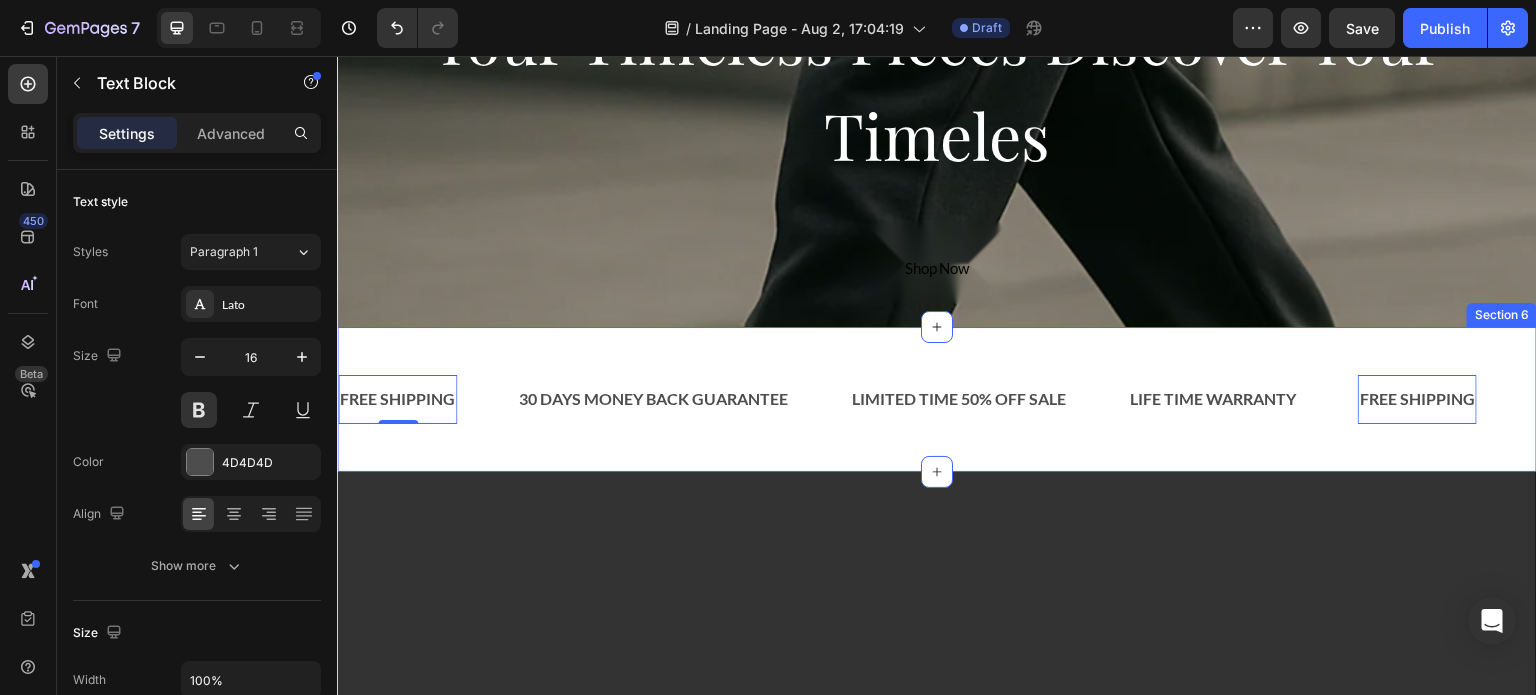 click on "FREE SHIPPING Text Block   0 30 DAYS MONEY BACK GUARANTEE Text Block LIMITED TIME 50% OFF SALE Text Block LIFE TIME WARRANTY Text Block FREE SHIPPING Text Block   0 30 DAYS MONEY BACK GUARANTEE Text Block LIMITED TIME 50% OFF SALE Text Block LIFE TIME WARRANTY Text Block FREE SHIPPING Text Block   0 30 DAYS MONEY BACK GUARANTEE Text Block LIMITED TIME 50% OFF SALE Text Block LIFE TIME WARRANTY Text Block FREE SHIPPING Text Block   0 30 DAYS MONEY BACK GUARANTEE Text Block LIMITED TIME 50% OFF SALE Text Block LIFE TIME WARRANTY Text Block FREE SHIPPING Text Block   0 30 DAYS MONEY BACK GUARANTEE Text Block LIMITED TIME 50% OFF SALE Text Block LIFE TIME WARRANTY Text Block FREE SHIPPING Text Block   0 30 DAYS MONEY BACK GUARANTEE Text Block LIMITED TIME 50% OFF SALE Text Block LIFE TIME WARRANTY Text Block Marquee Section 6" at bounding box center (937, 399) 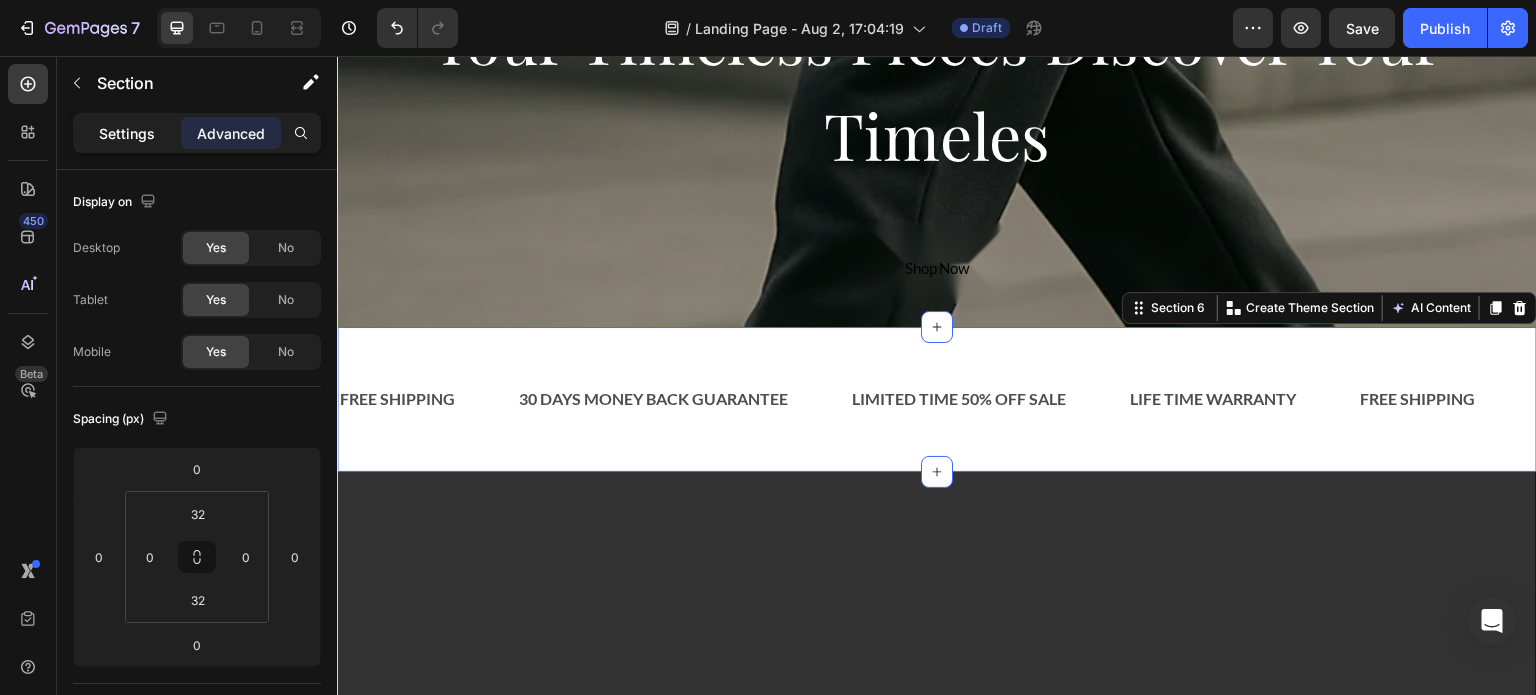 click on "Settings" 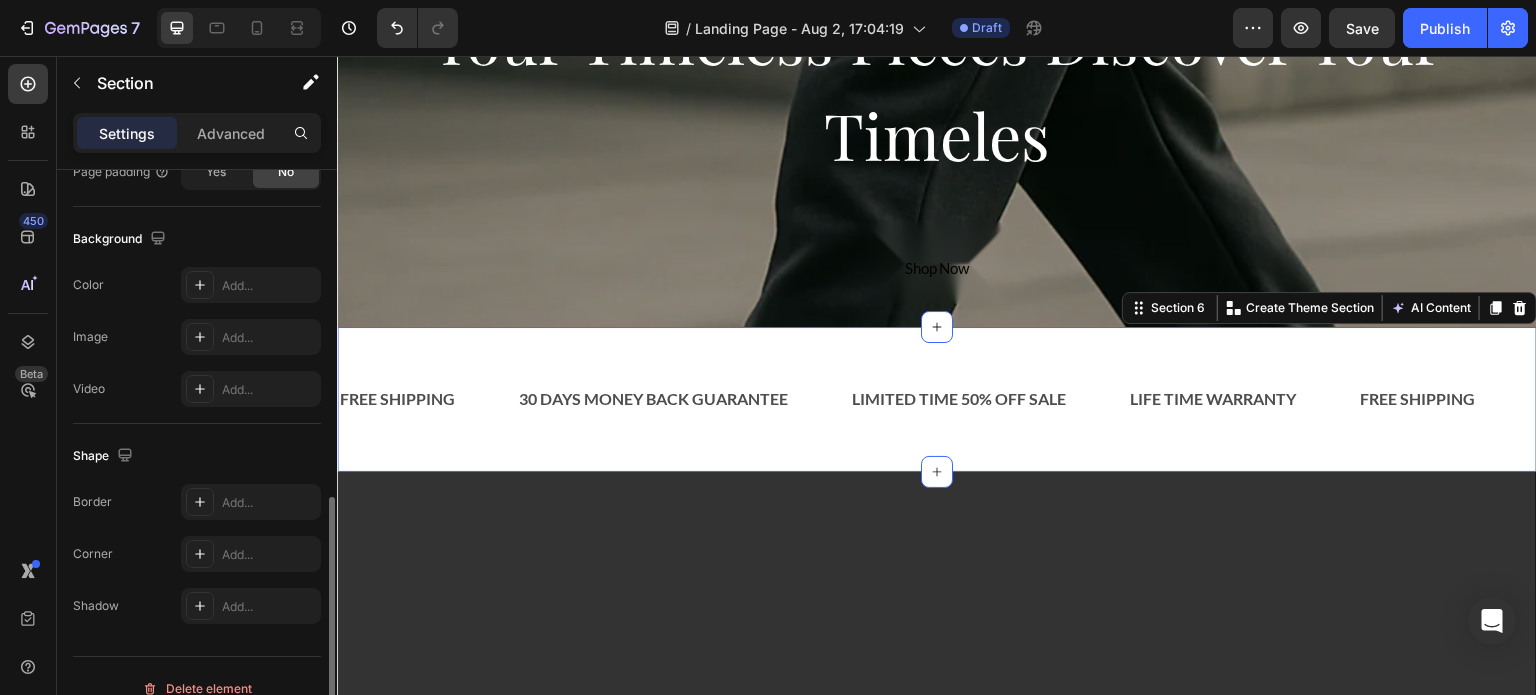 scroll, scrollTop: 636, scrollLeft: 0, axis: vertical 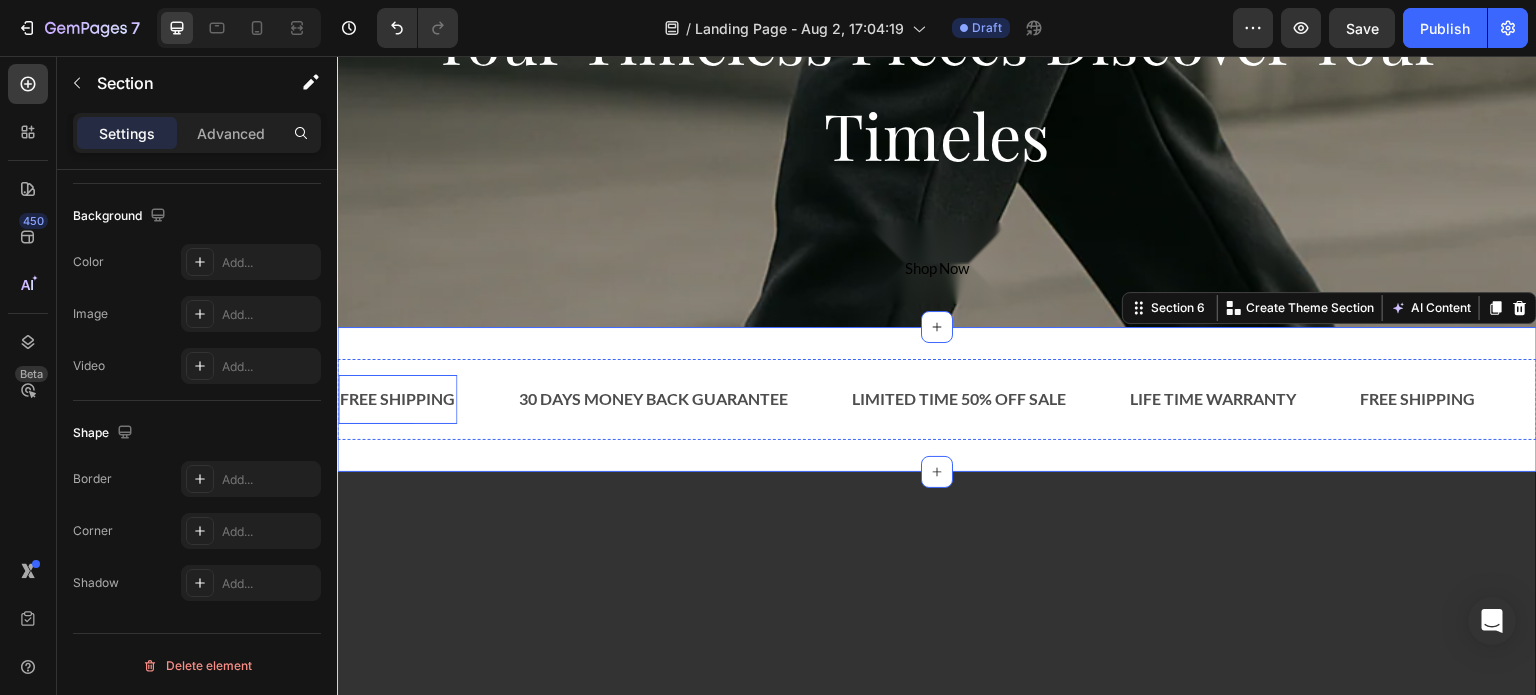 click on "FREE SHIPPING" at bounding box center (397, 399) 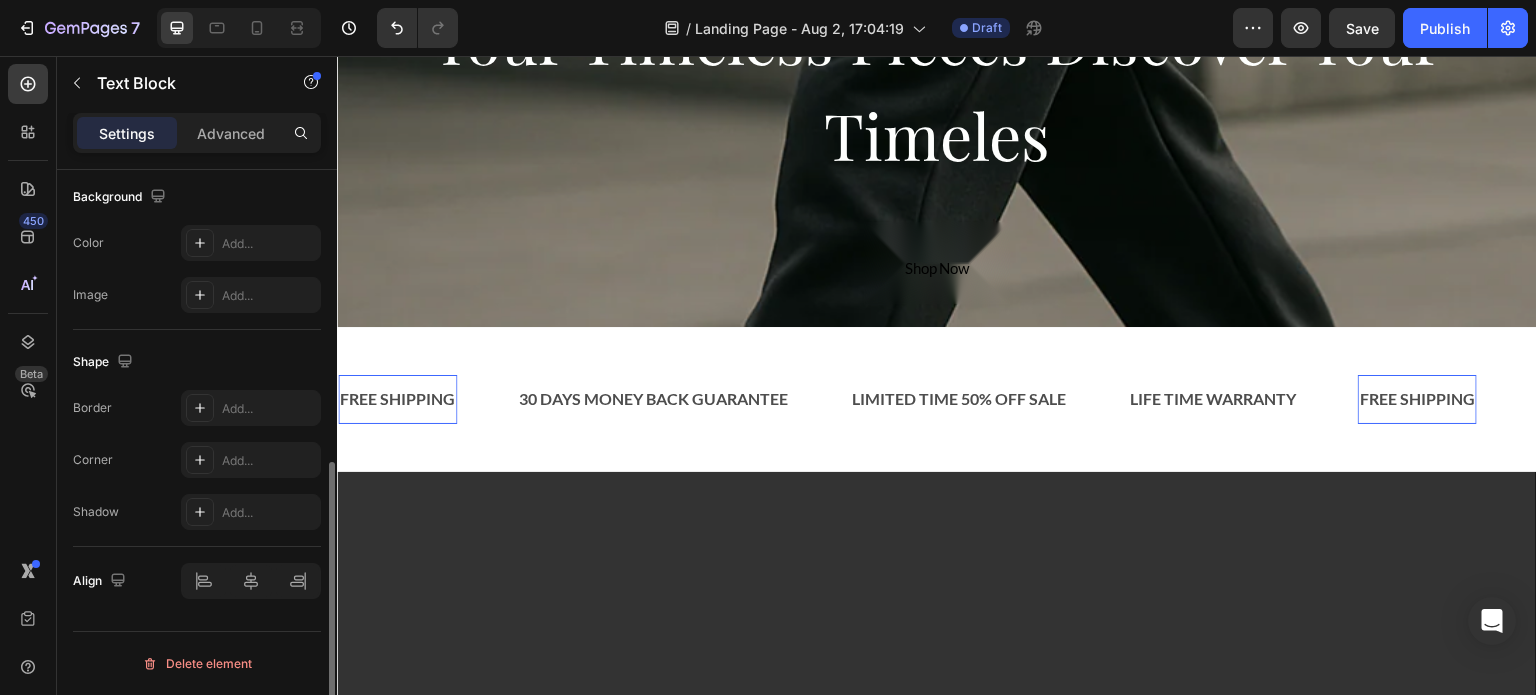 scroll, scrollTop: 0, scrollLeft: 0, axis: both 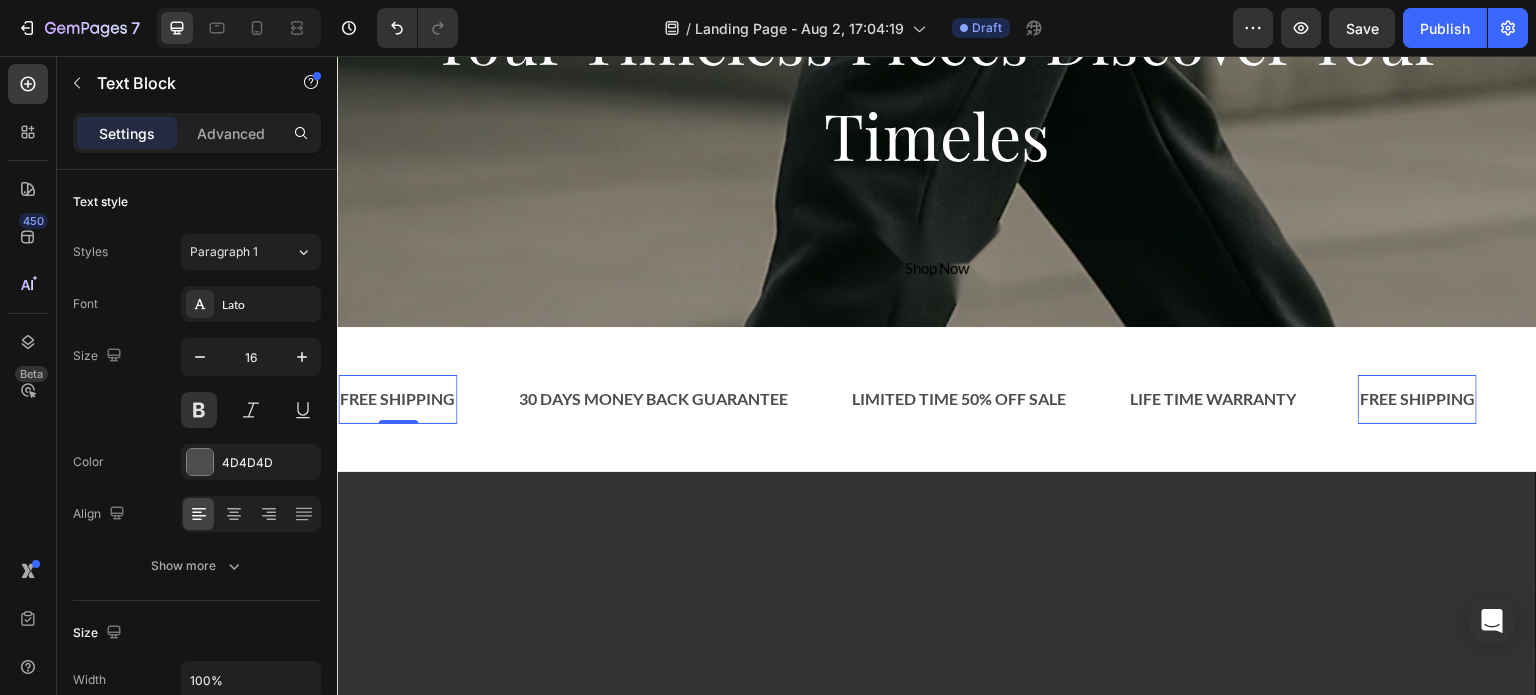 click on "FREE SHIPPING" at bounding box center (397, 399) 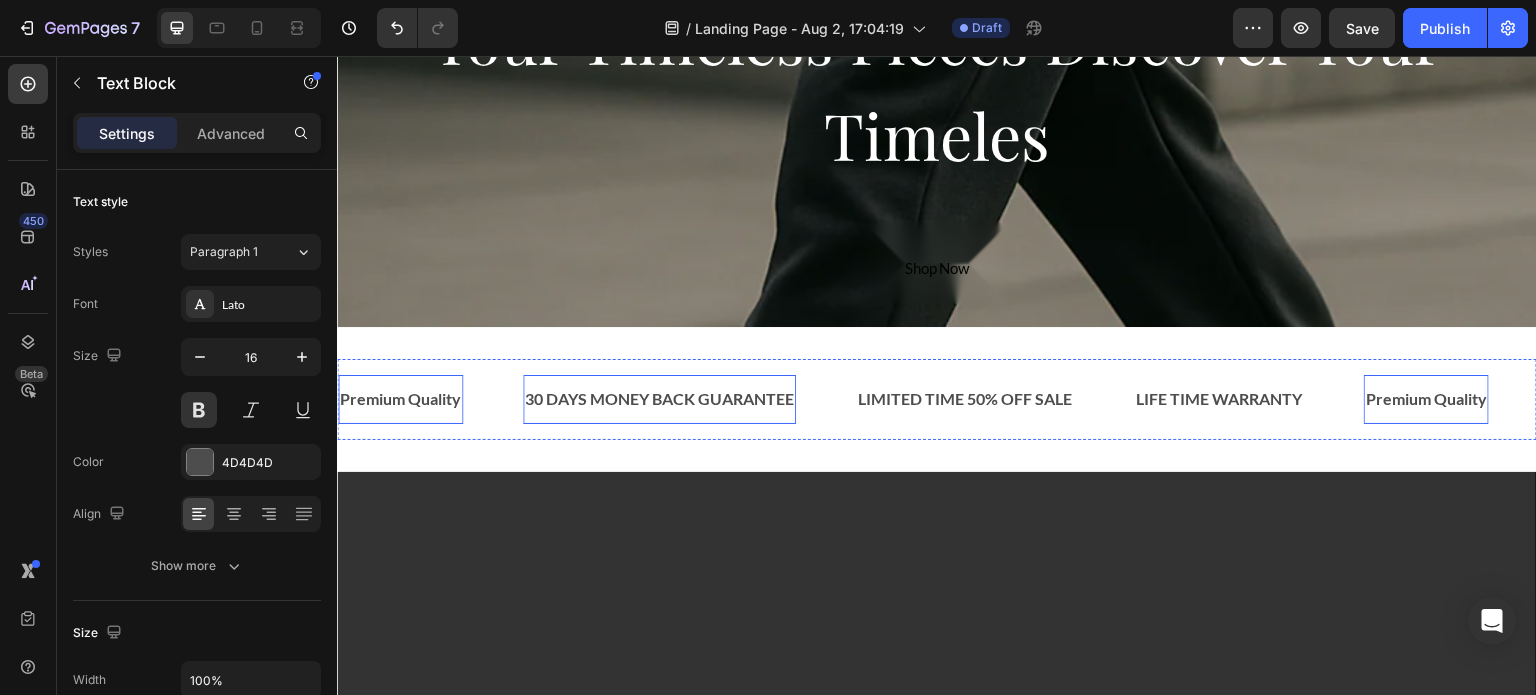 click on "30 DAYS MONEY BACK GUARANTEE" at bounding box center [659, 399] 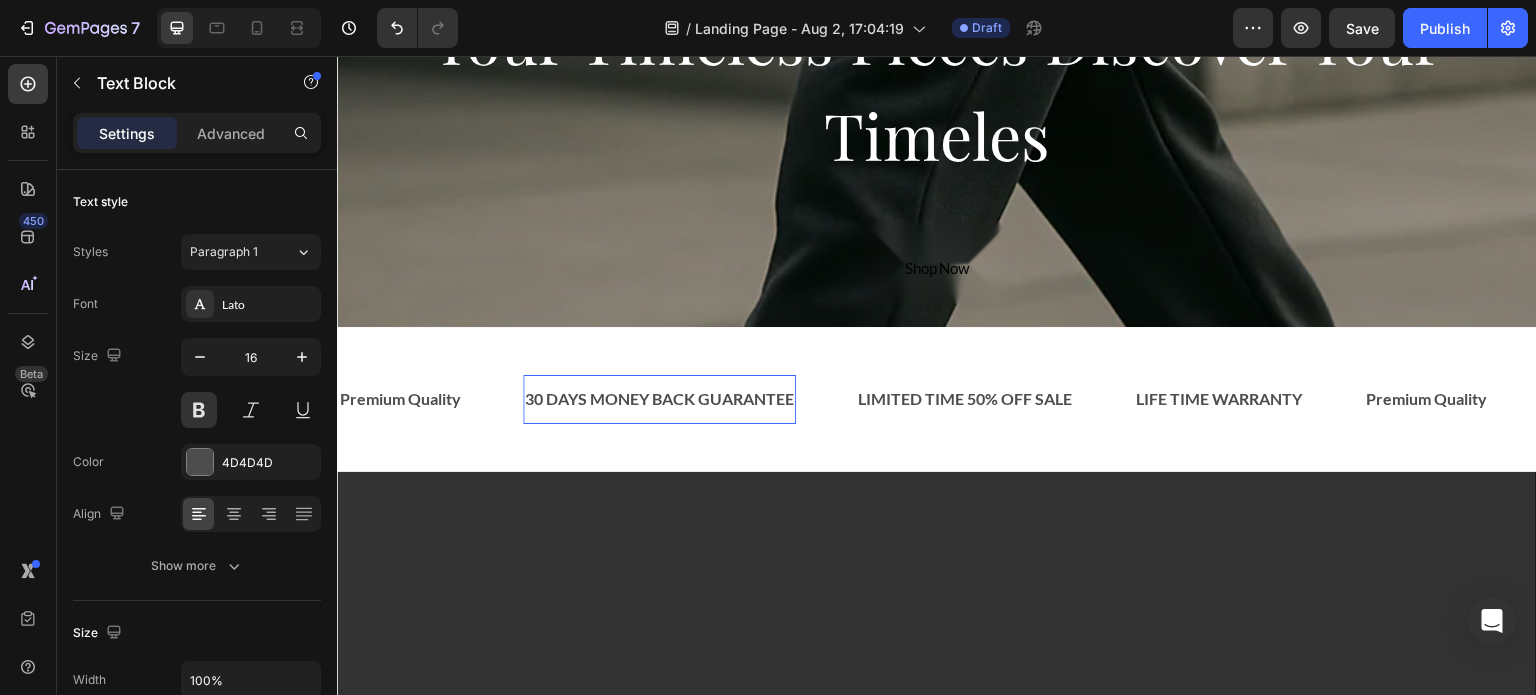 click on "30 DAYS MONEY BACK GUARANTEE" at bounding box center [659, 399] 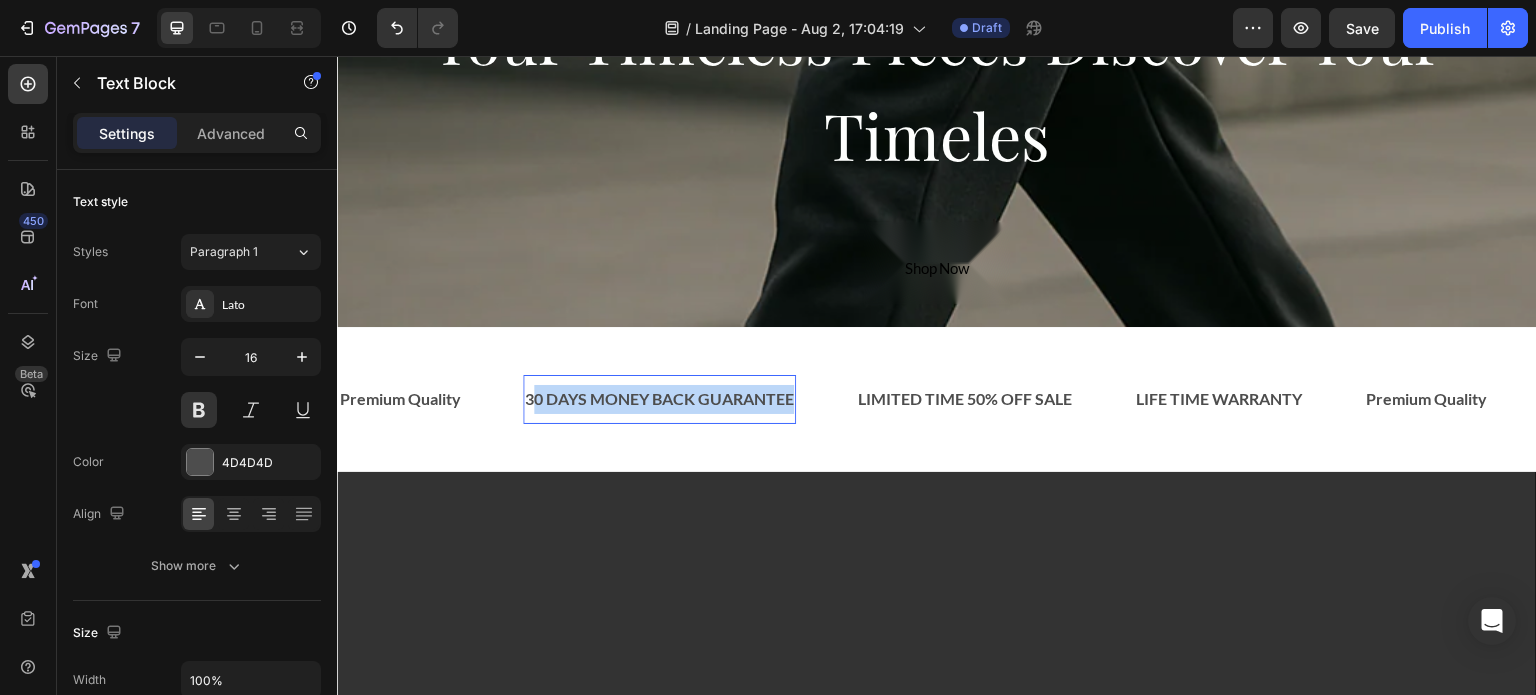 drag, startPoint x: 531, startPoint y: 399, endPoint x: 814, endPoint y: 412, distance: 283.29843 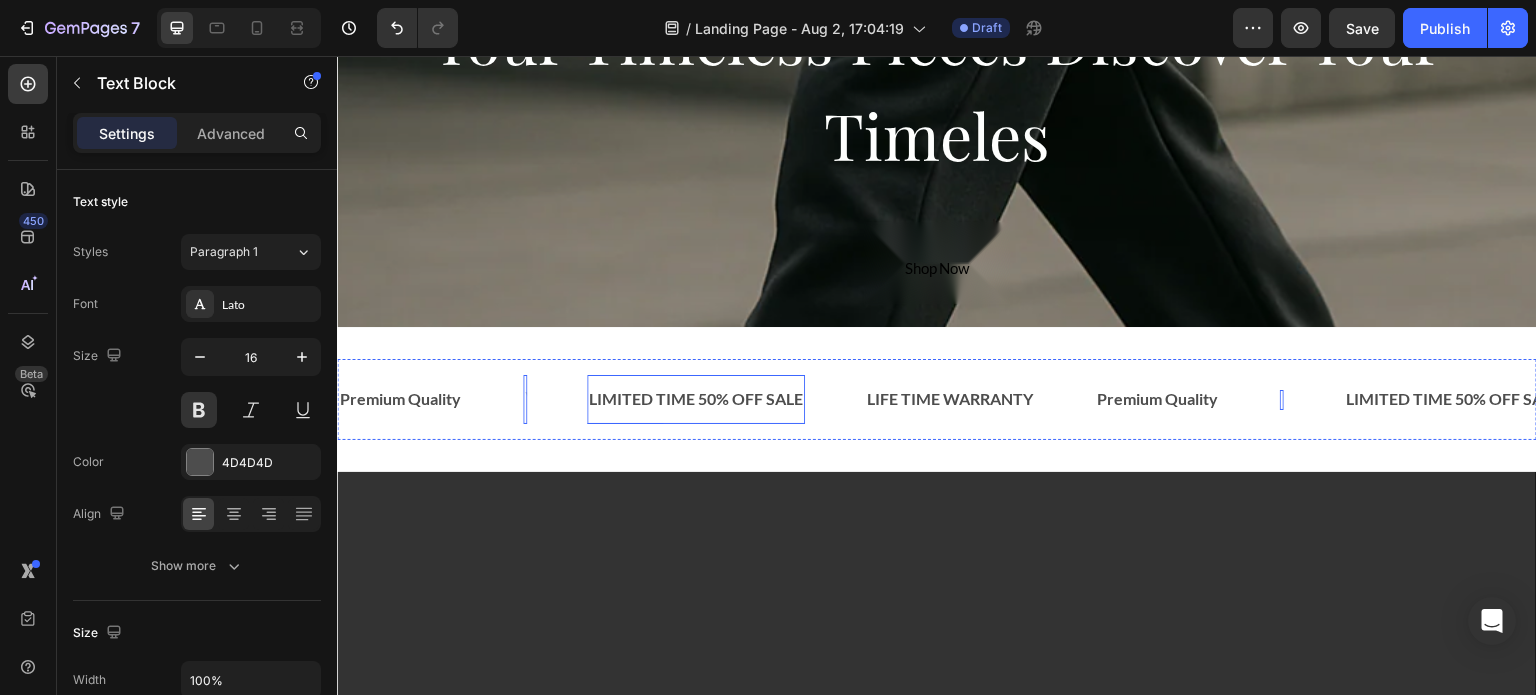 click on "LIMITED TIME 50% OFF SALE" at bounding box center (696, 399) 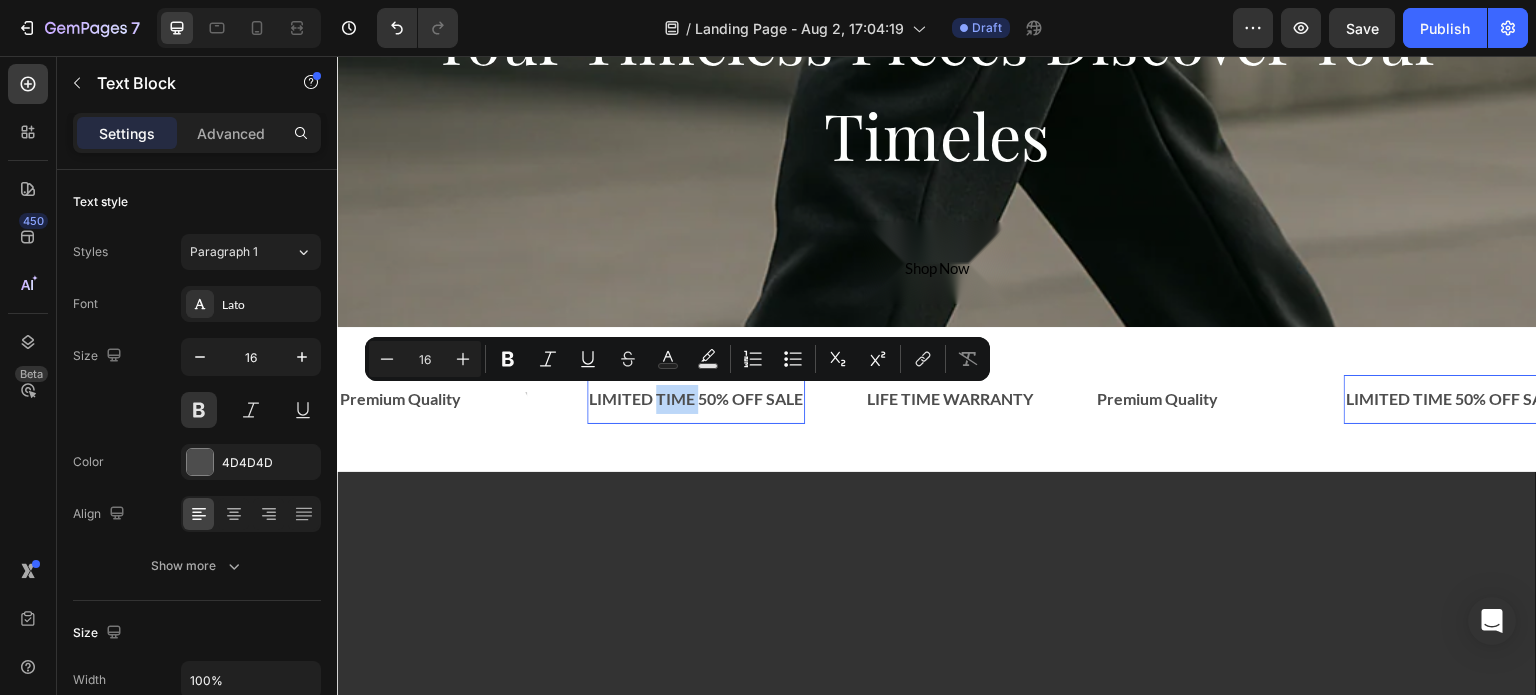 click on "LIMITED TIME 50% OFF SALE" at bounding box center (696, 399) 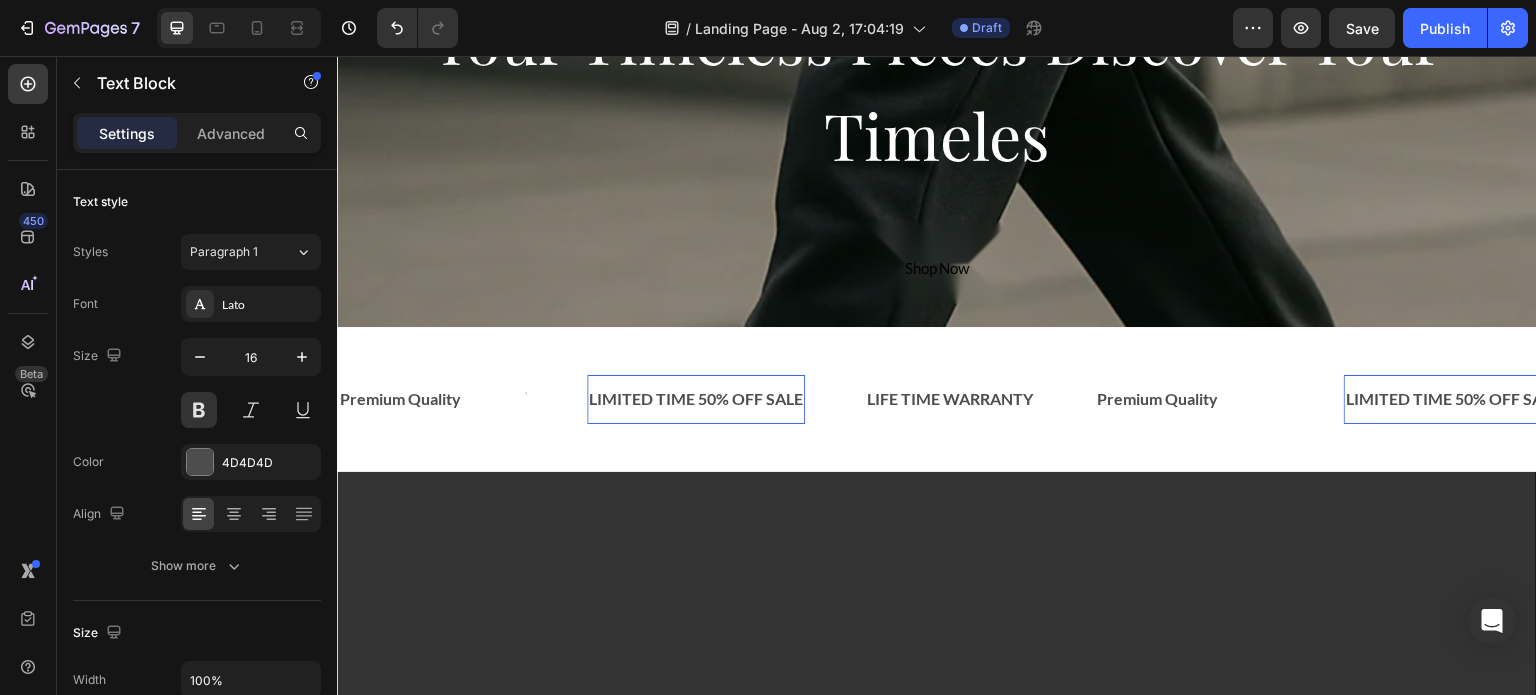 click on "LIMITED TIME 50% OFF SALE" at bounding box center (696, 399) 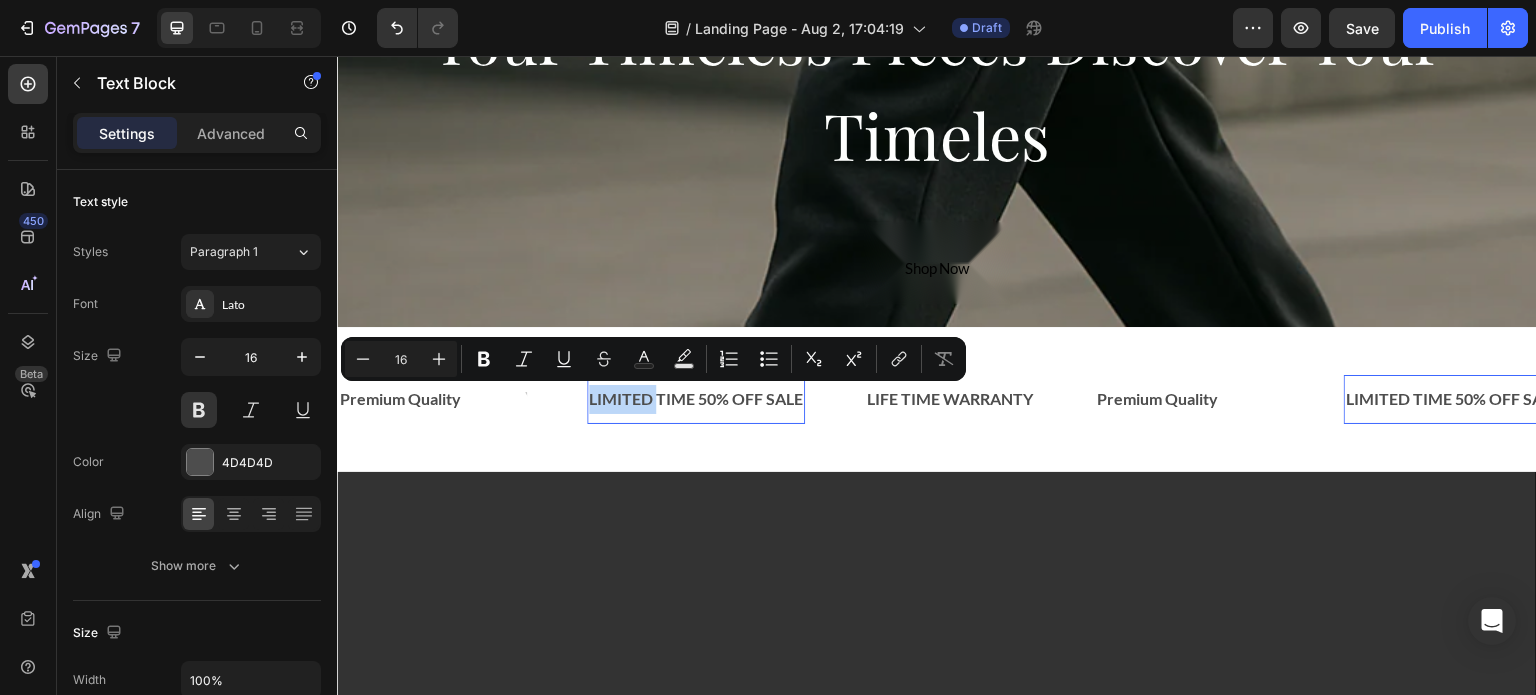 click on "Premium Quality Text Block Text Block LIMITED TIME 50% OFF SALE Text Block   0 LIFE TIME WARRANTY Text Block Premium Quality Text Block Text Block LIMITED TIME 50% OFF SALE Text Block   0 LIFE TIME WARRANTY Text Block Premium Quality Text Block Text Block LIMITED TIME 50% OFF SALE Text Block   0 LIFE TIME WARRANTY Text Block Premium Quality Text Block Text Block LIMITED TIME 50% OFF SALE Text Block   0 LIFE TIME WARRANTY Text Block Premium Quality Text Block Text Block LIMITED TIME 50% OFF SALE Text Block   0 LIFE TIME WARRANTY Text Block Premium Quality Text Block Text Block LIMITED TIME 50% OFF SALE Text Block   0 LIFE TIME WARRANTY Text Block Marquee" at bounding box center (937, 399) 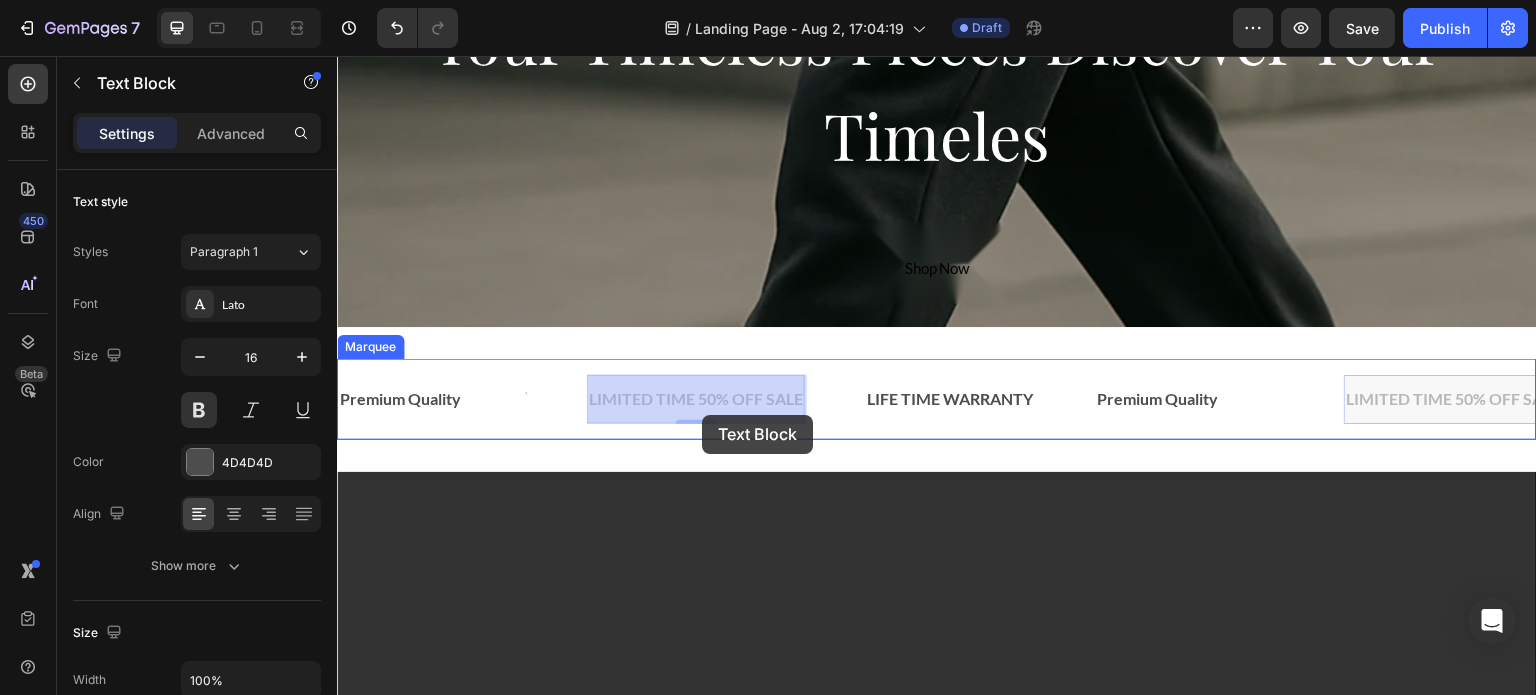drag, startPoint x: 589, startPoint y: 400, endPoint x: 661, endPoint y: 401, distance: 72.00694 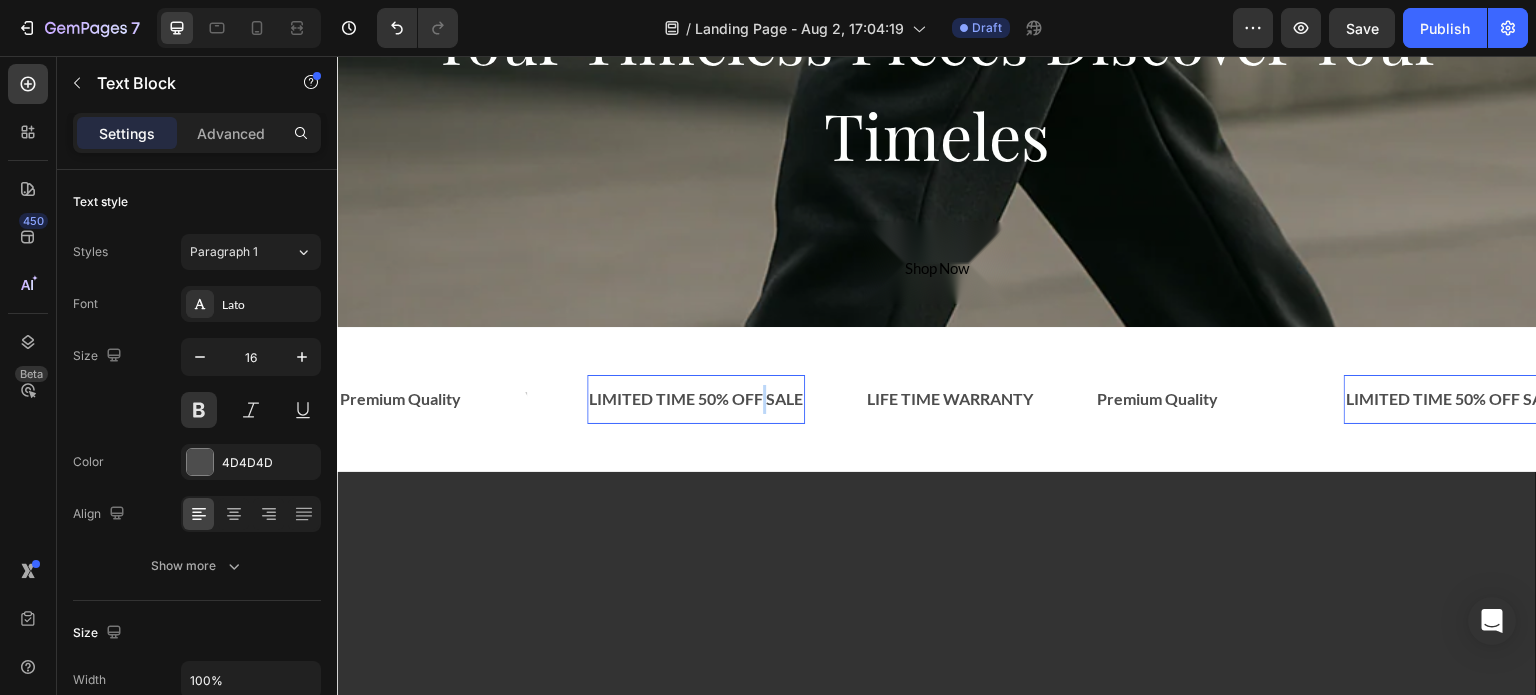 click on "LIMITED TIME 50% OFF SALE" at bounding box center [696, 399] 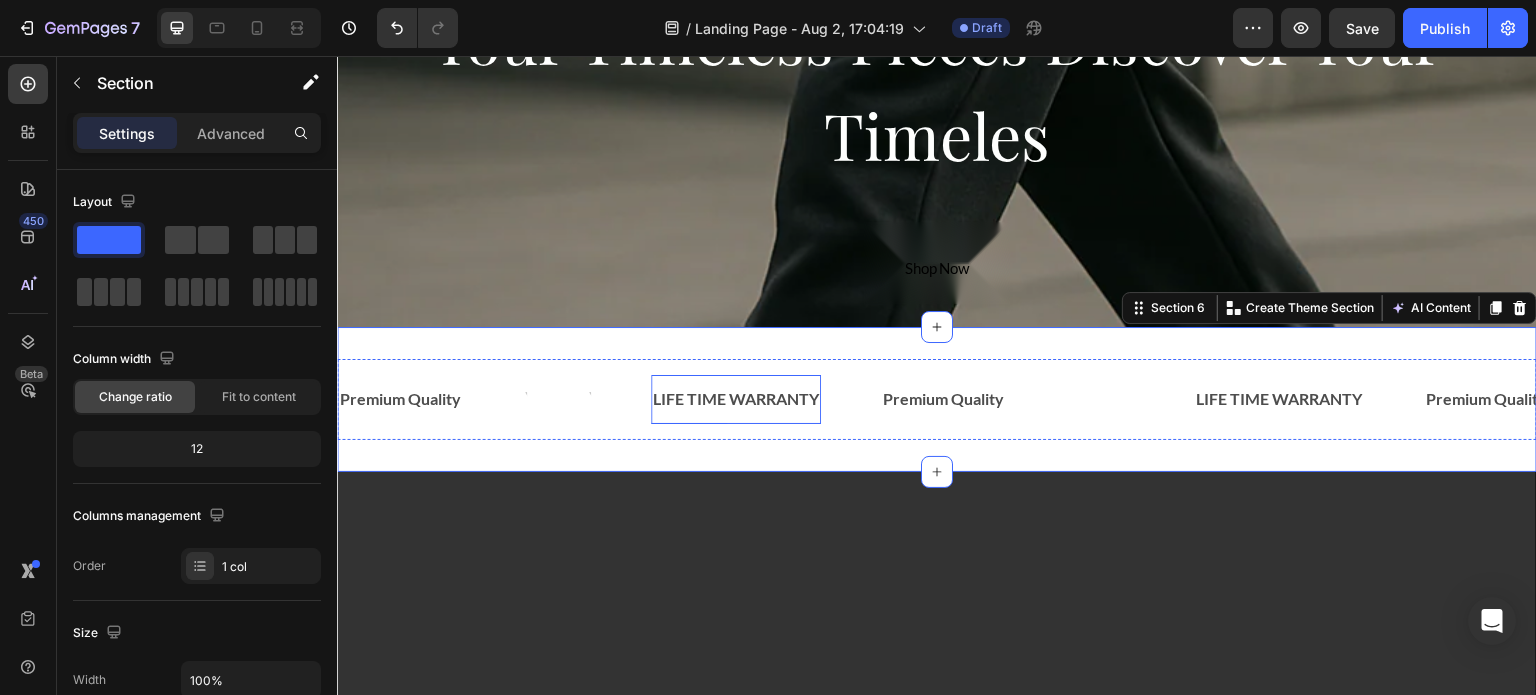 click on "LIFE TIME WARRANTY" at bounding box center [736, 399] 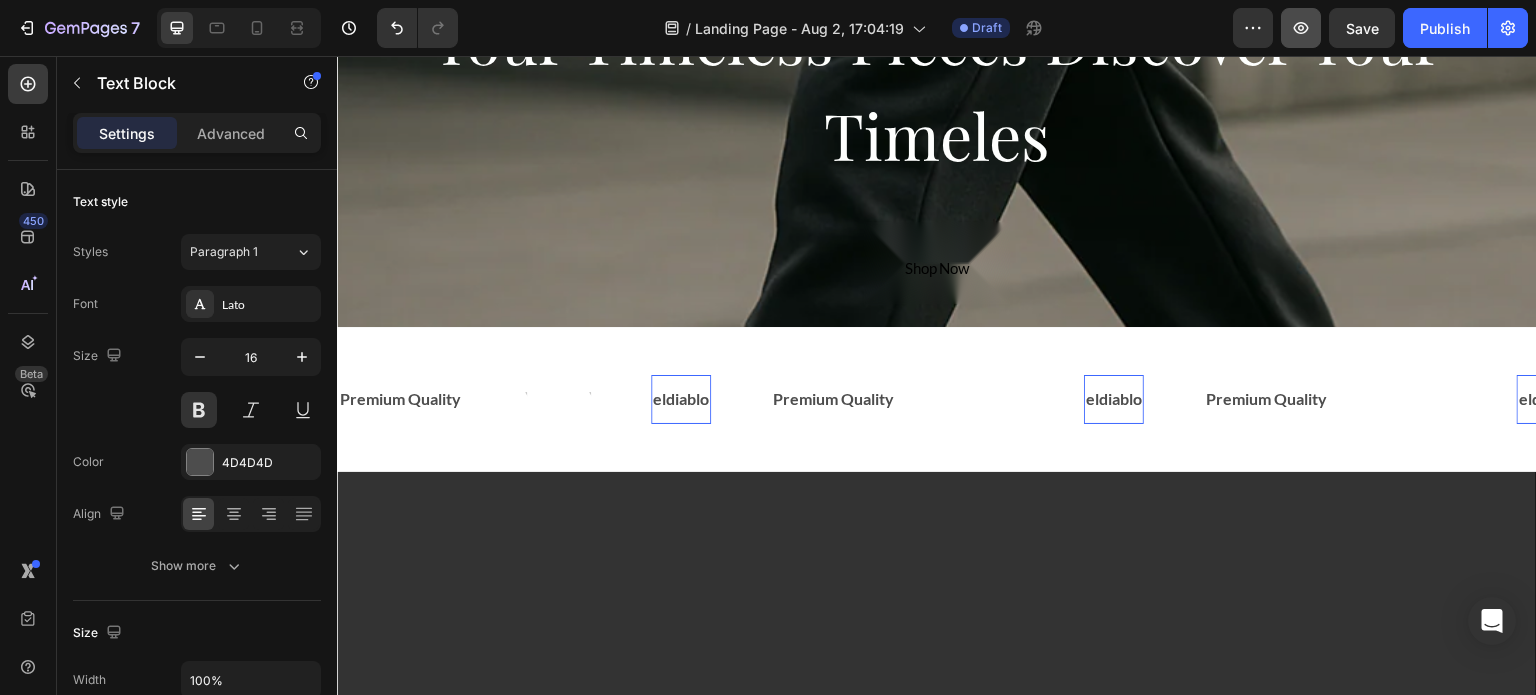 click 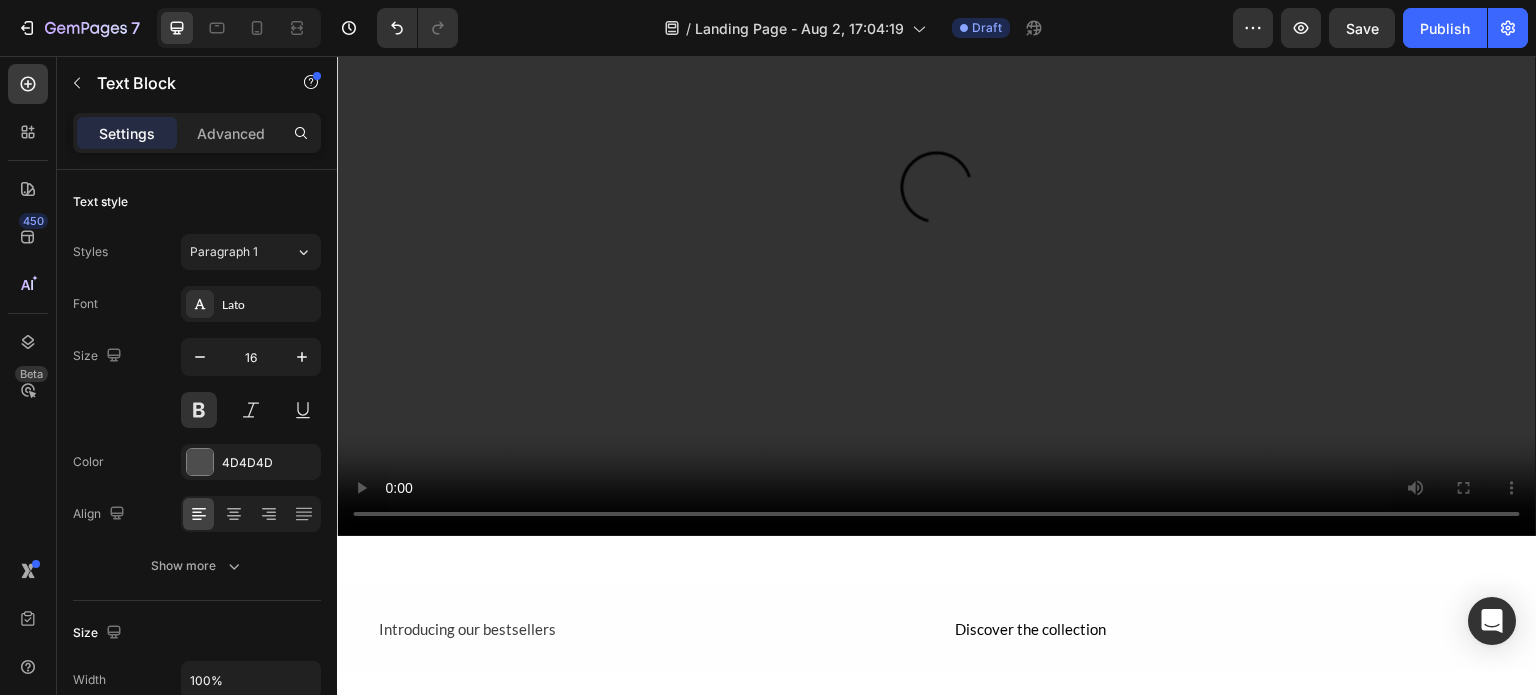 scroll, scrollTop: 3100, scrollLeft: 0, axis: vertical 